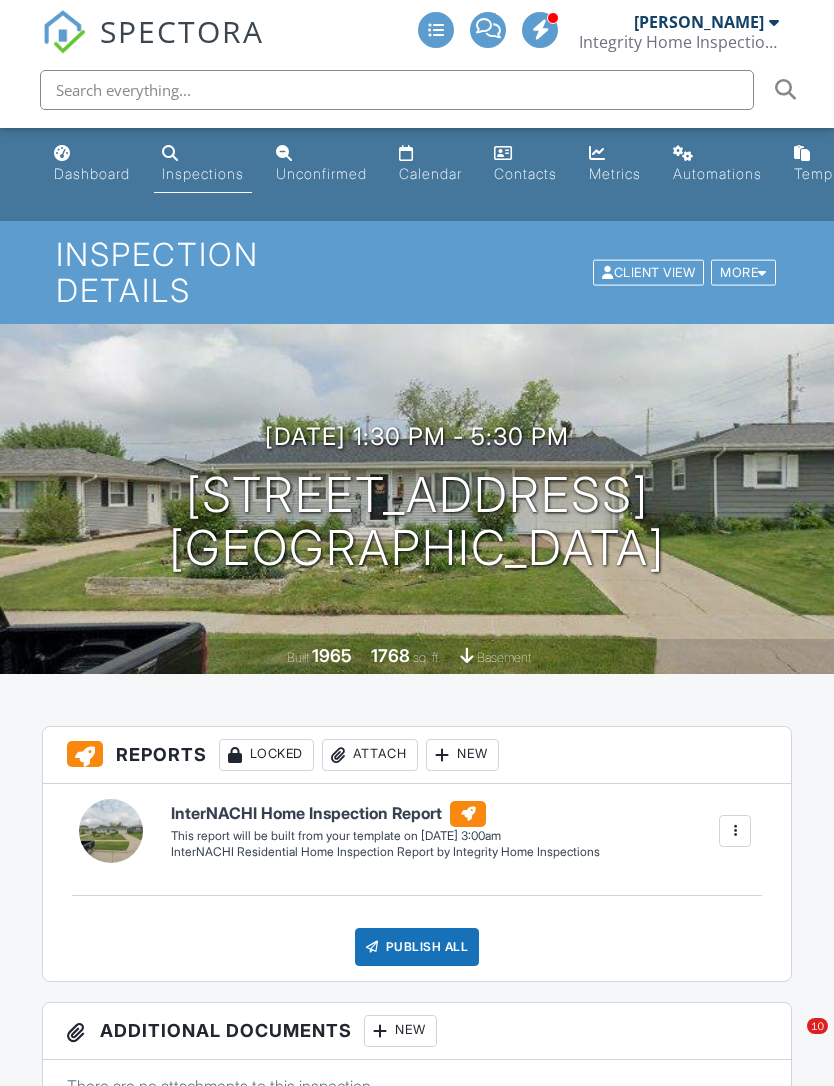 scroll, scrollTop: 4955, scrollLeft: 0, axis: vertical 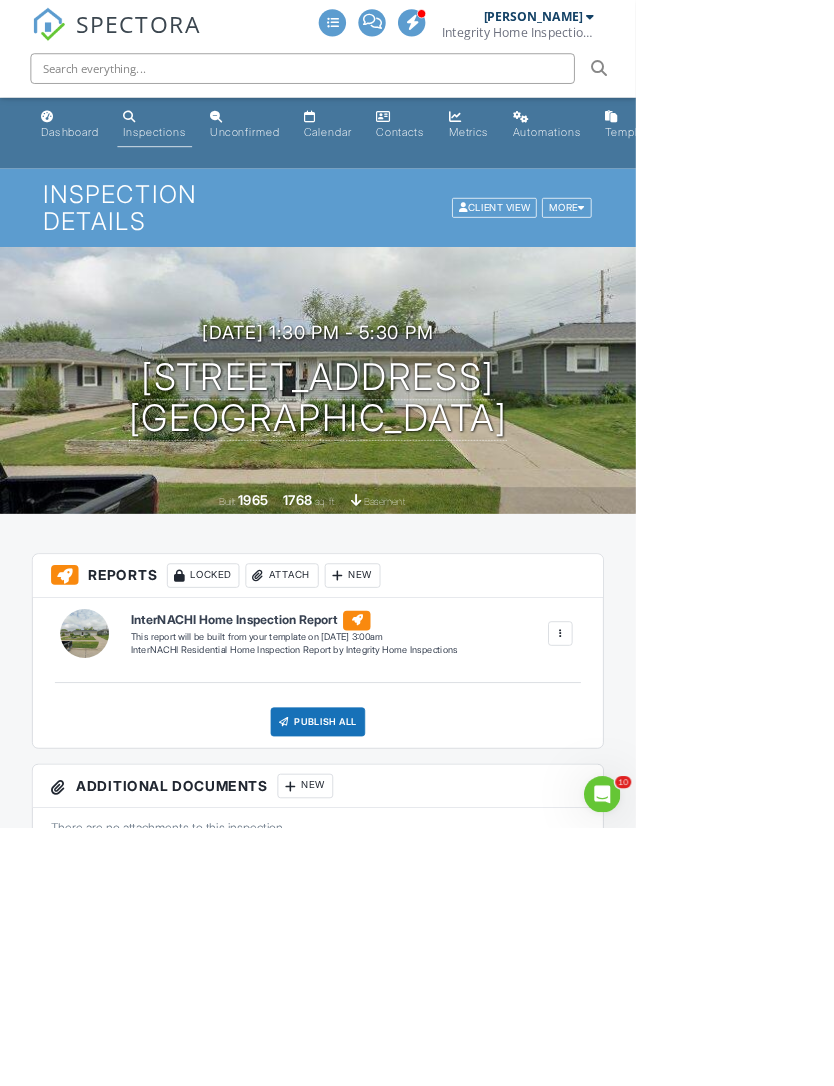 click on "Calendar" at bounding box center (430, 164) 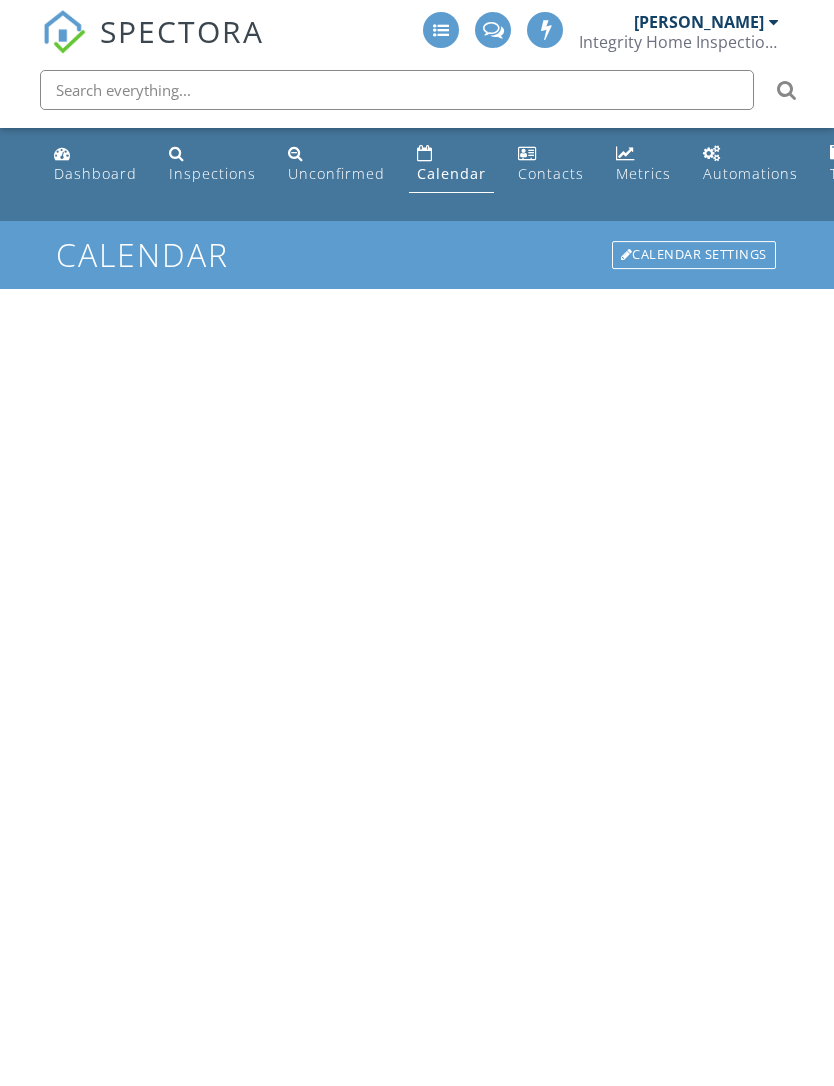 scroll, scrollTop: 0, scrollLeft: 0, axis: both 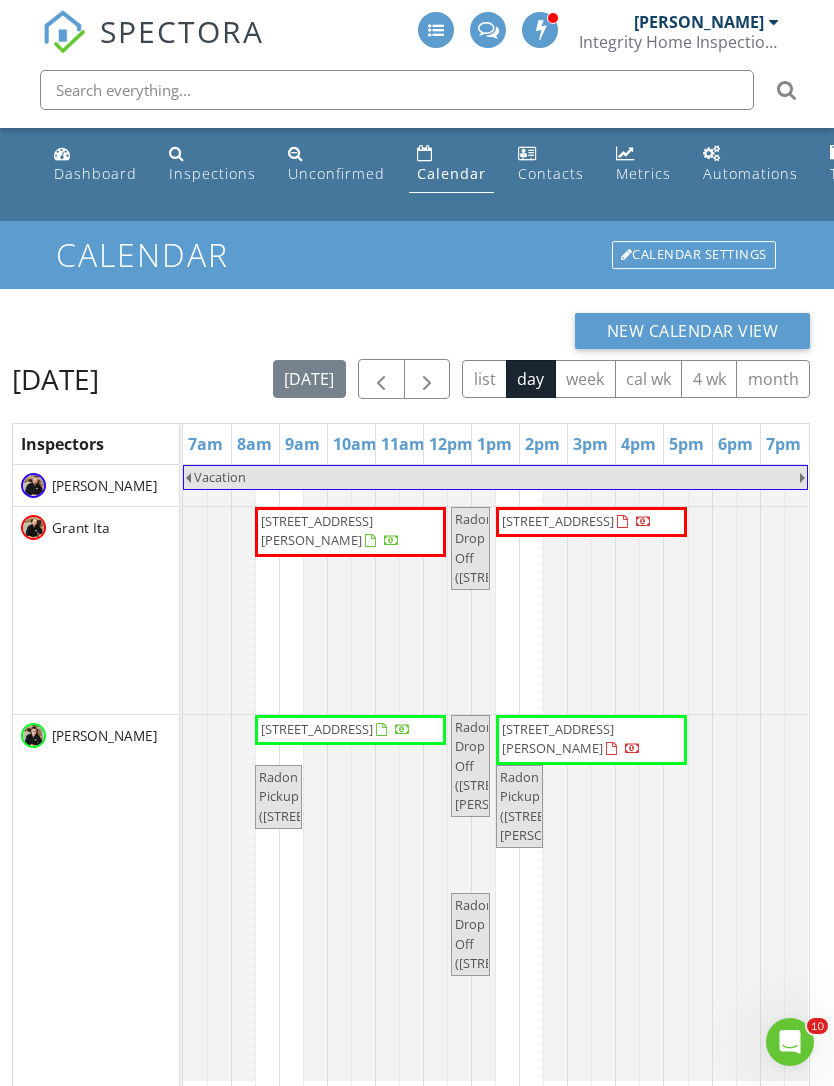 click at bounding box center [381, 380] 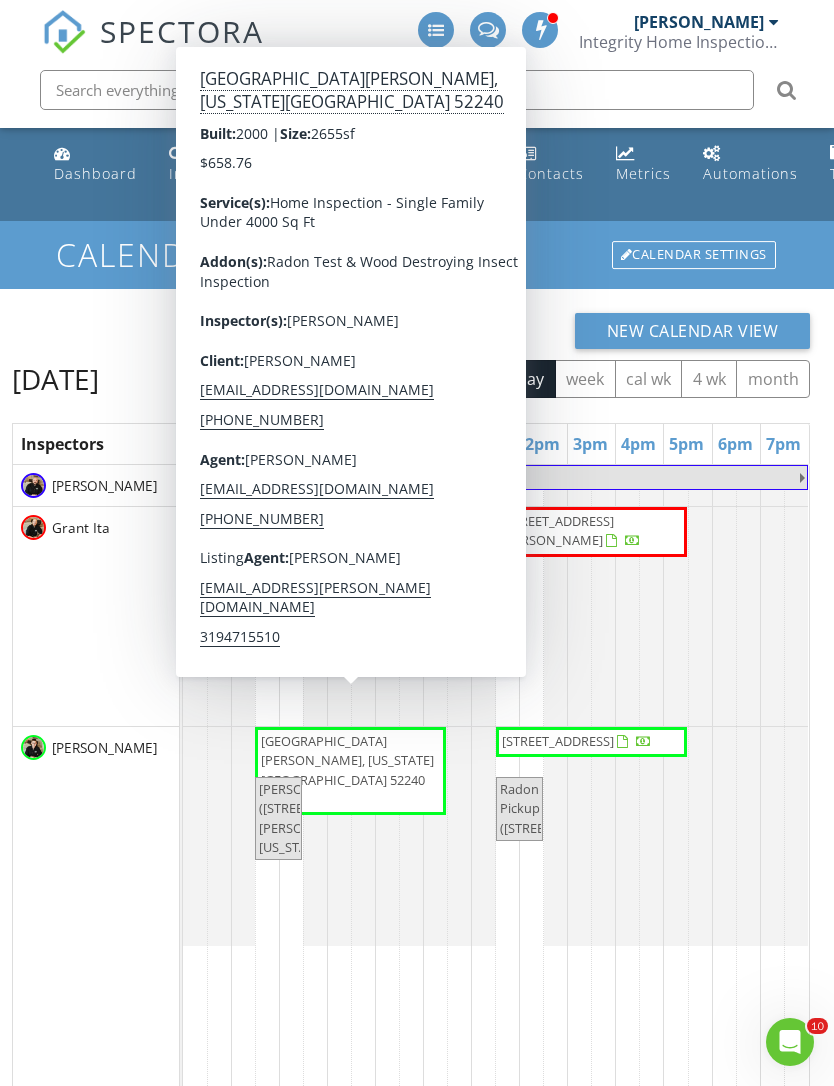 click on "1451 Chamberlain Dr, Iowa City 52240" at bounding box center [350, 771] 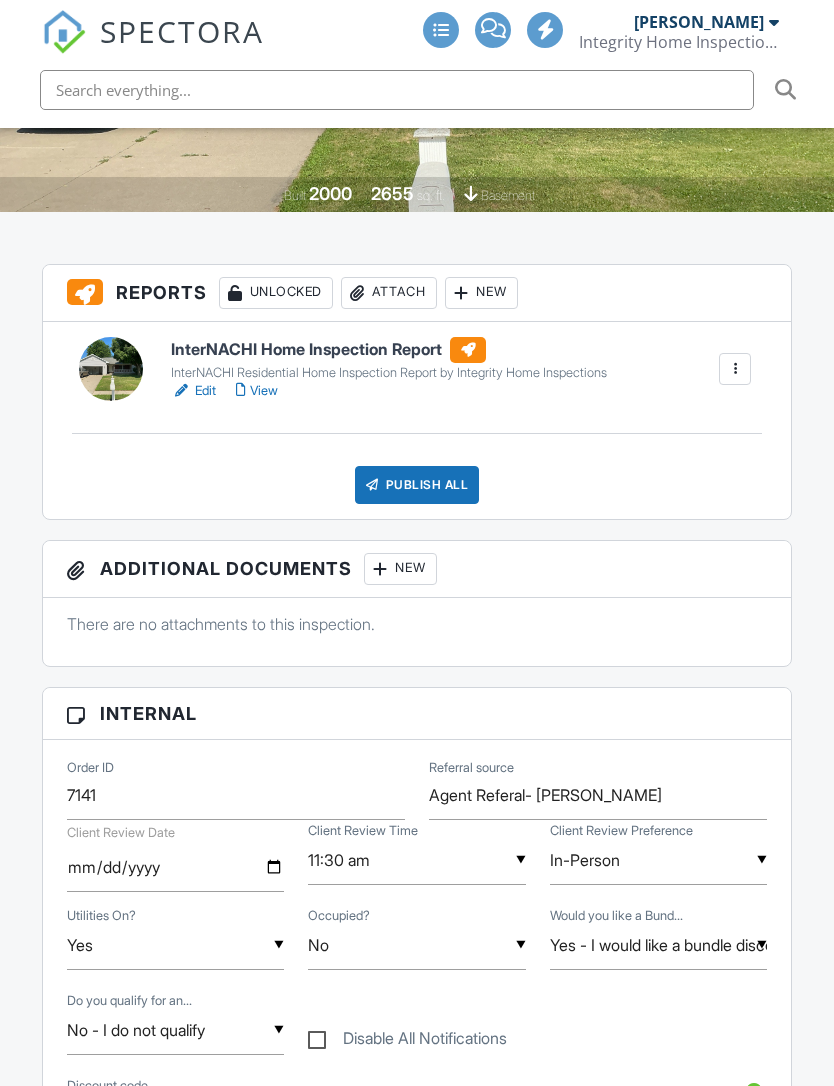 scroll, scrollTop: 0, scrollLeft: 0, axis: both 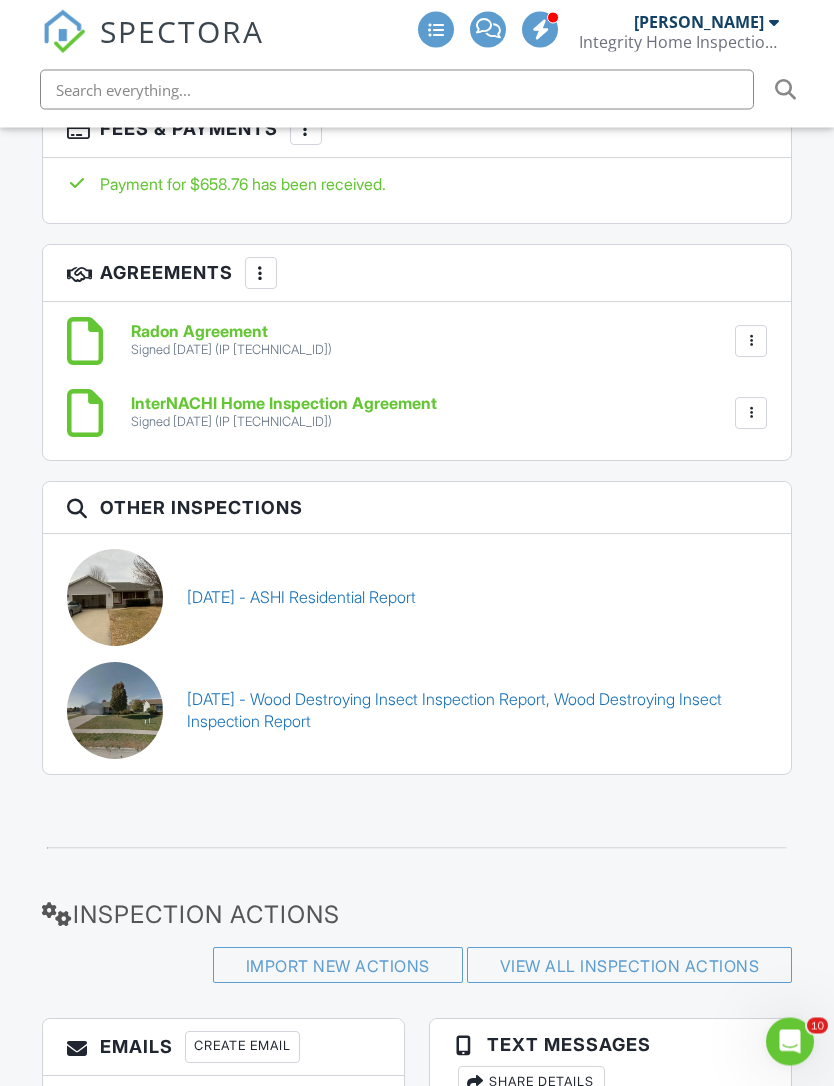 click on "02/16/2022 - ASHI Residential Report" at bounding box center (301, 598) 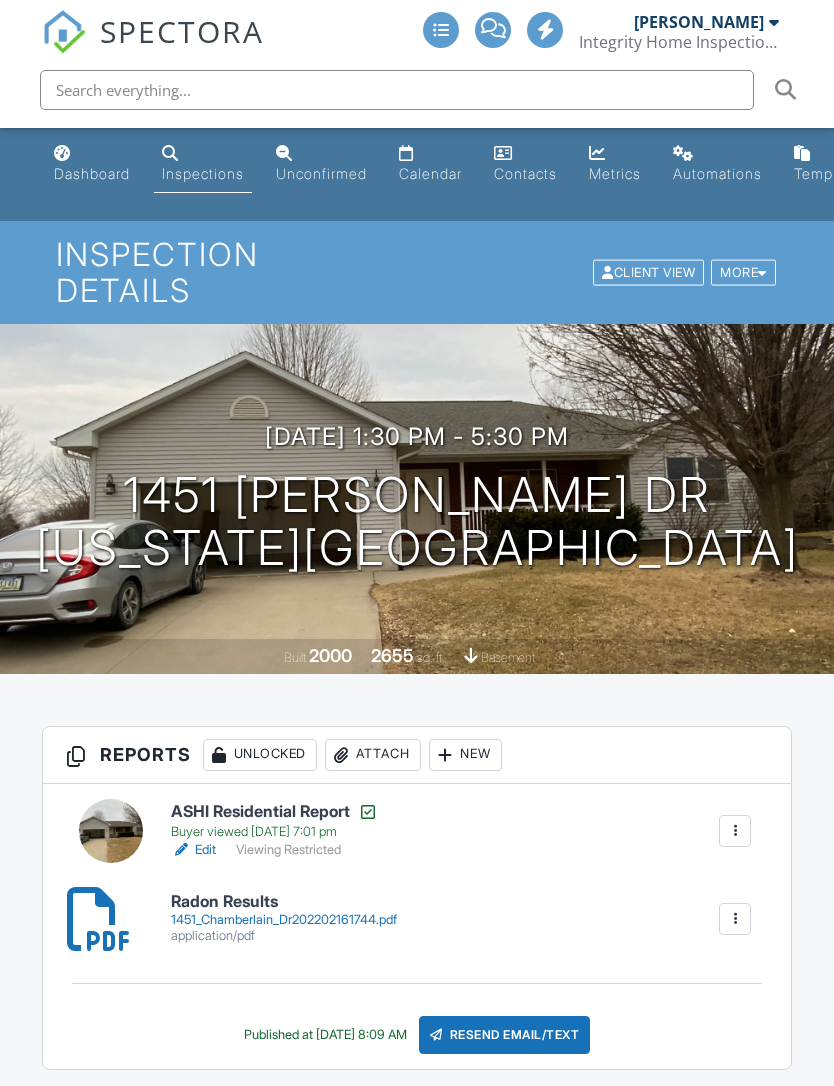 scroll, scrollTop: 0, scrollLeft: 0, axis: both 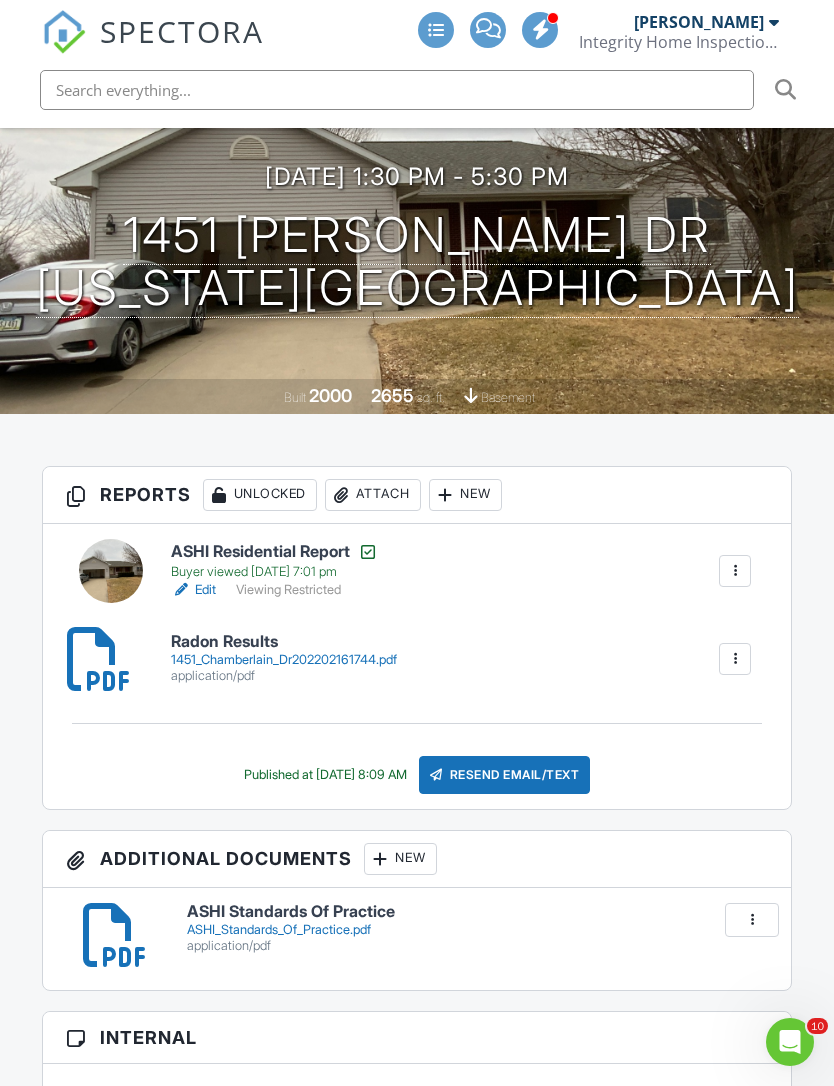 click on "Edit" at bounding box center (193, 590) 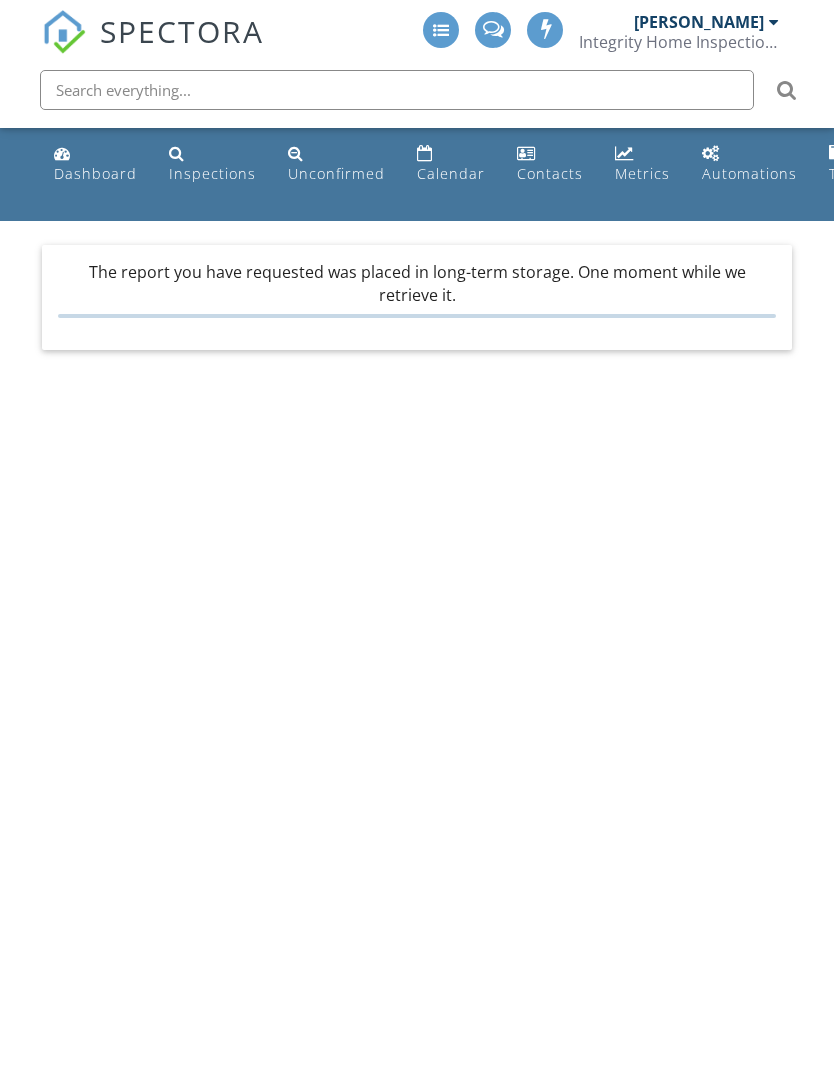 scroll, scrollTop: 0, scrollLeft: 0, axis: both 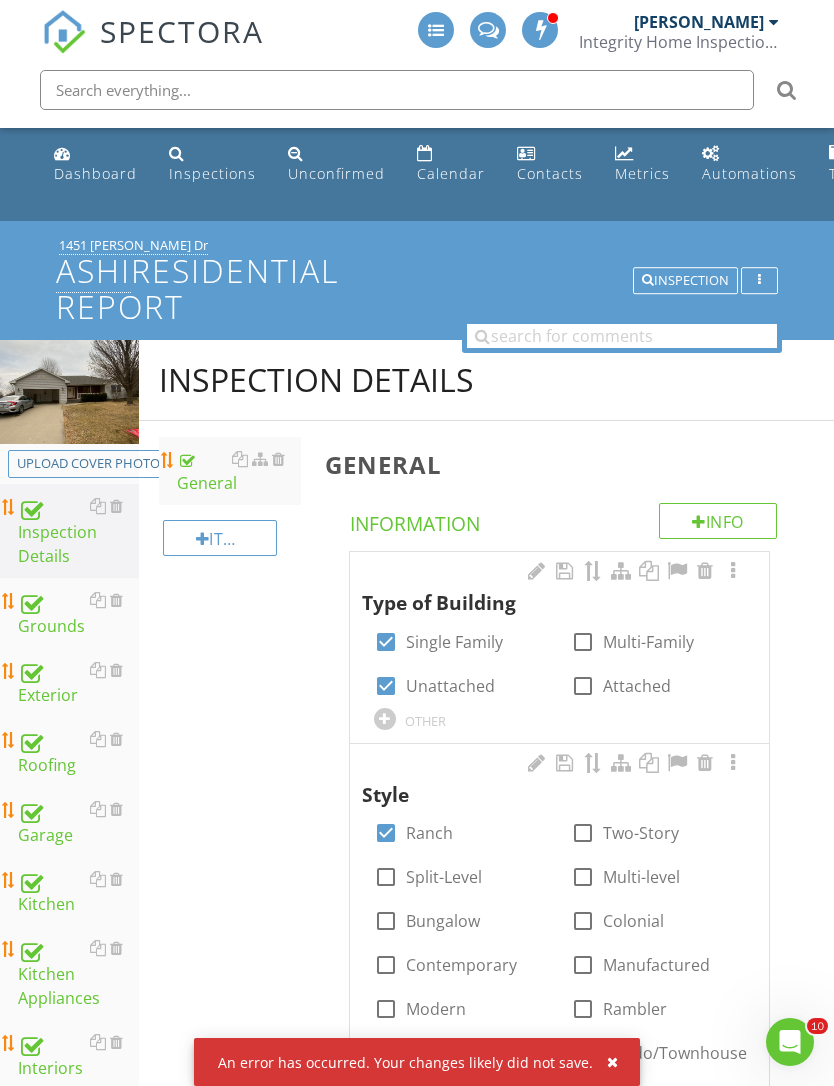 click on "Grounds" at bounding box center (78, 613) 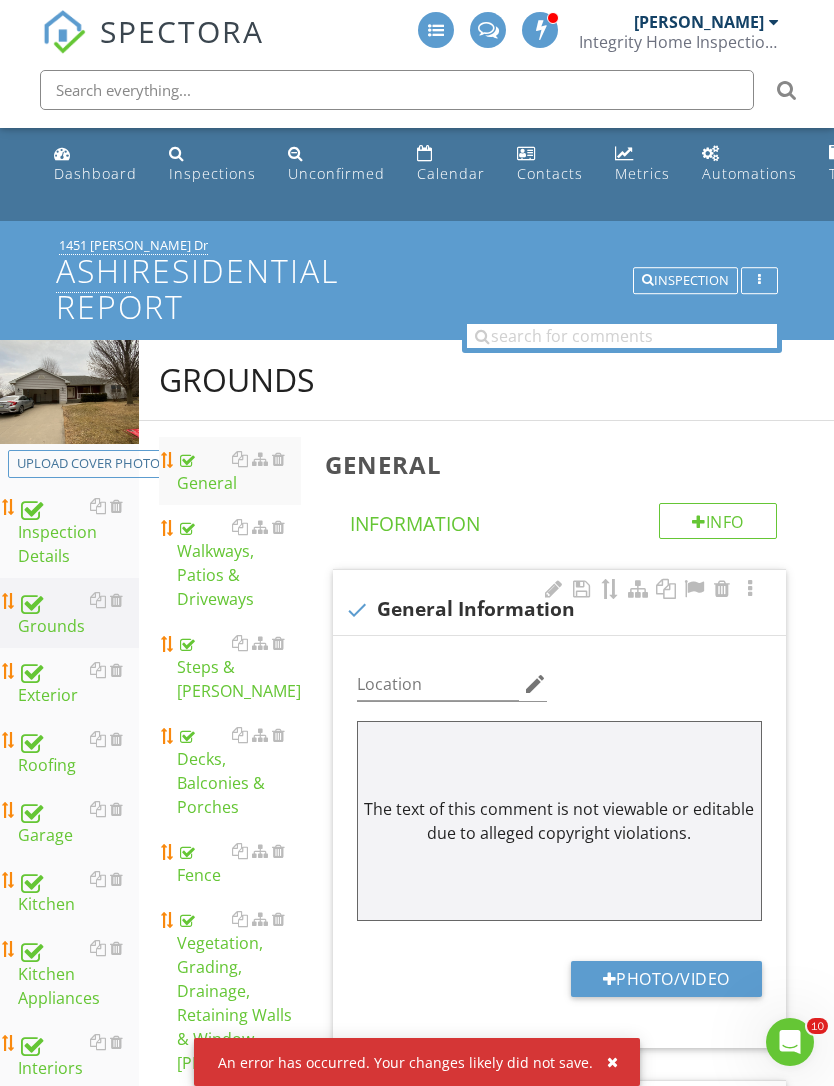 click on "Walkways, Patios & Driveways" at bounding box center (239, 563) 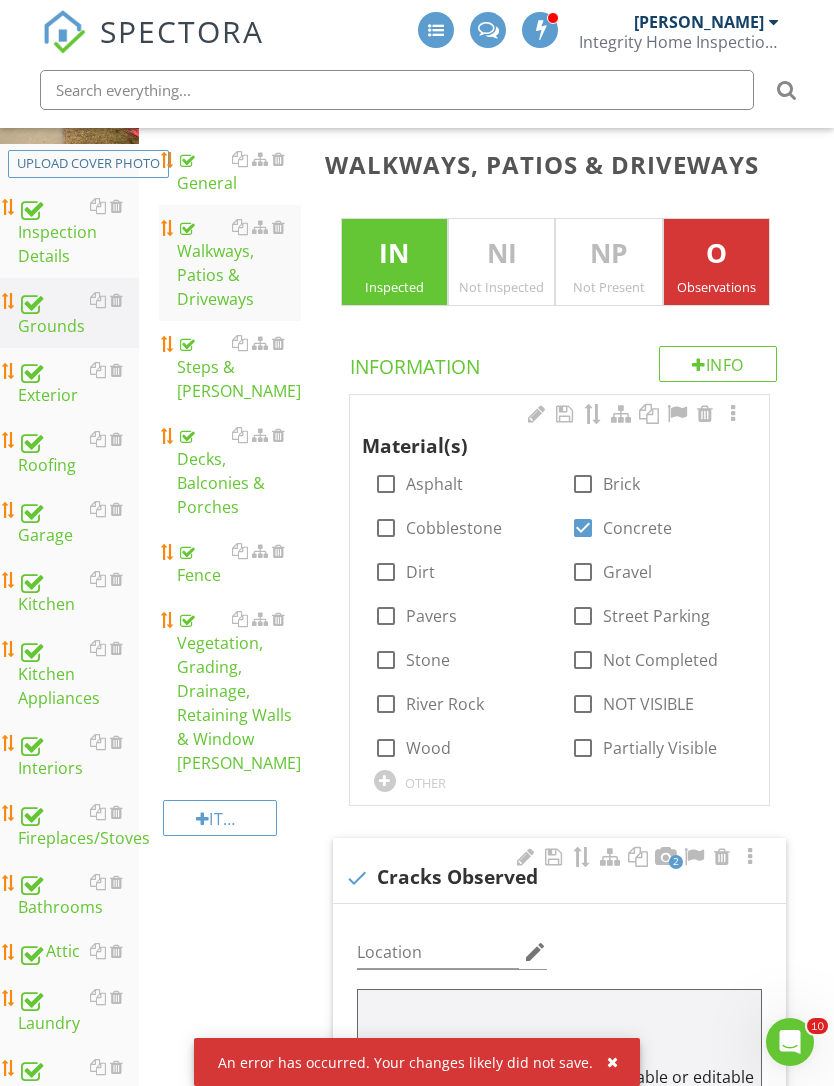 scroll, scrollTop: 290, scrollLeft: 0, axis: vertical 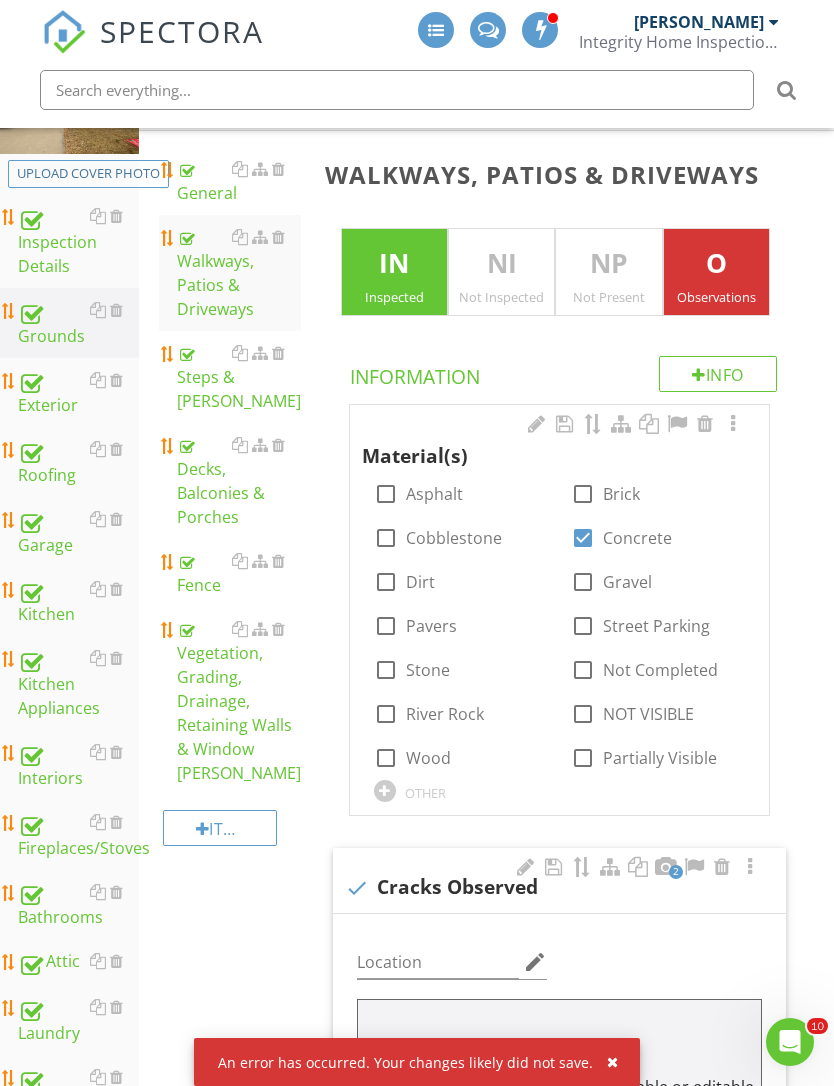 click on "Steps & Stoops" at bounding box center [239, 377] 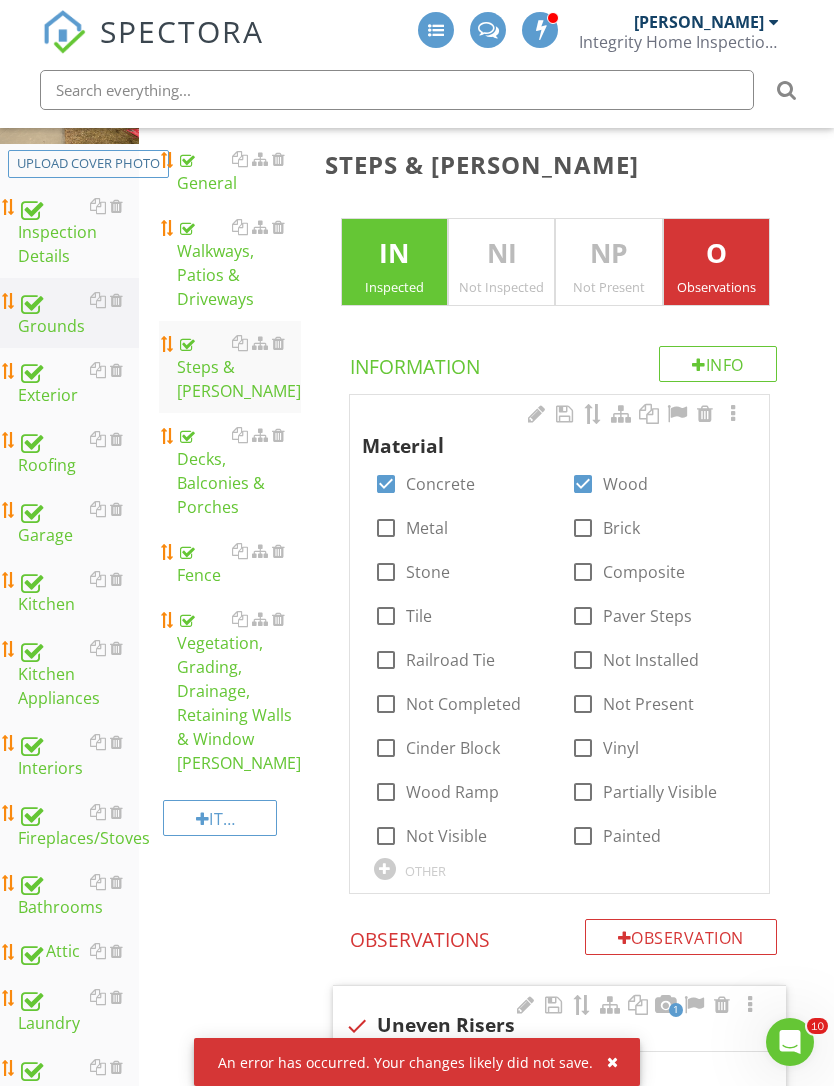 scroll, scrollTop: 310, scrollLeft: 0, axis: vertical 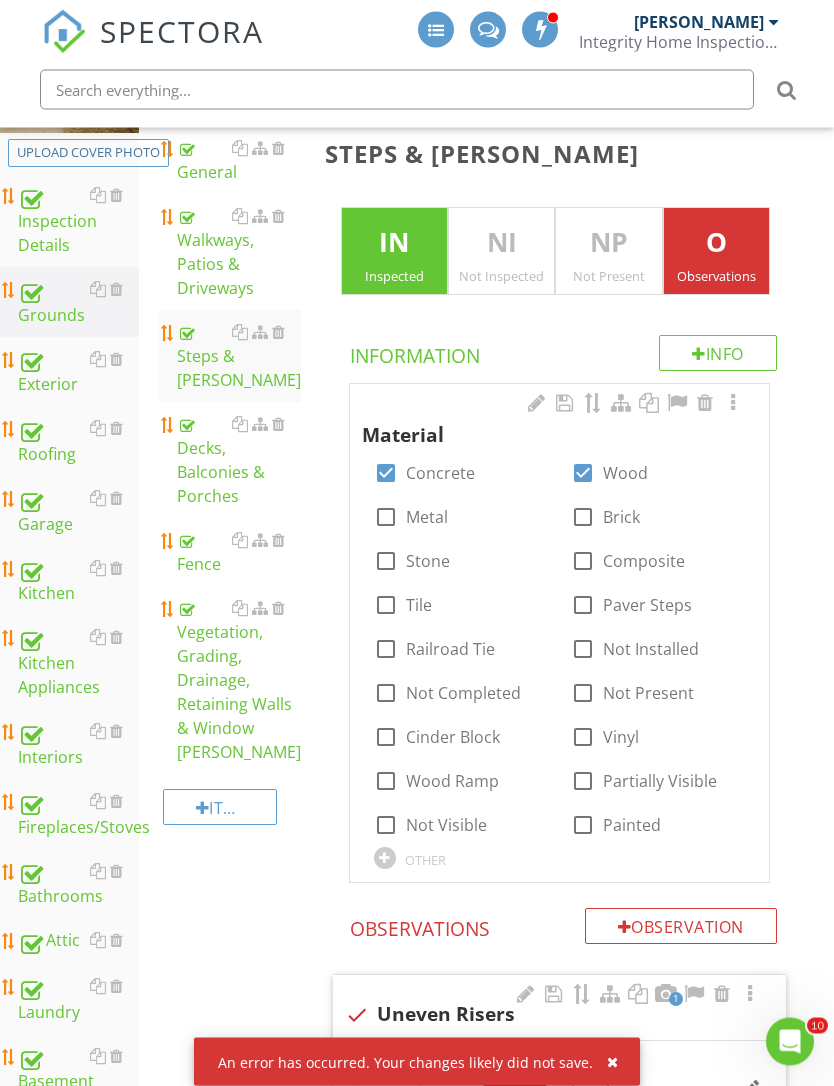 click on "Decks, Balconies & Porches" at bounding box center (239, 461) 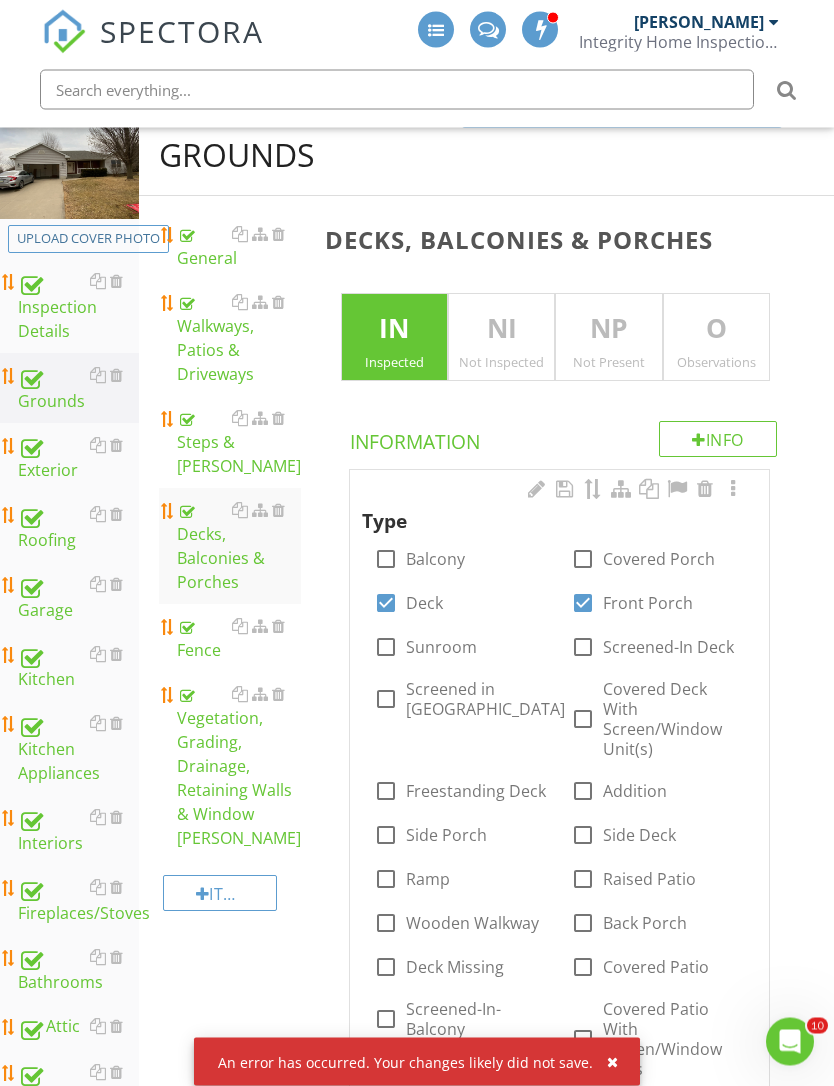 scroll, scrollTop: 228, scrollLeft: 0, axis: vertical 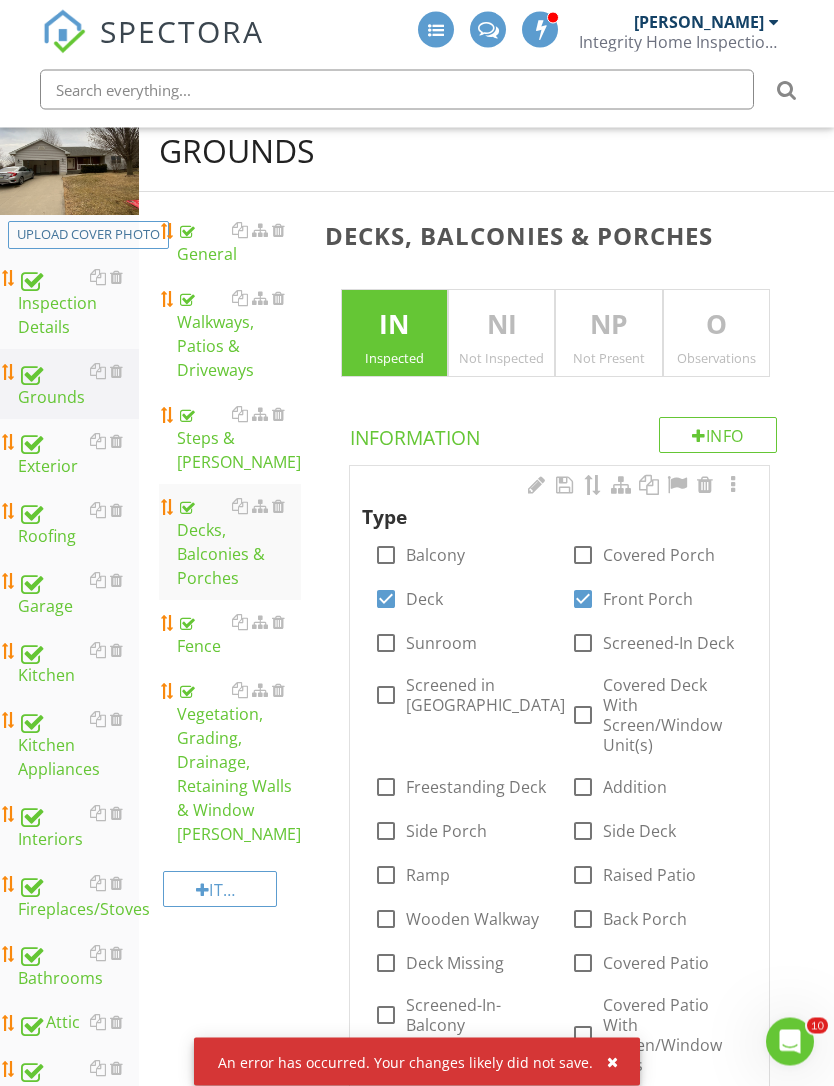 click on "Fence" at bounding box center (239, 635) 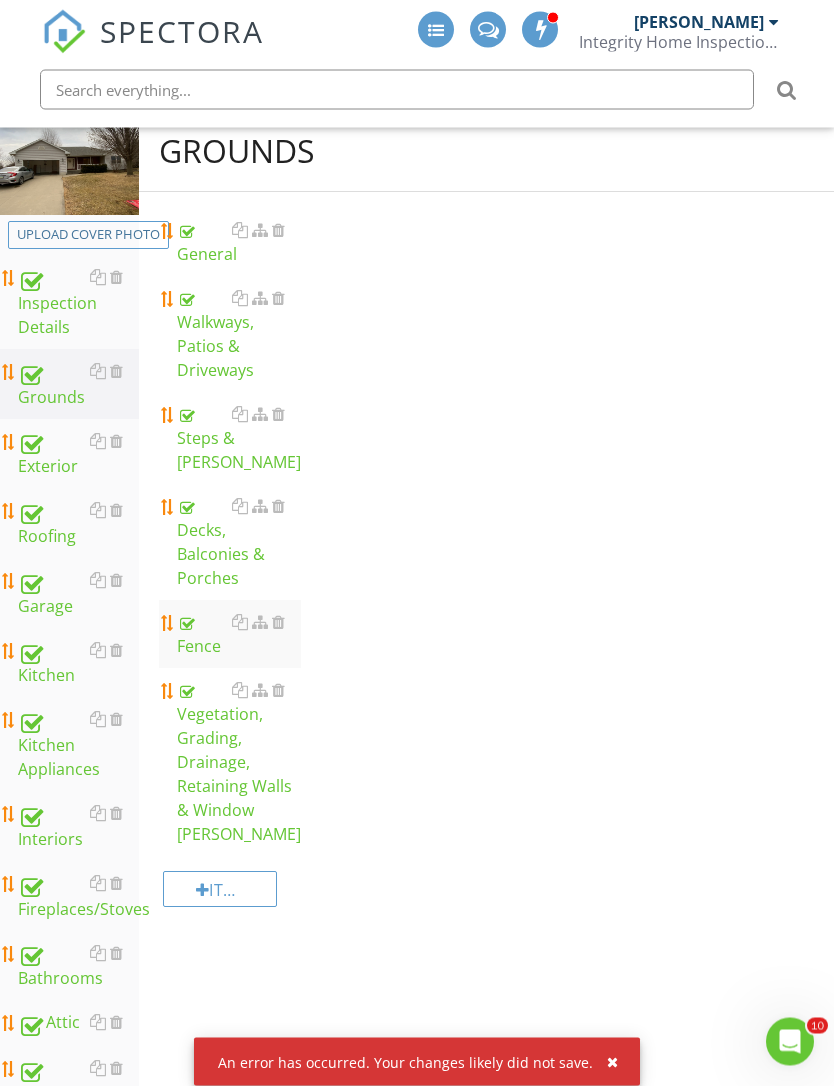 scroll, scrollTop: 229, scrollLeft: 0, axis: vertical 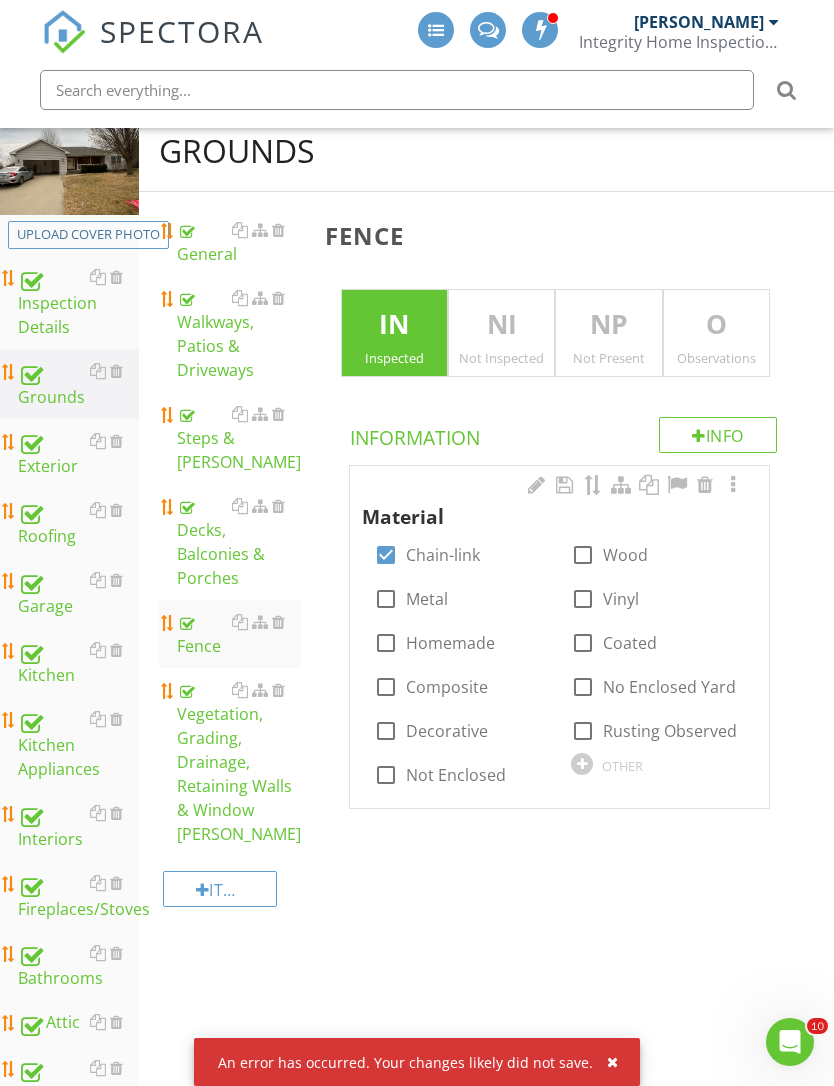 click on "Vegetation, Grading, Drainage, Retaining Walls & Window Wells" at bounding box center [239, 762] 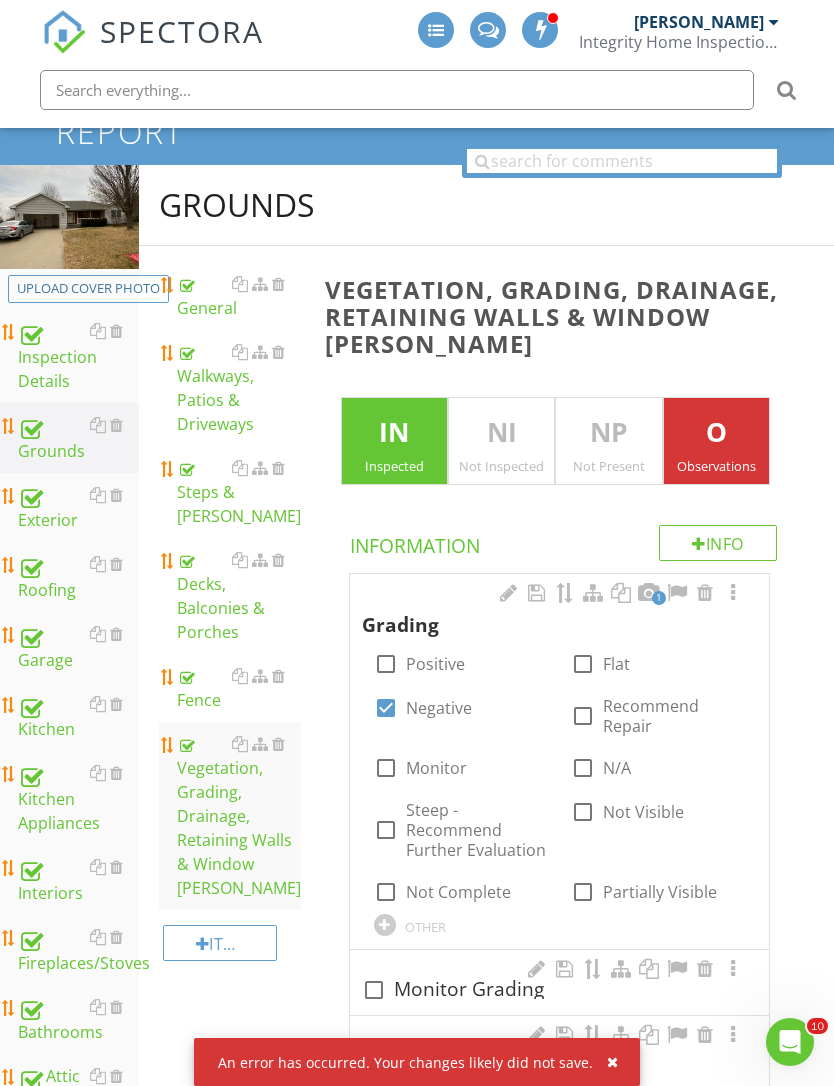 scroll, scrollTop: 210, scrollLeft: 0, axis: vertical 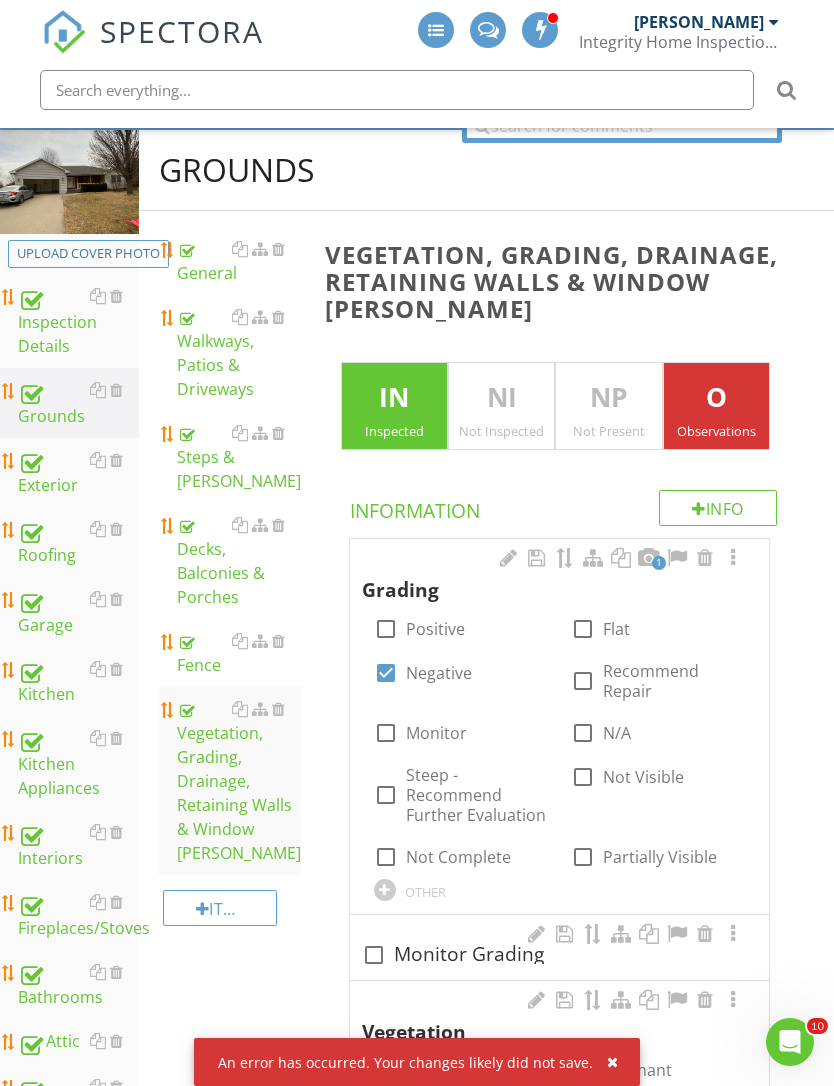 click on "Exterior" at bounding box center (78, 473) 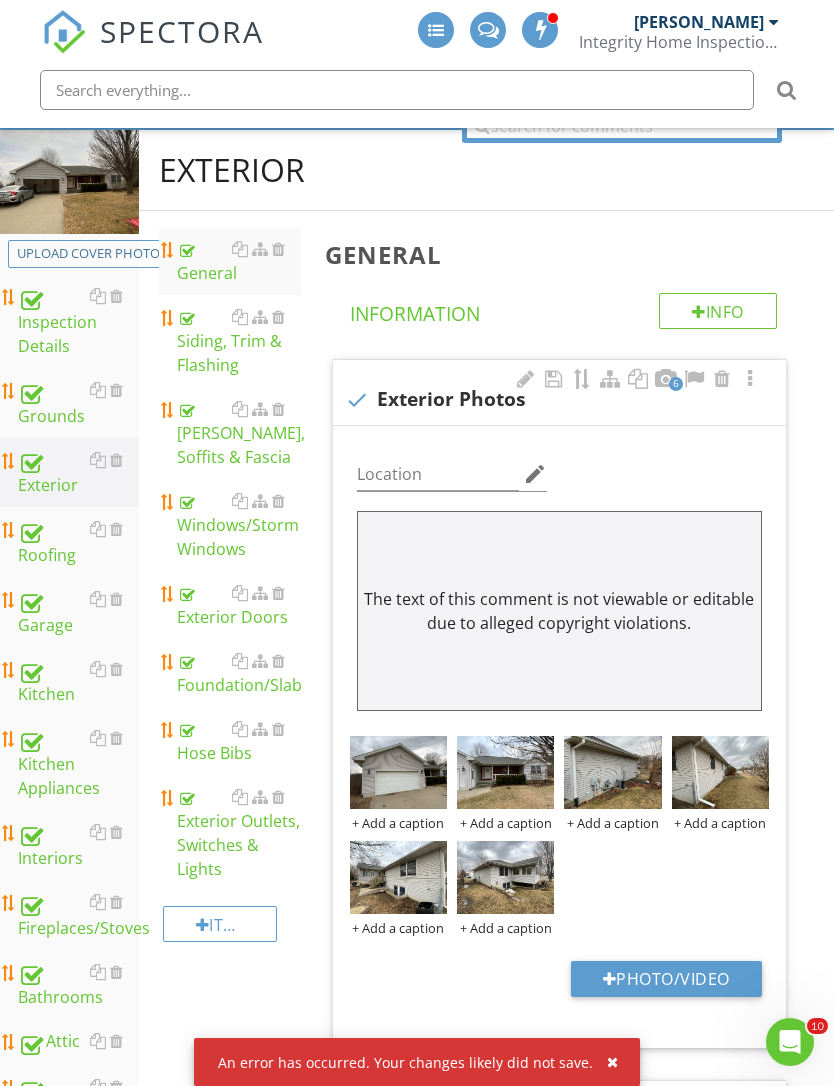 click on "Siding, Trim & Flashing" at bounding box center [239, 341] 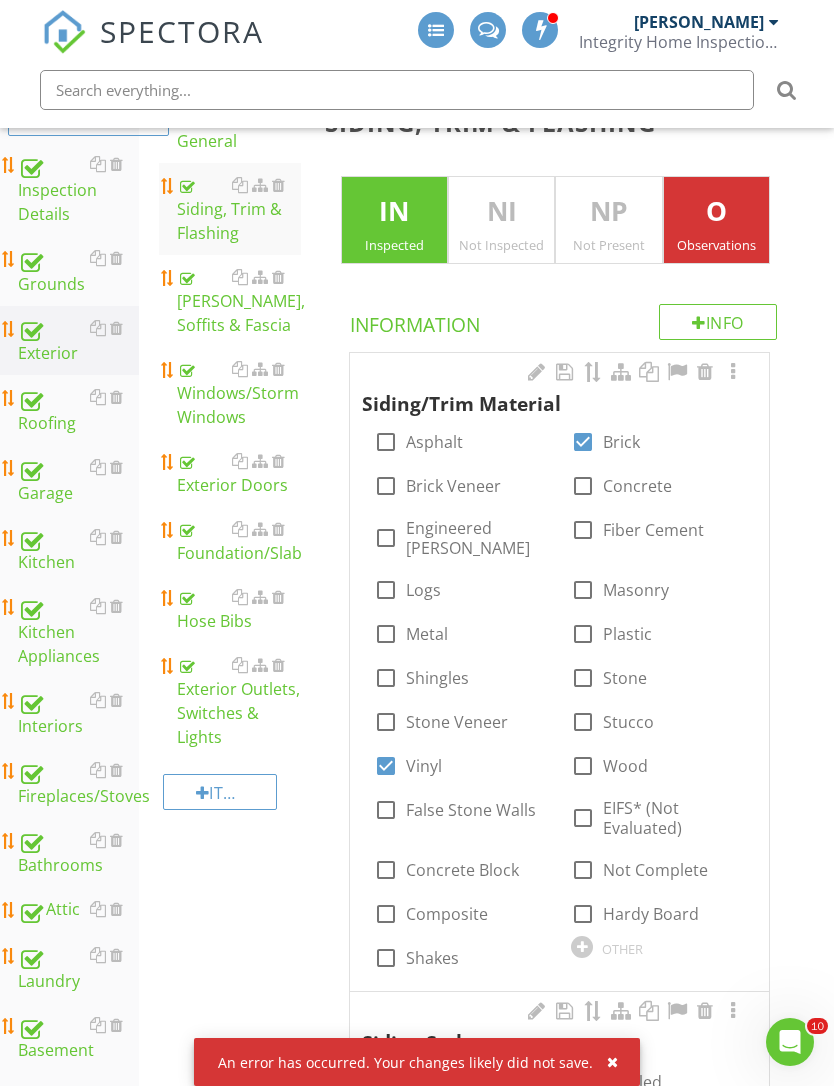 scroll, scrollTop: 330, scrollLeft: 0, axis: vertical 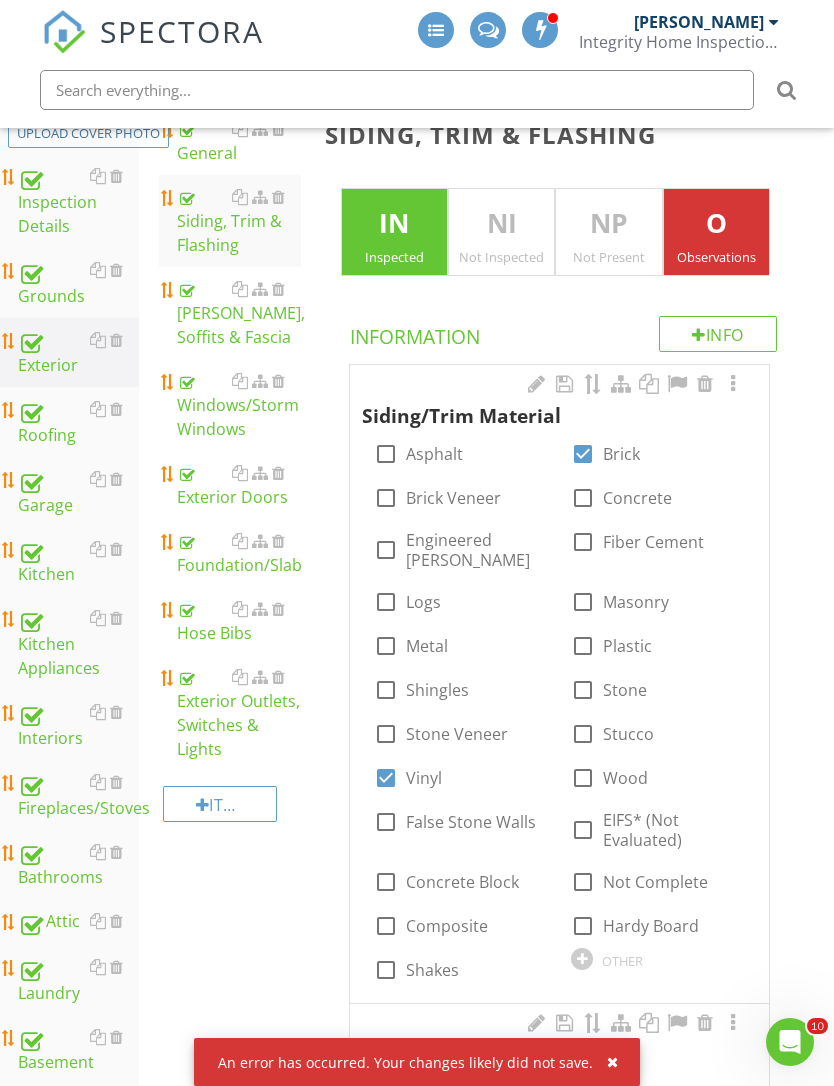 click on "Eaves, Soffits & Fascia" at bounding box center (239, 313) 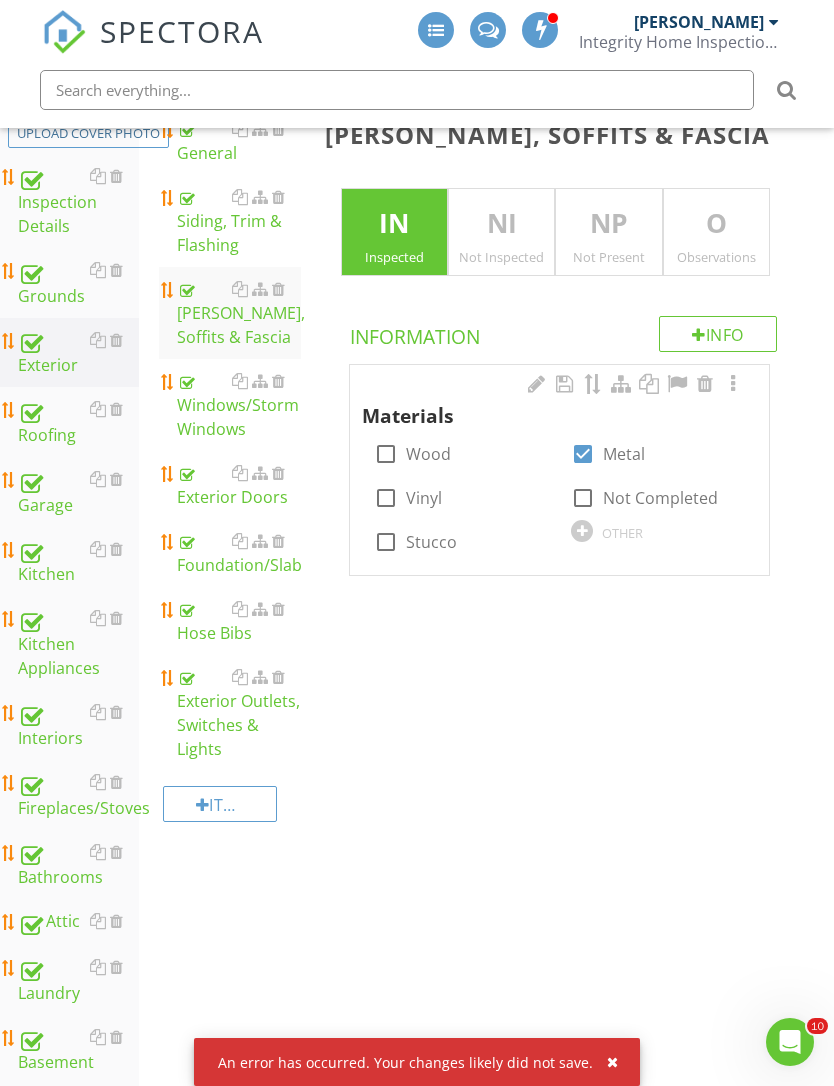 click on "Windows/Storm Windows" at bounding box center (239, 405) 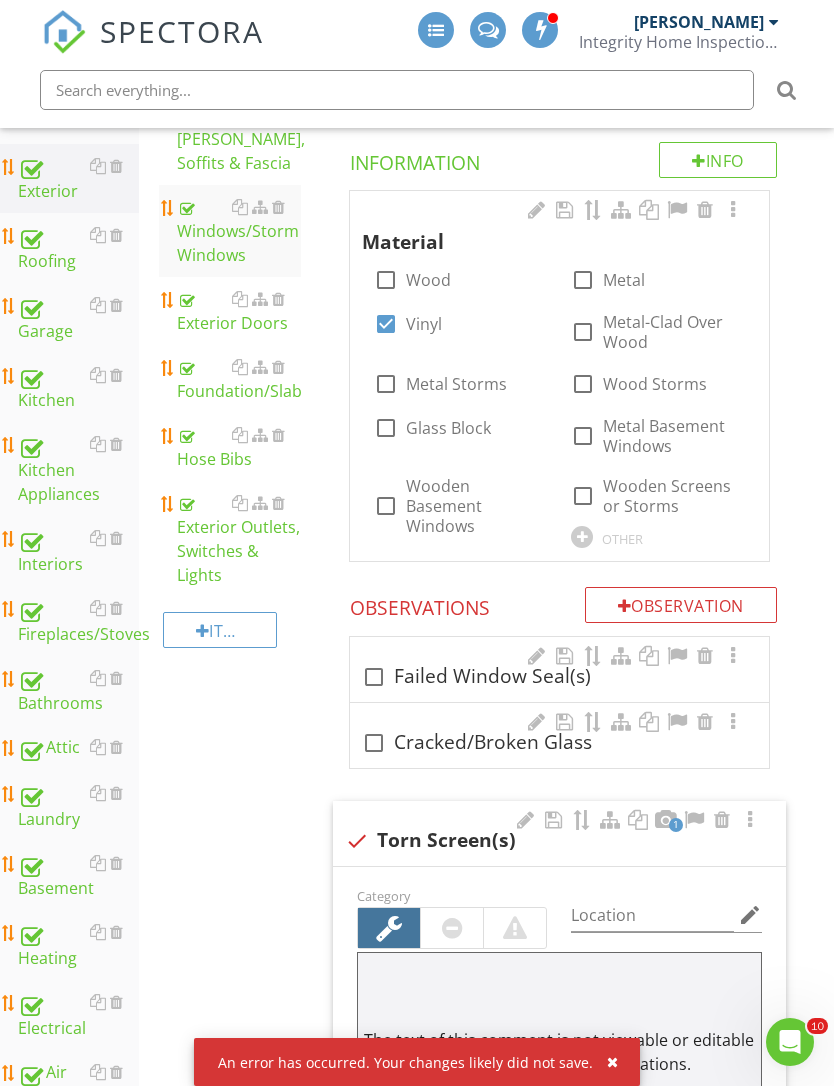 scroll, scrollTop: 448, scrollLeft: 0, axis: vertical 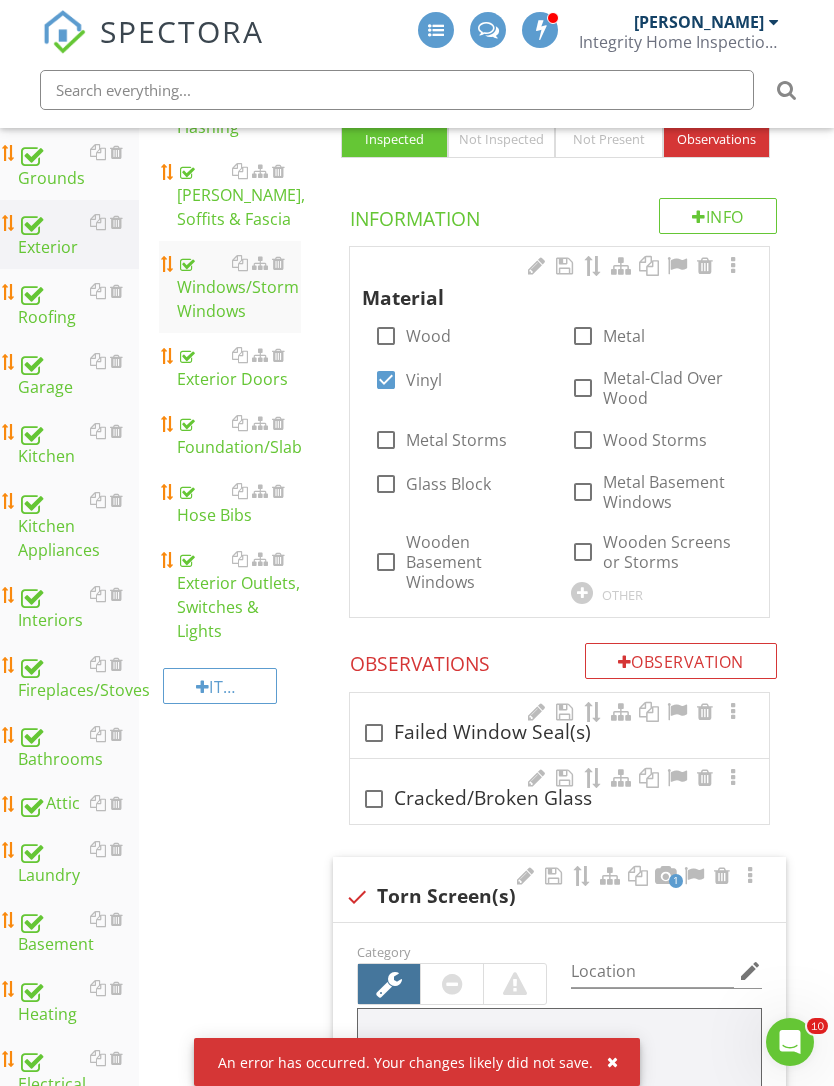 click on "Exterior Doors" at bounding box center (239, 367) 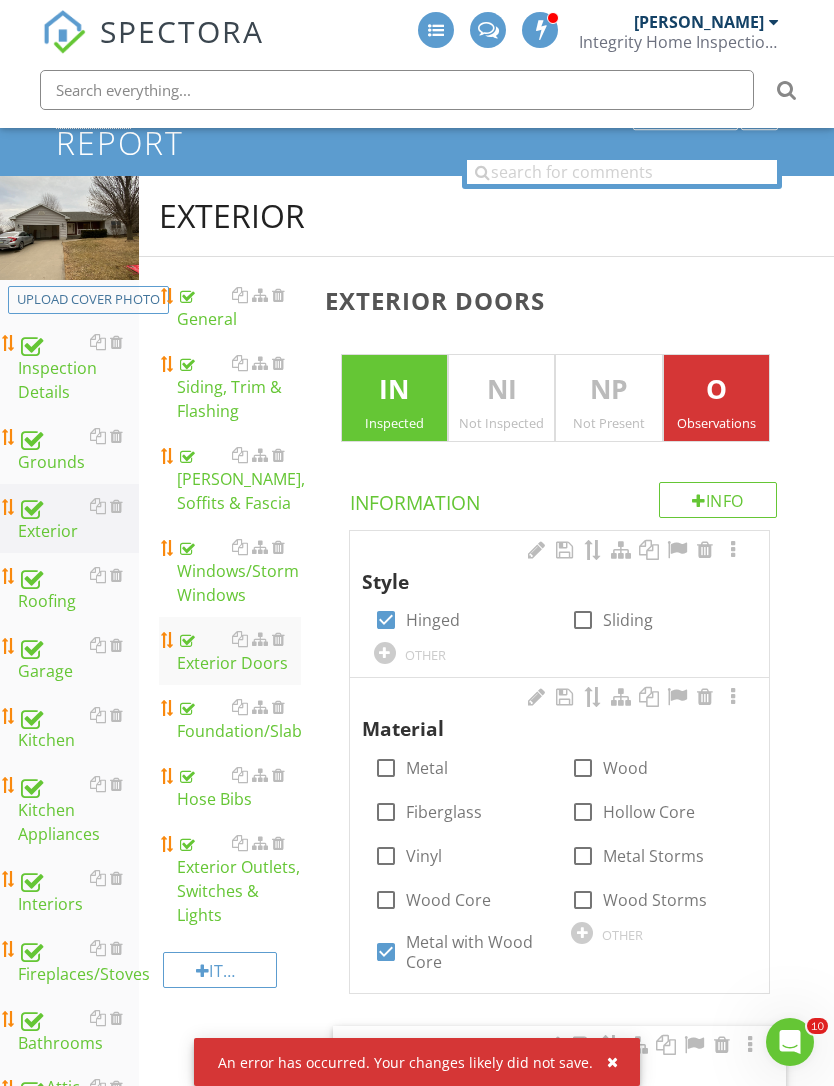scroll, scrollTop: 167, scrollLeft: 0, axis: vertical 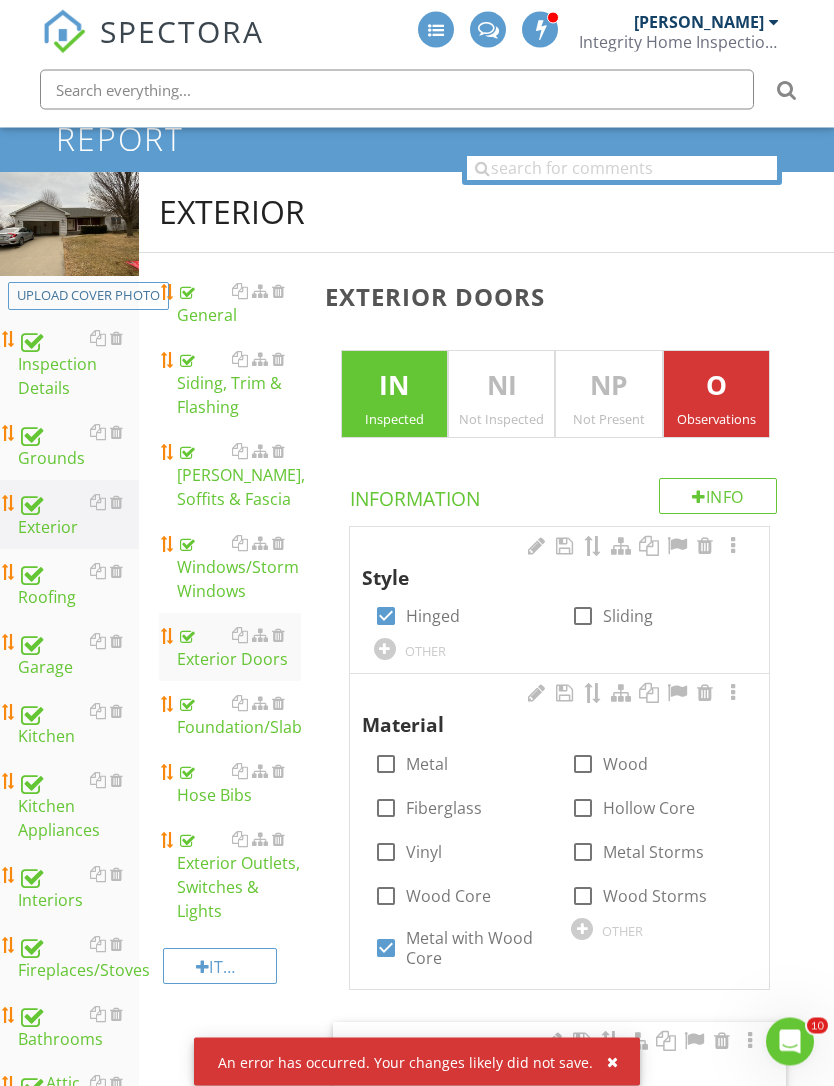 click on "Foundation/Slab" at bounding box center (239, 716) 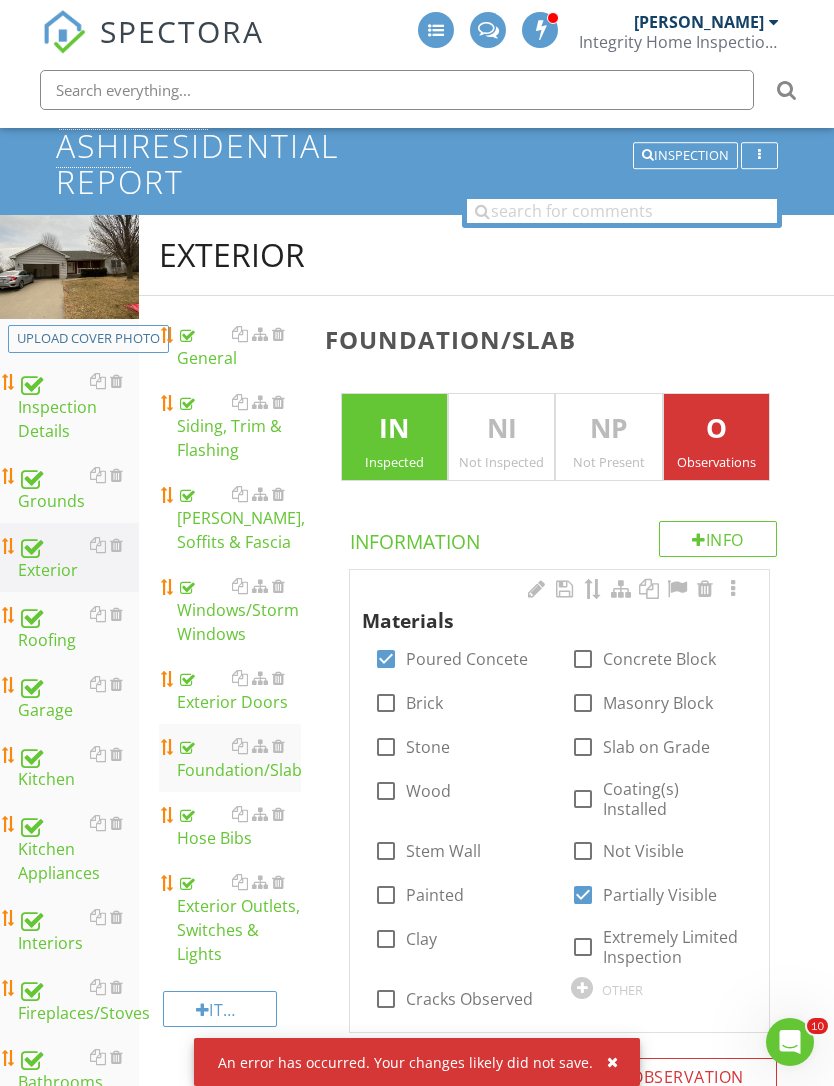 scroll, scrollTop: 126, scrollLeft: 0, axis: vertical 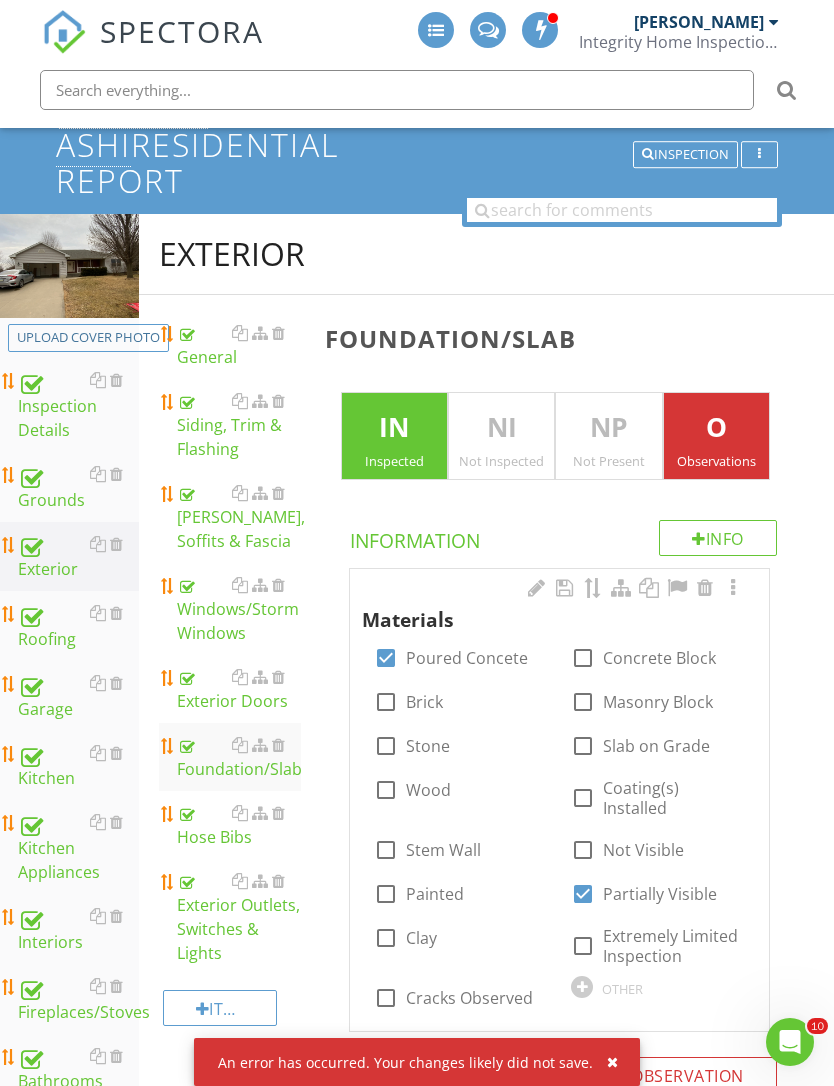 click on "Hose Bibs" at bounding box center [239, 825] 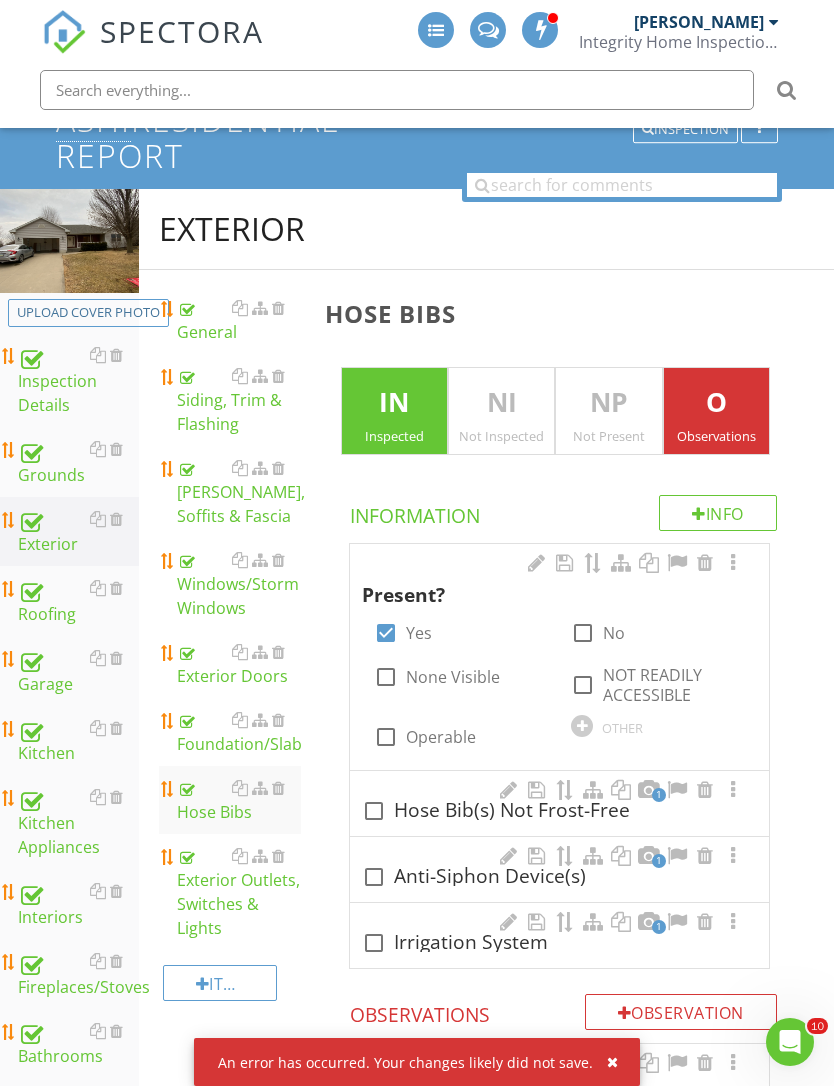 scroll, scrollTop: 0, scrollLeft: 0, axis: both 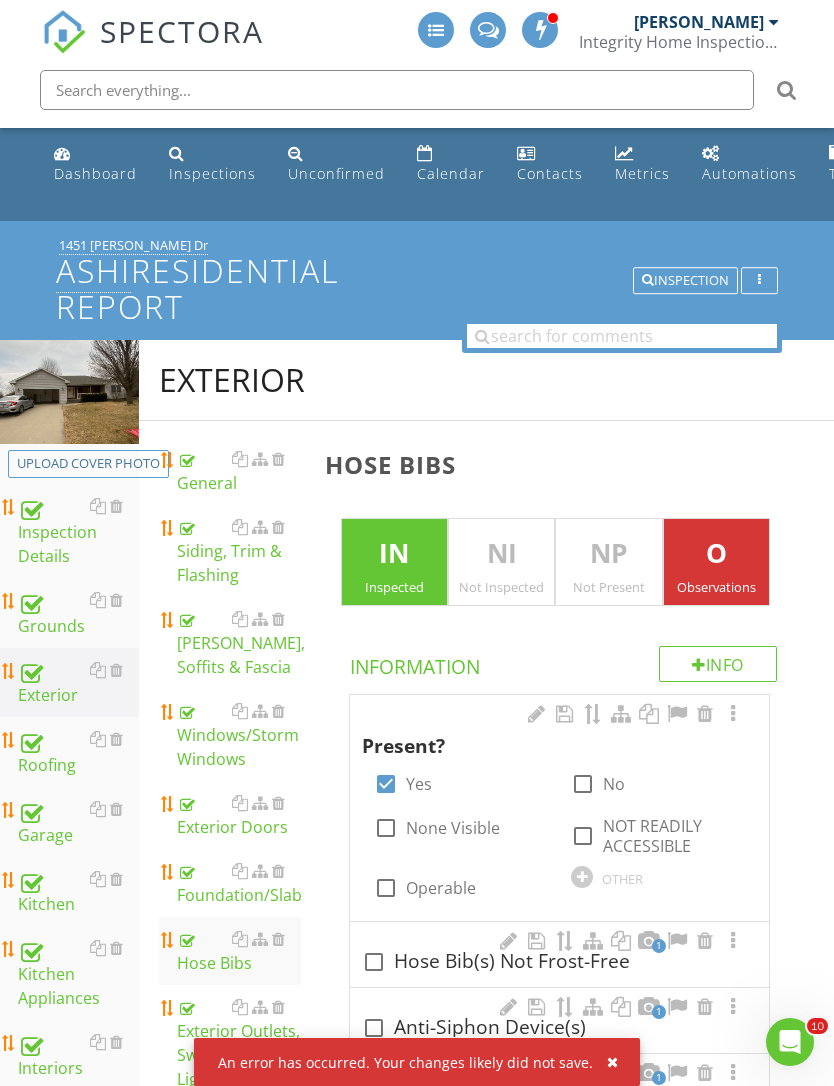 click on "Exterior Outlets, Switches & Lights" at bounding box center [239, 1043] 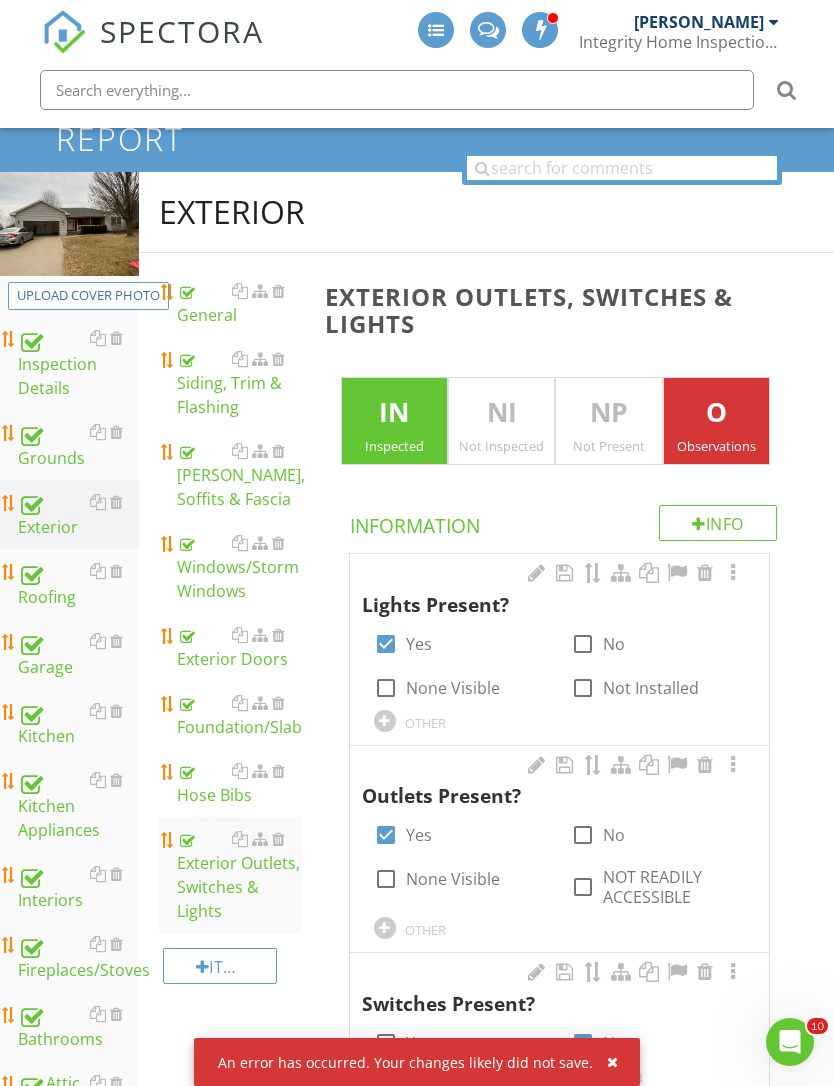 scroll, scrollTop: 0, scrollLeft: 0, axis: both 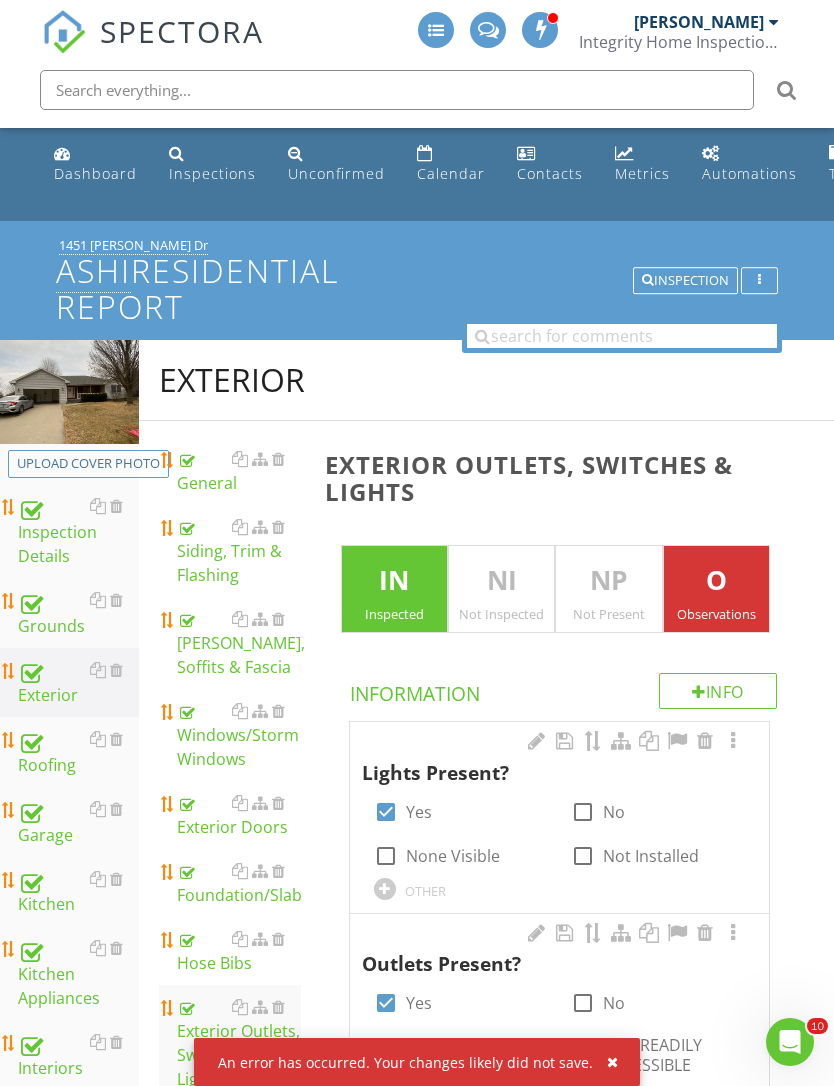 click on "Roofing" at bounding box center [78, 752] 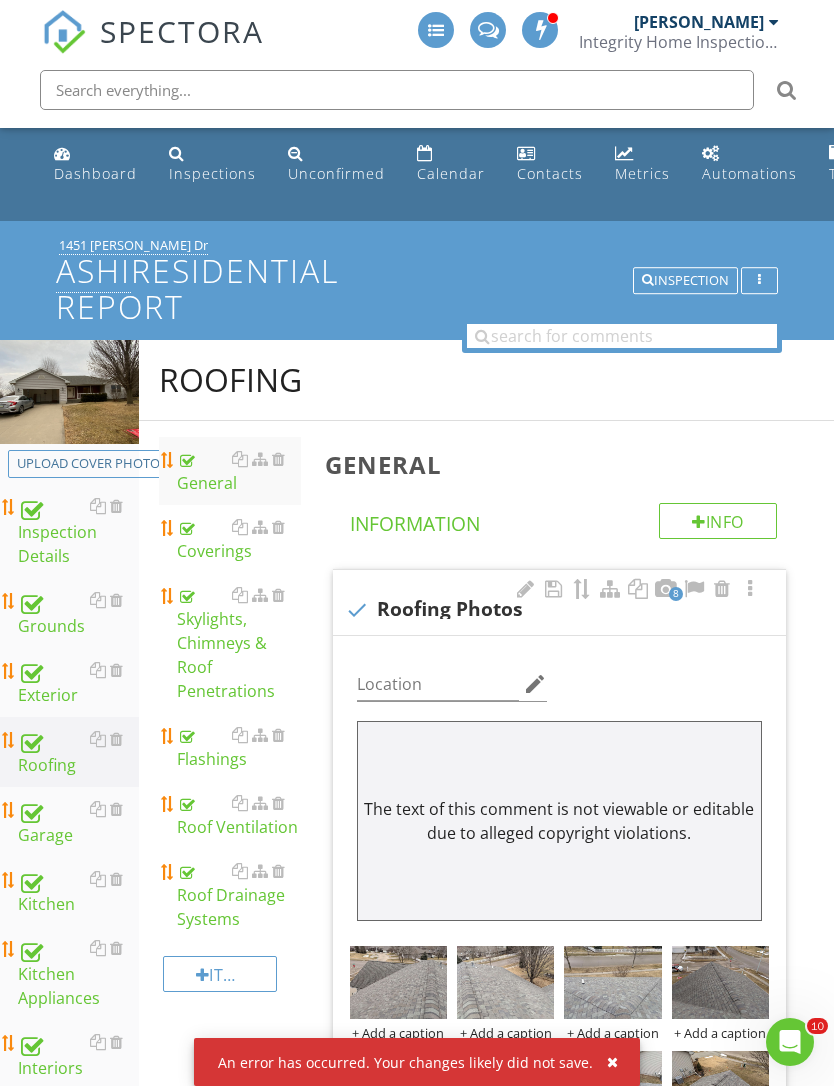 click on "Coverings" at bounding box center [239, 539] 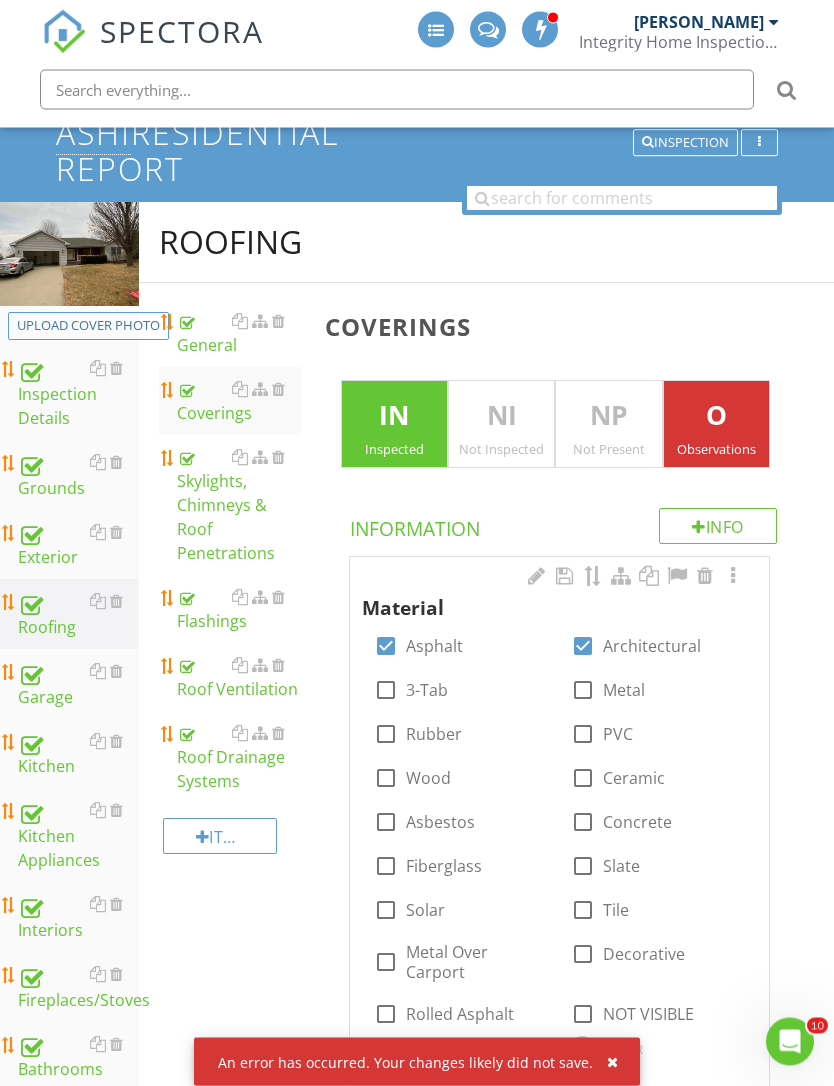 scroll, scrollTop: 138, scrollLeft: 0, axis: vertical 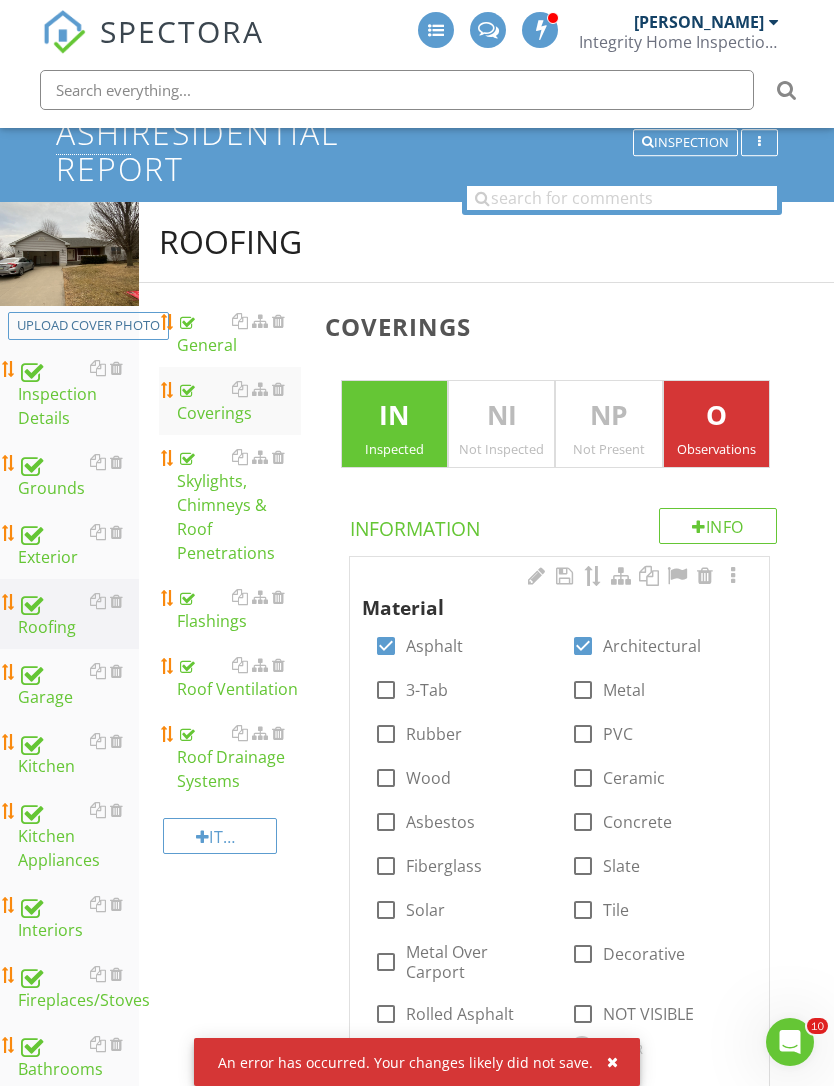 click on "Skylights, Chimneys & Roof Penetrations" at bounding box center [239, 505] 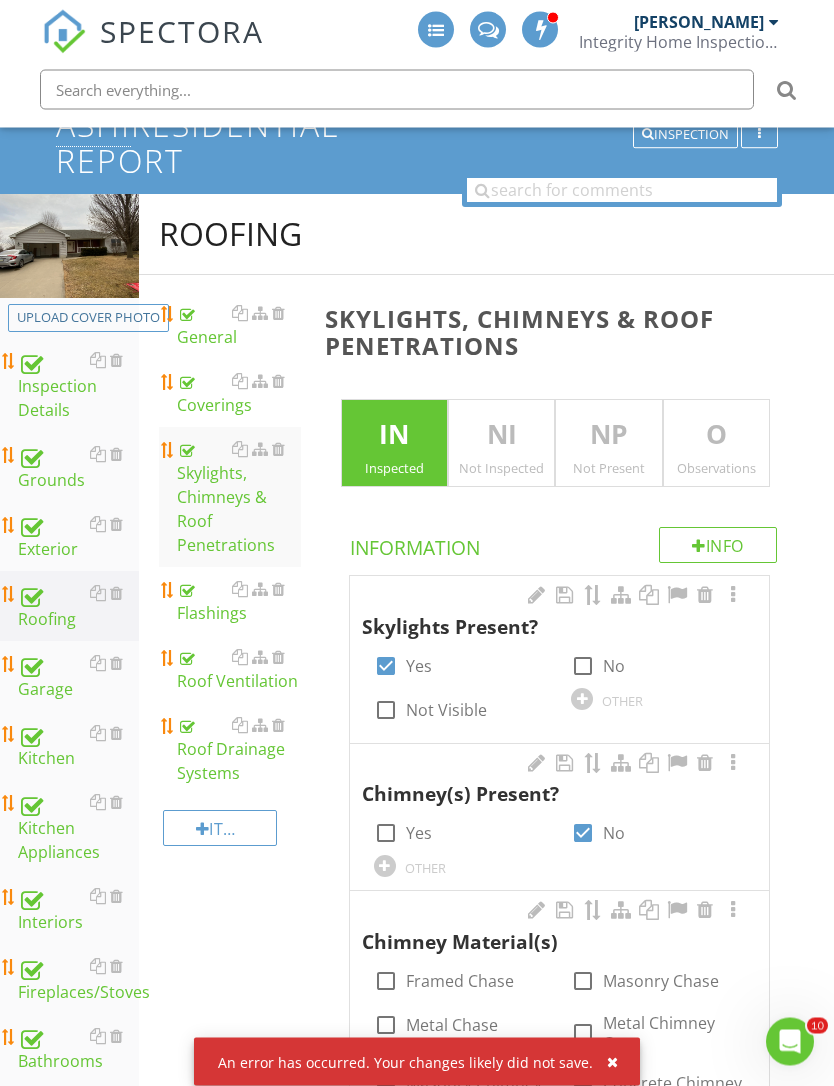 scroll, scrollTop: 148, scrollLeft: 0, axis: vertical 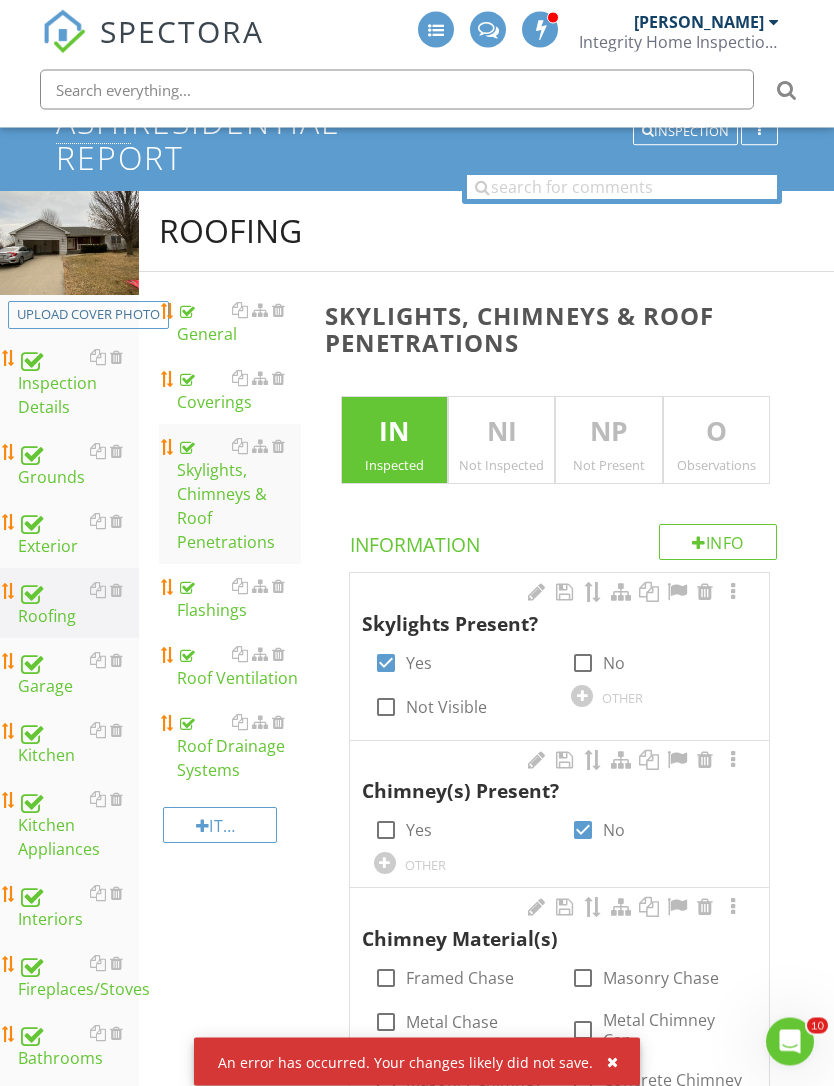 click on "Flashings" at bounding box center (239, 599) 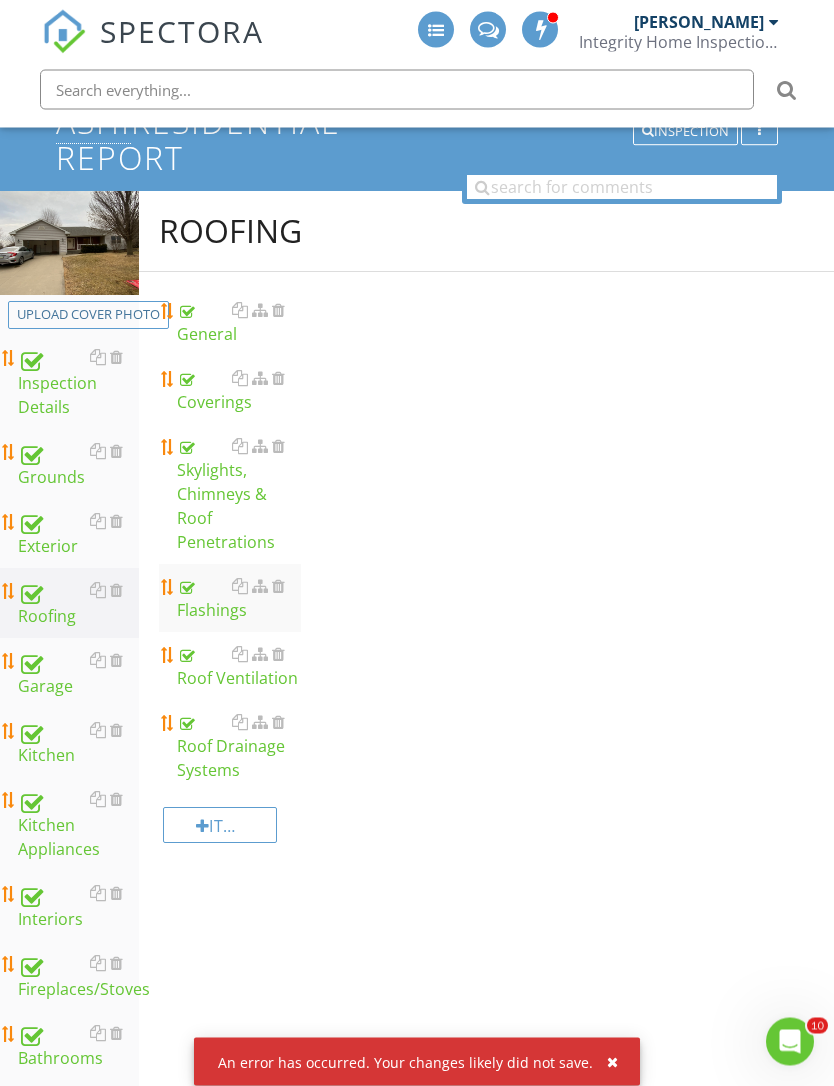 scroll, scrollTop: 149, scrollLeft: 0, axis: vertical 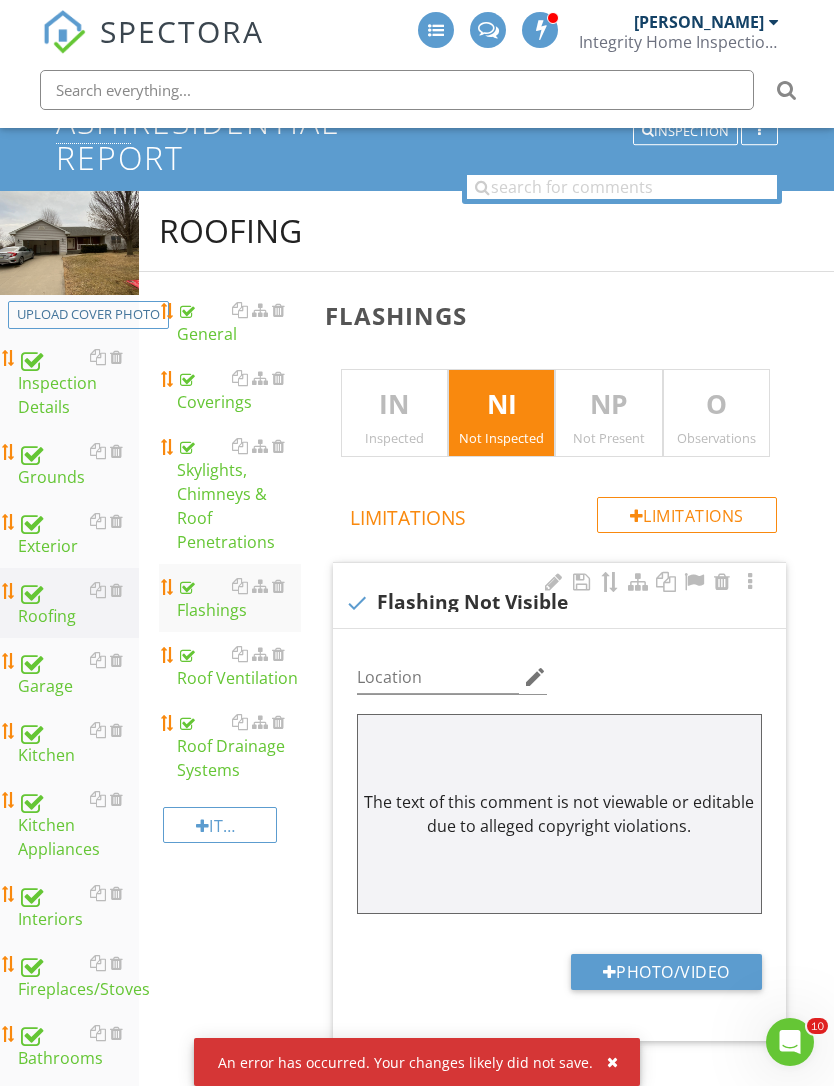 click on "Roof Ventilation" at bounding box center (239, 666) 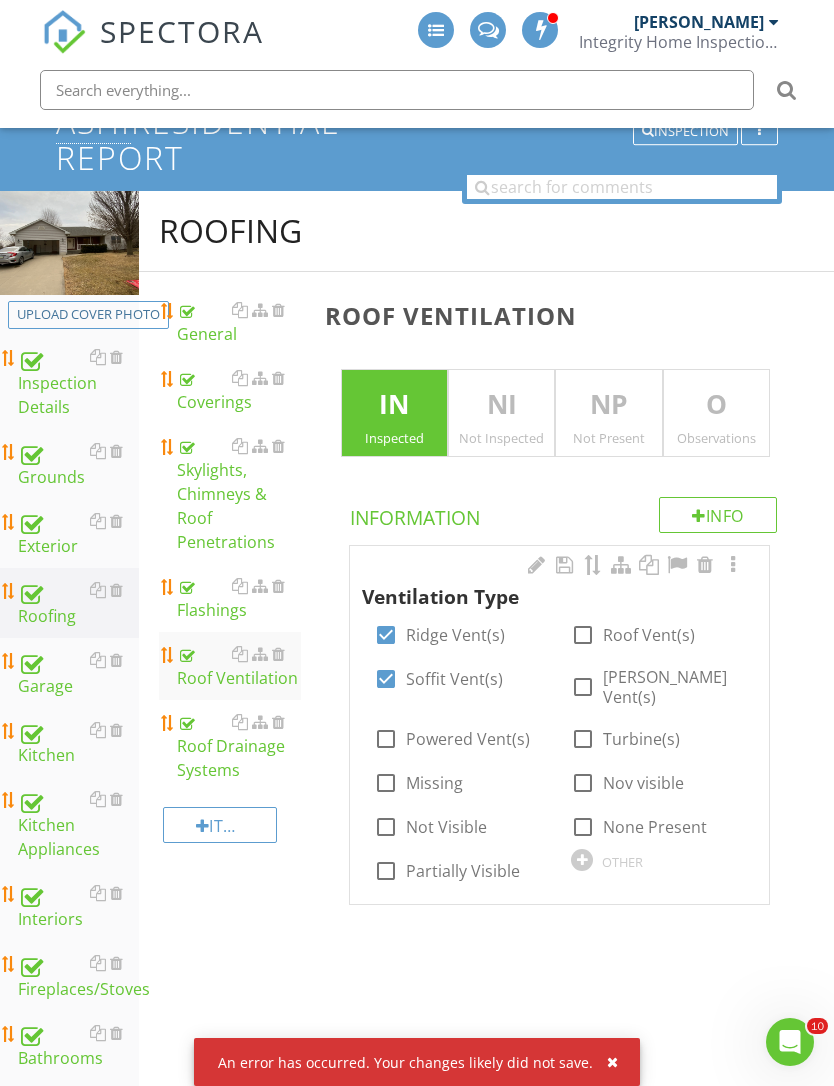 click on "Roof Drainage Systems" at bounding box center [239, 746] 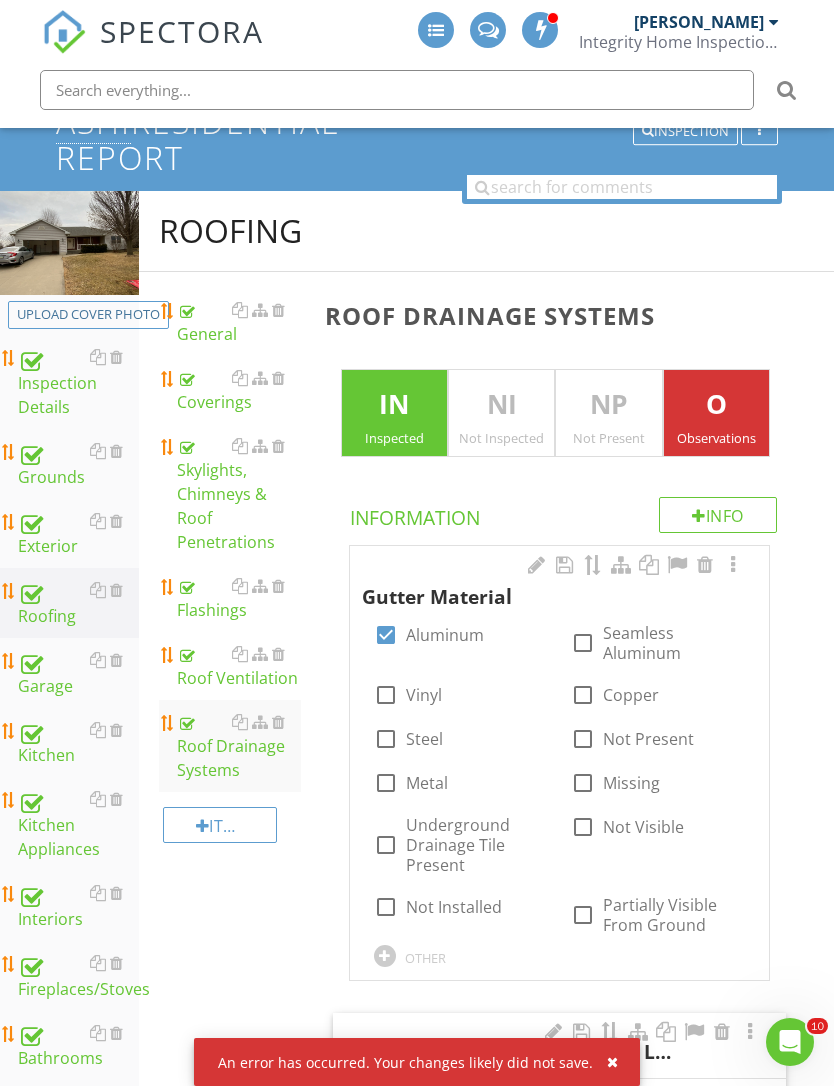 click on "Garage" at bounding box center (78, 673) 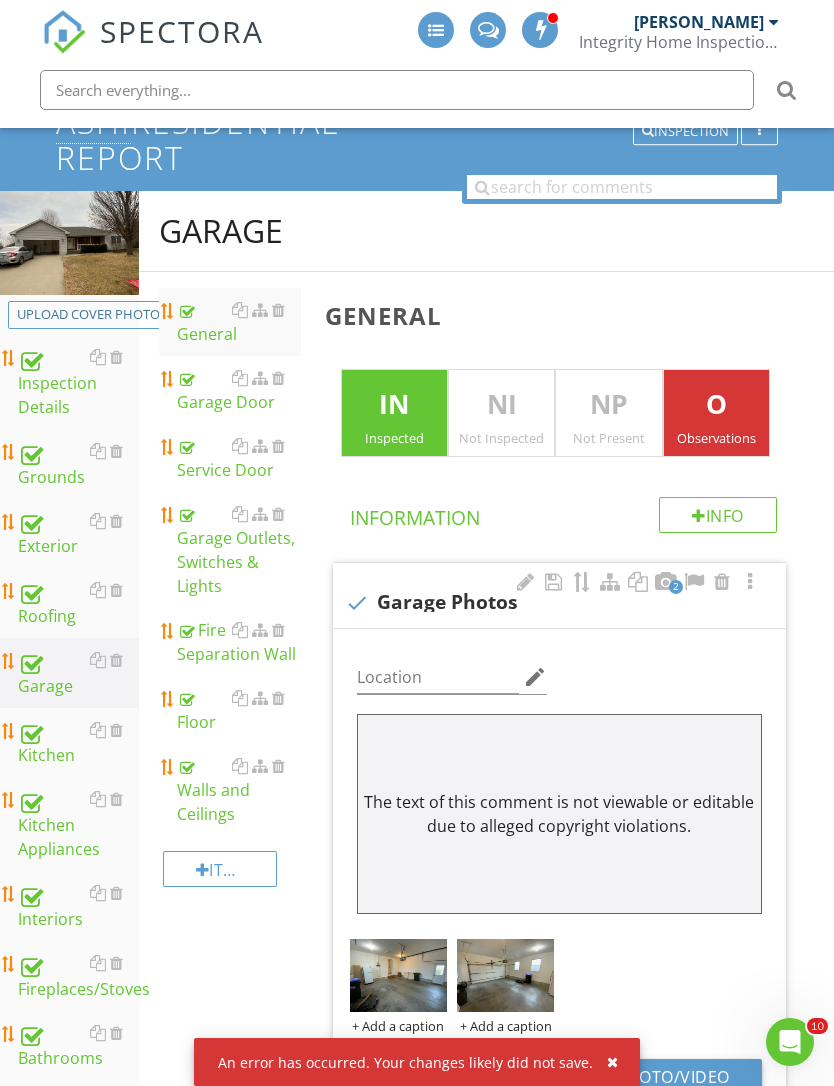 click on "Walls and Ceilings" at bounding box center [239, 790] 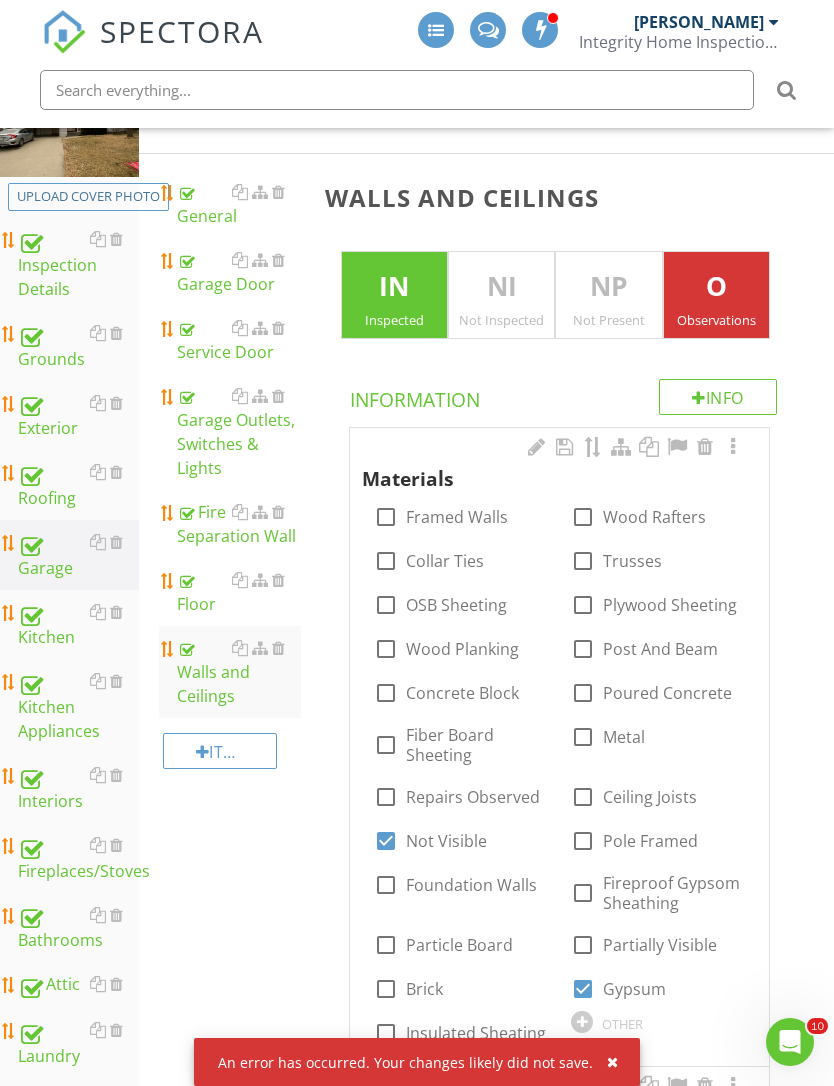 scroll, scrollTop: 249, scrollLeft: 0, axis: vertical 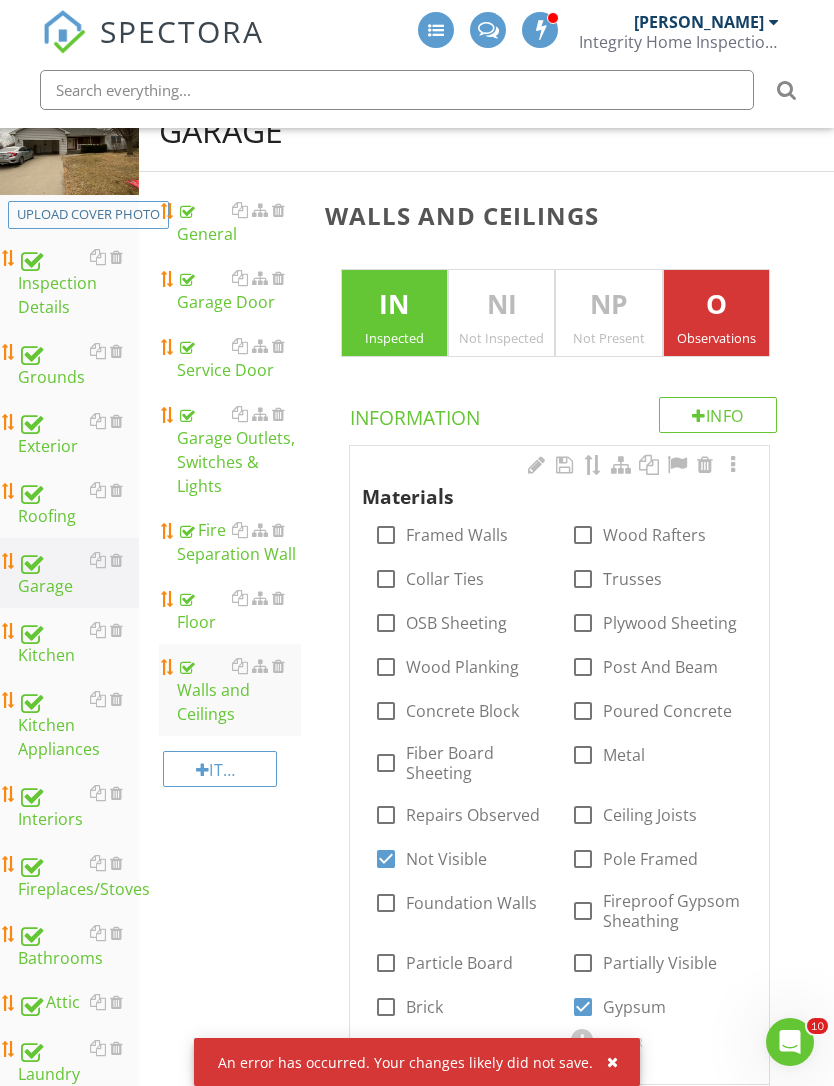 click on "Fire Separation Wall" at bounding box center (239, 542) 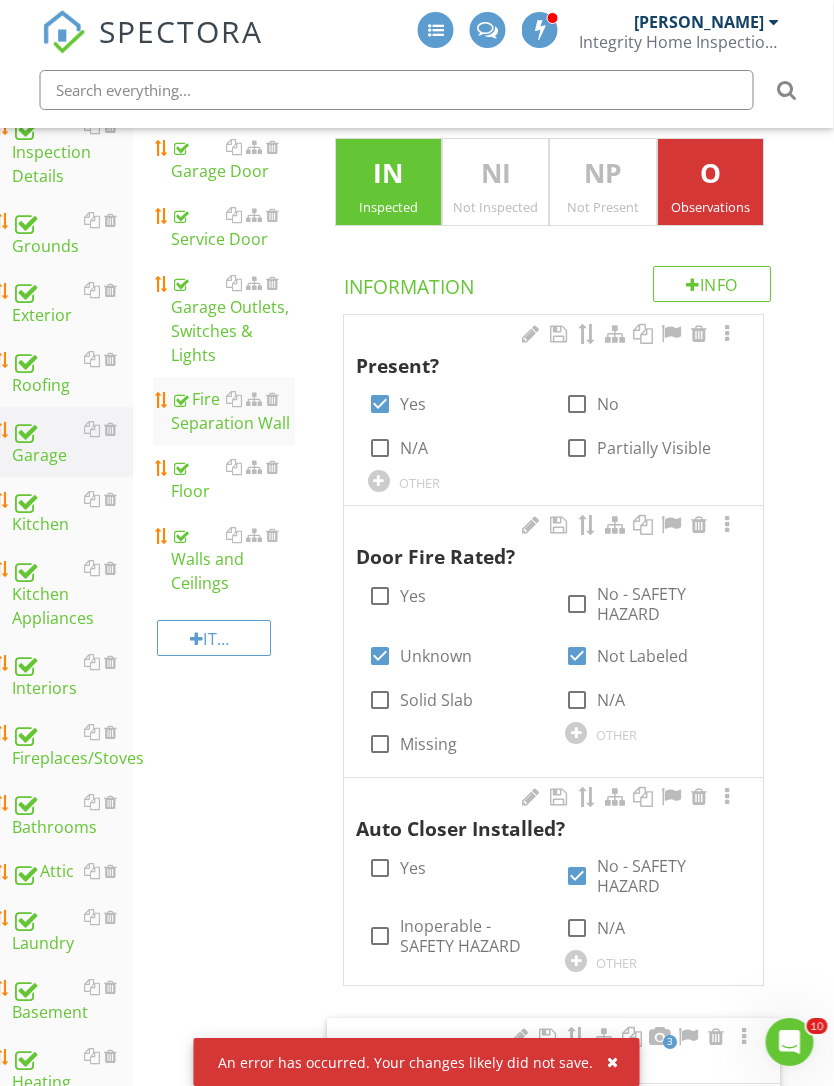 scroll, scrollTop: 380, scrollLeft: 8, axis: both 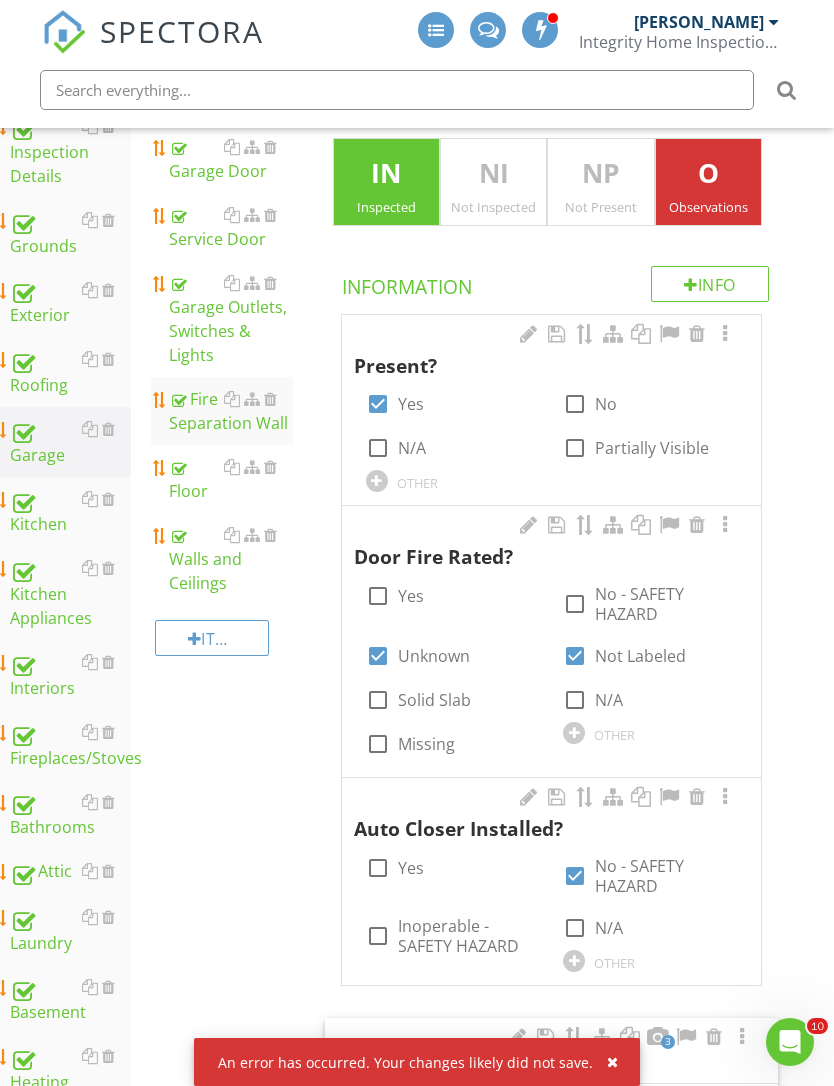 click on "Garage Outlets, Switches & Lights" at bounding box center (231, 319) 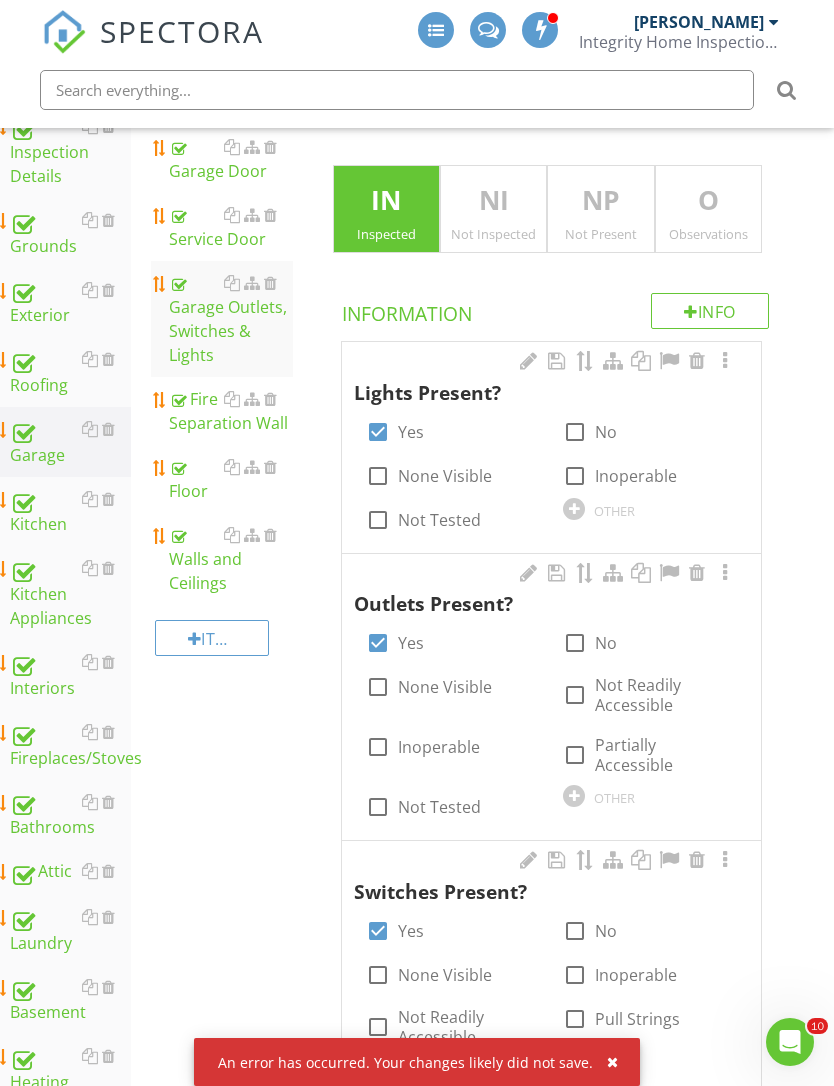 click on "Service Door" at bounding box center (231, 227) 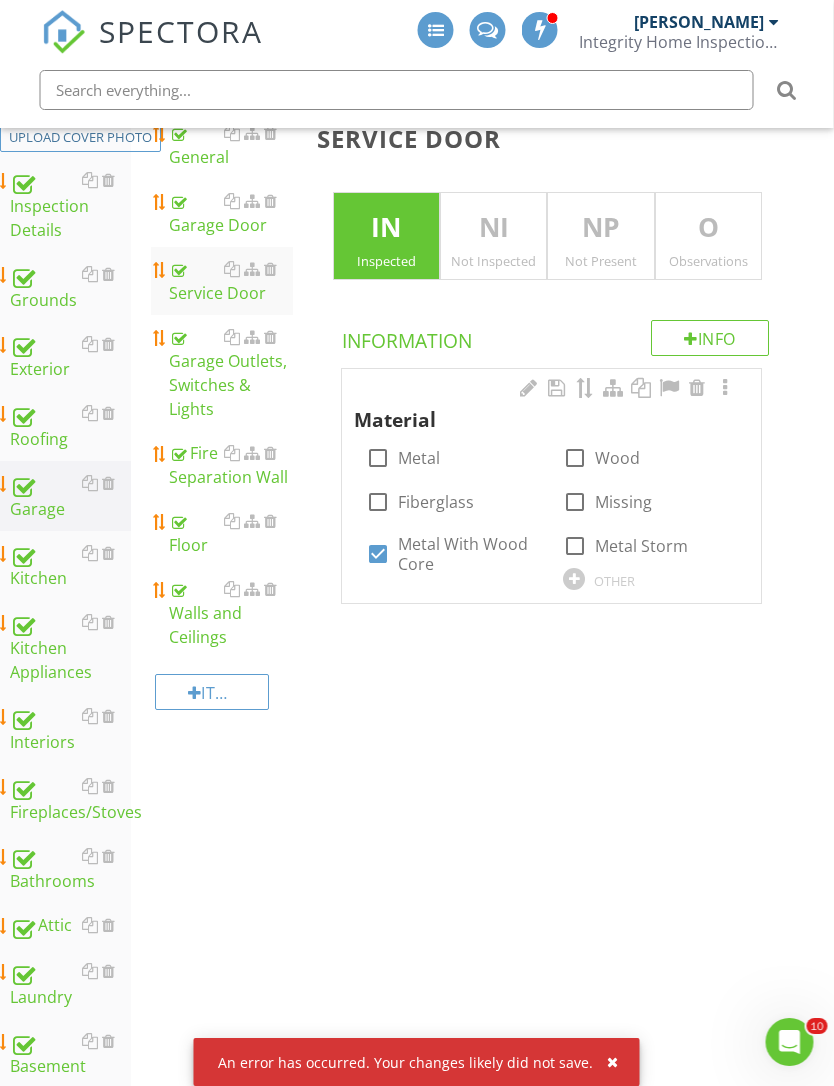scroll, scrollTop: 325, scrollLeft: 7, axis: both 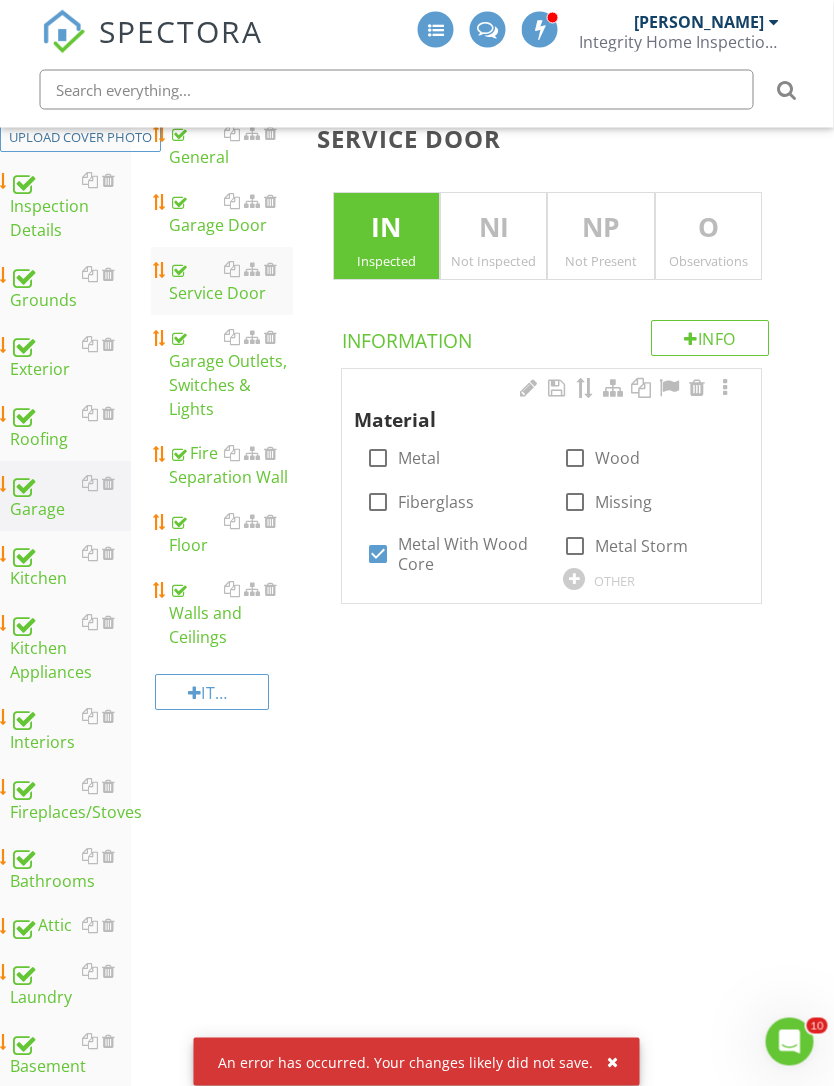 click on "Kitchen" at bounding box center (71, 567) 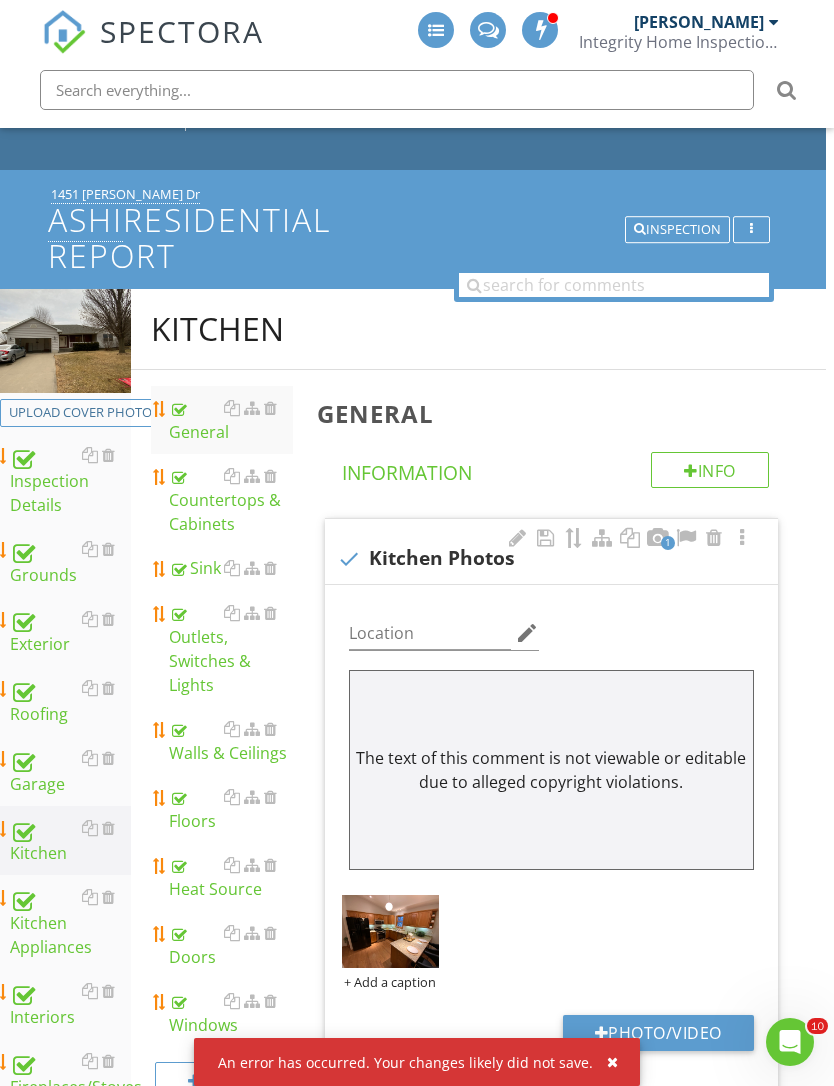 scroll, scrollTop: 72, scrollLeft: 8, axis: both 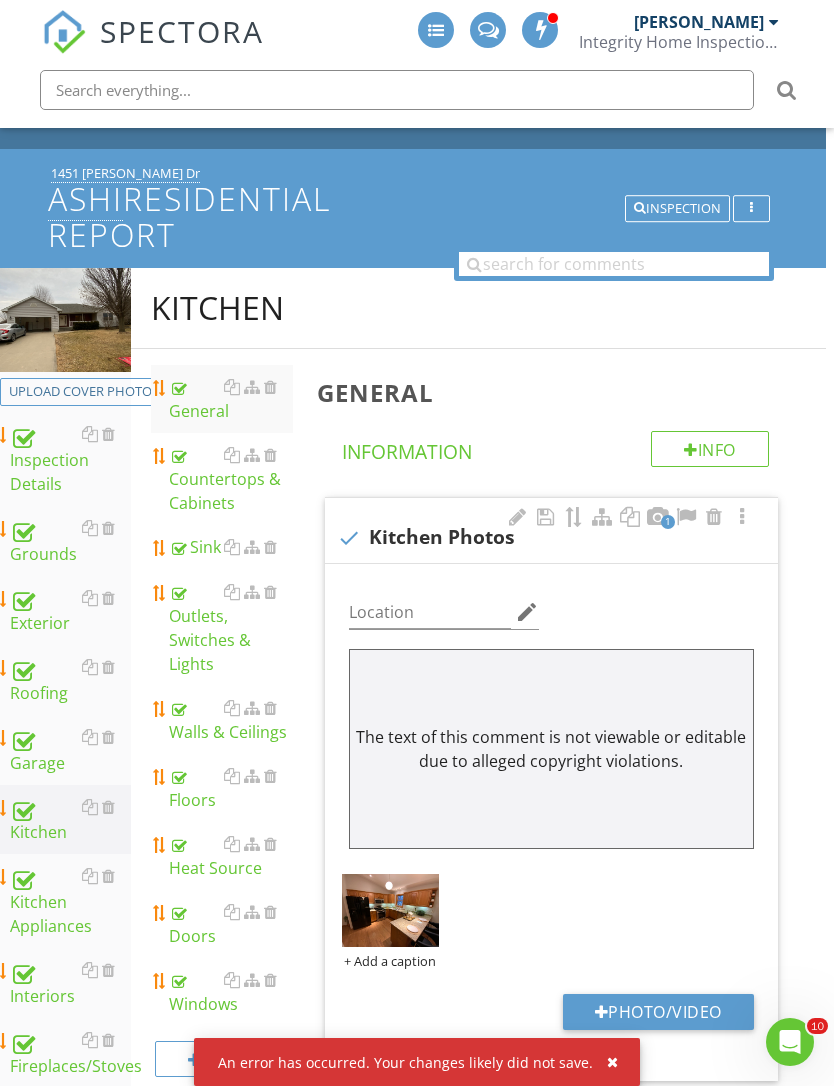 click on "Countertops & Cabinets" at bounding box center [231, 479] 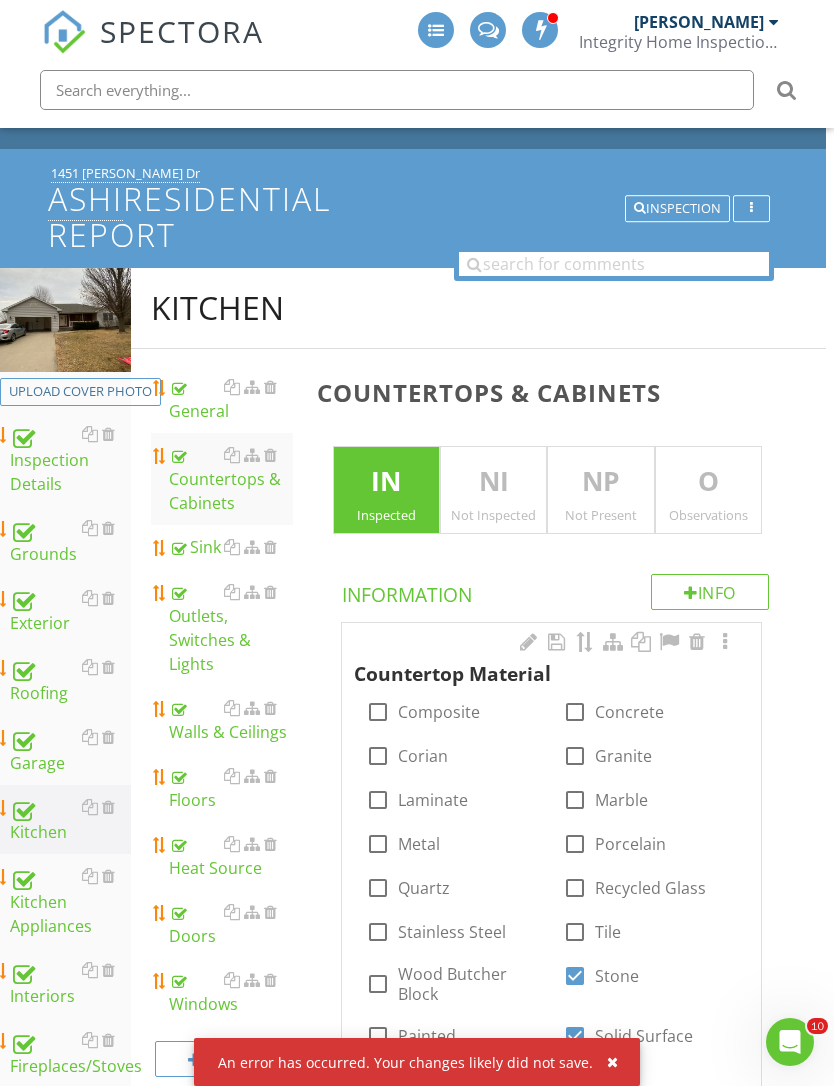 click on "Sink" at bounding box center (231, 547) 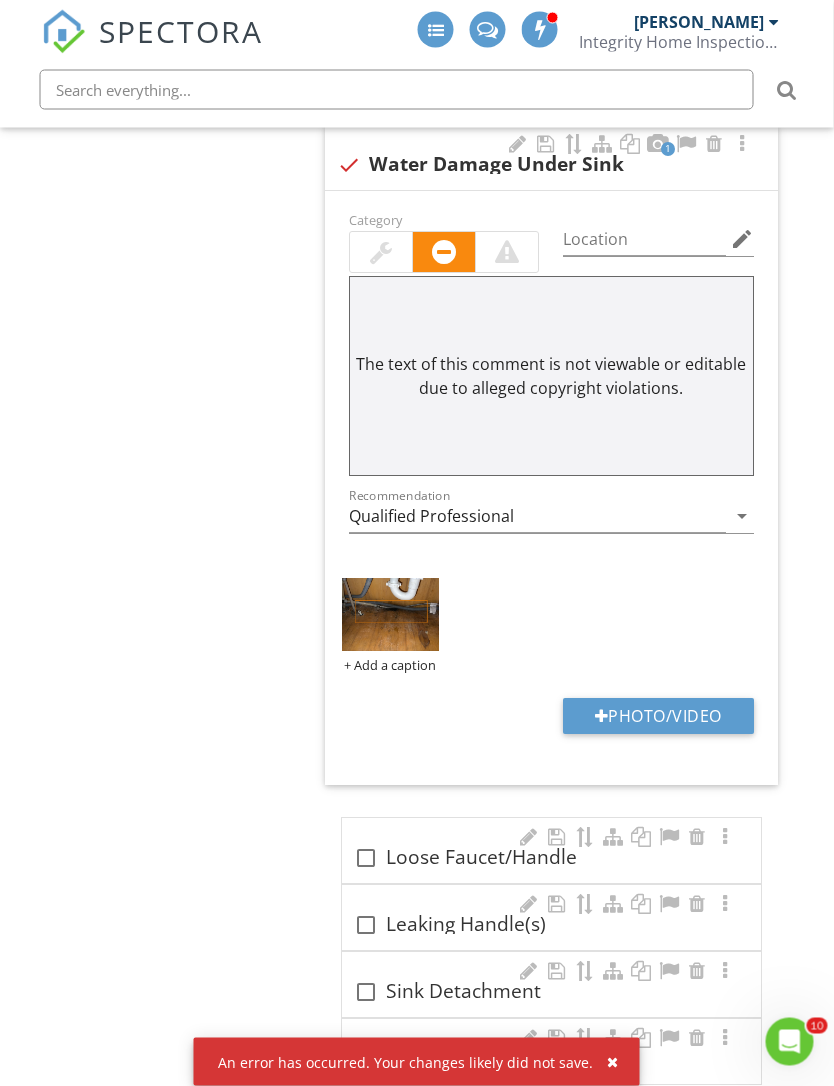 scroll, scrollTop: 3637, scrollLeft: 7, axis: both 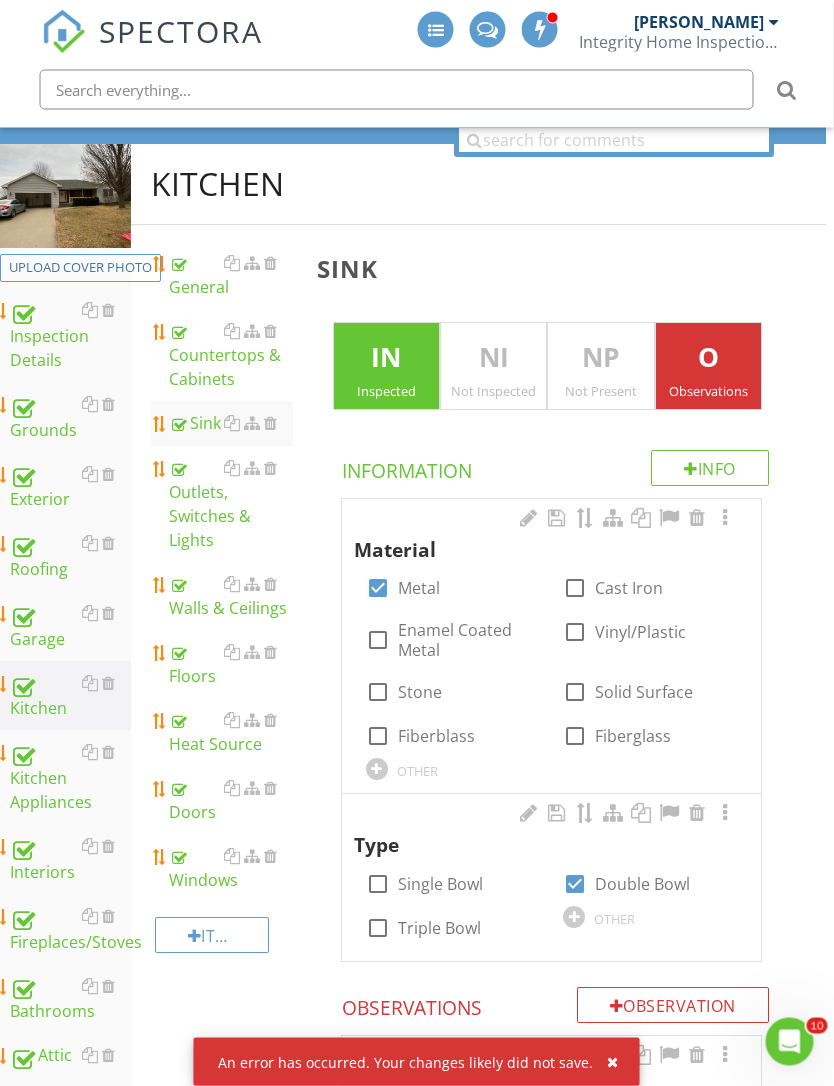 click on "Outlets, Switches & Lights" at bounding box center (232, 505) 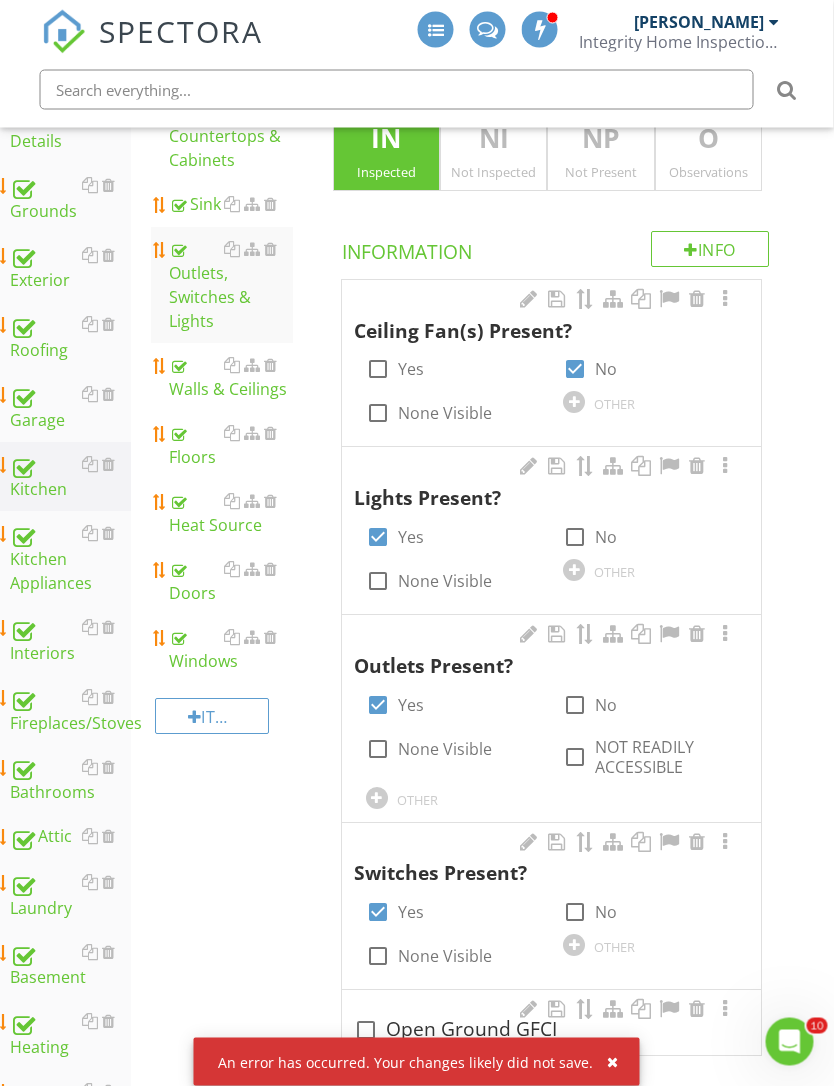 scroll, scrollTop: 415, scrollLeft: 8, axis: both 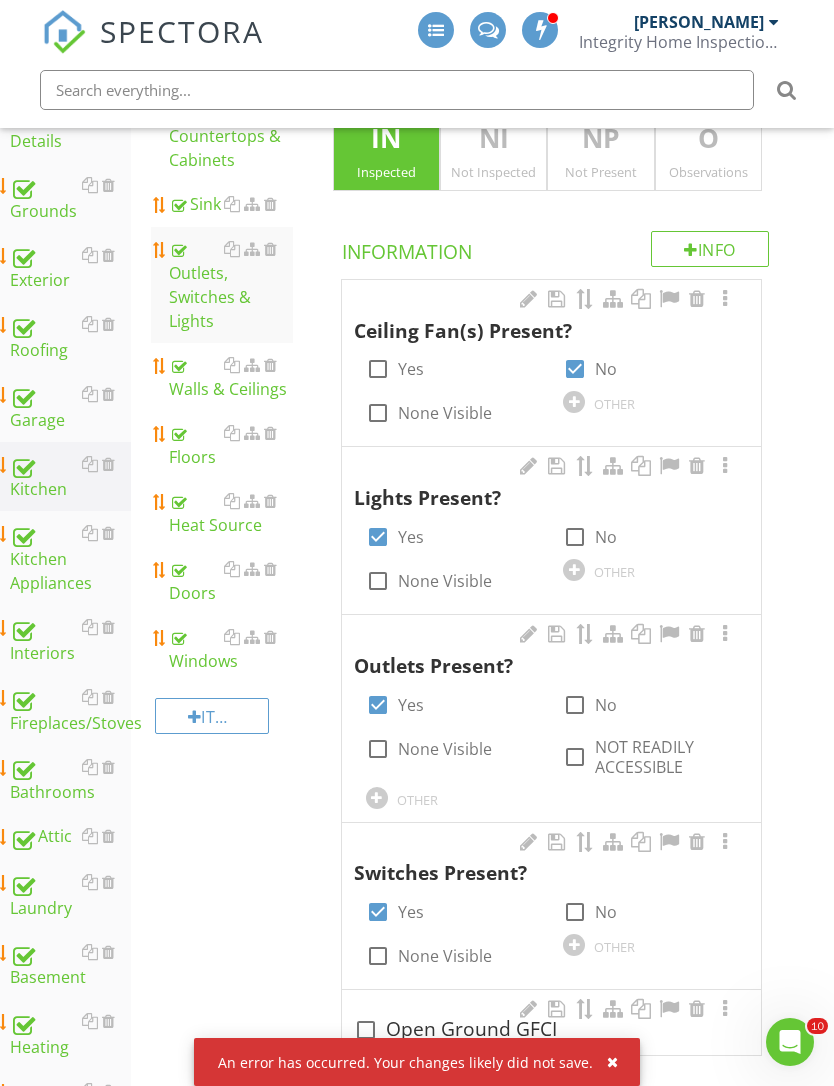 click on "Walls & Ceilings" at bounding box center [231, 377] 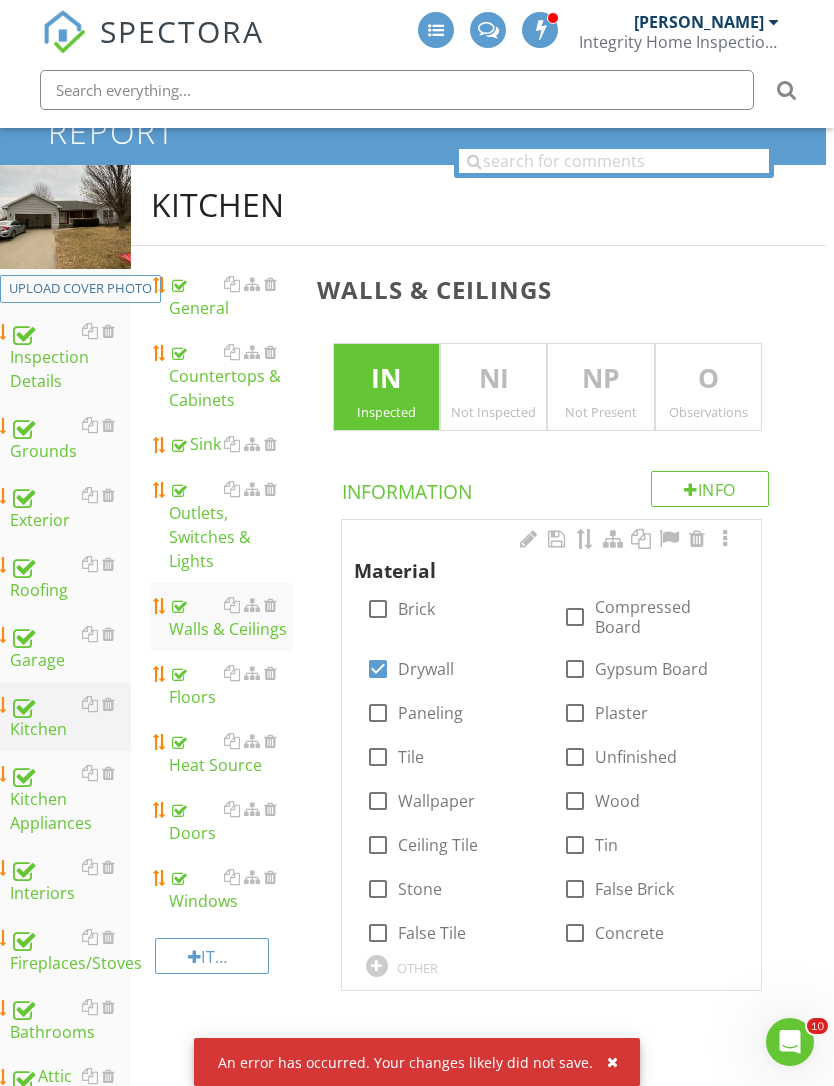 scroll, scrollTop: 0, scrollLeft: 8, axis: horizontal 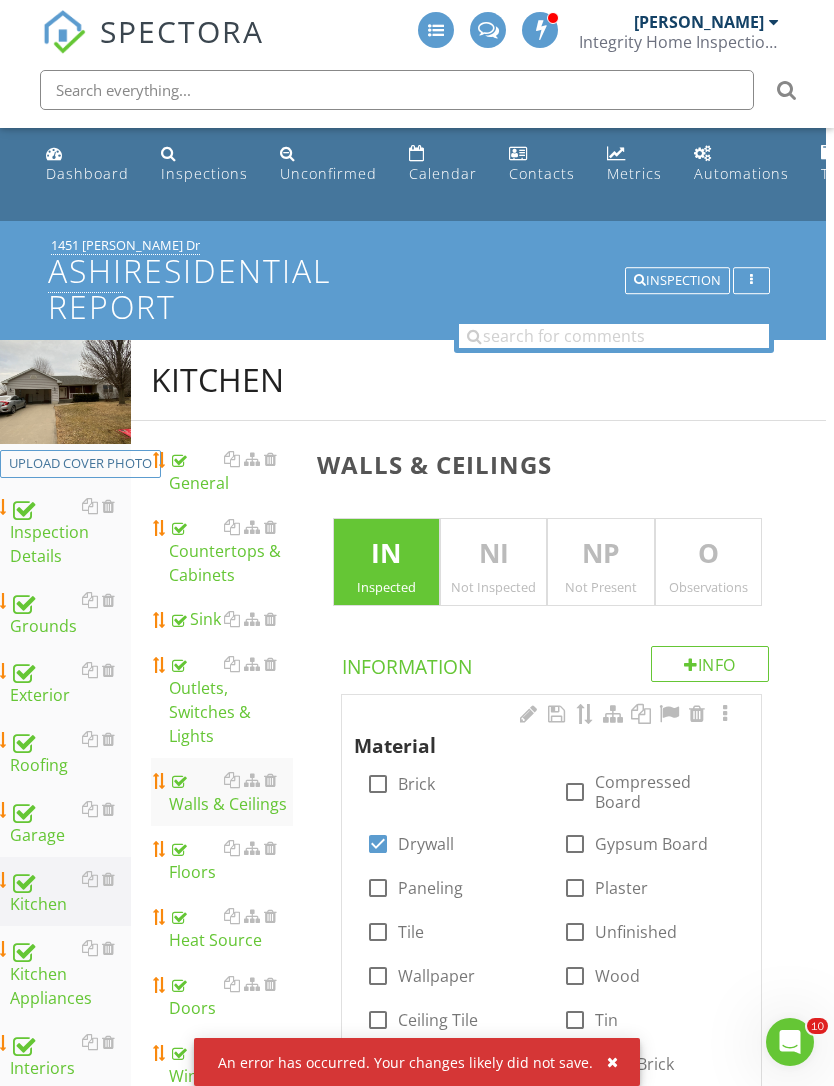 click on "Floors" at bounding box center [231, 860] 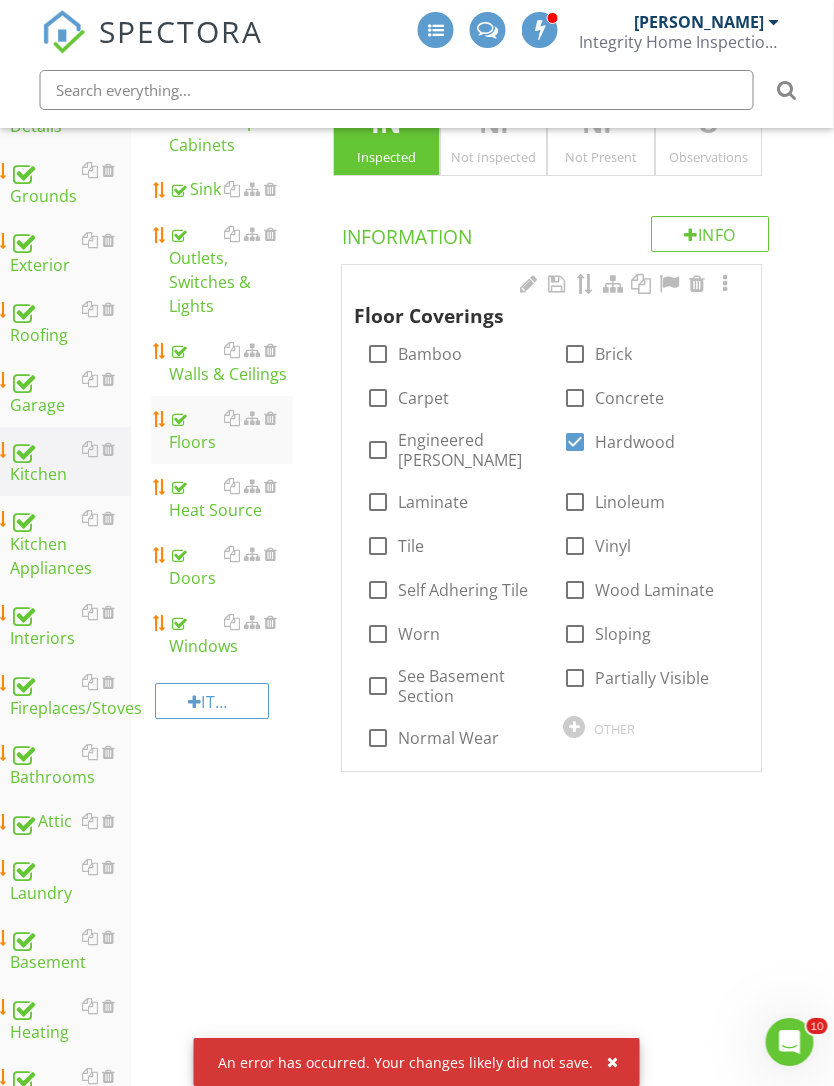 scroll, scrollTop: 433, scrollLeft: 7, axis: both 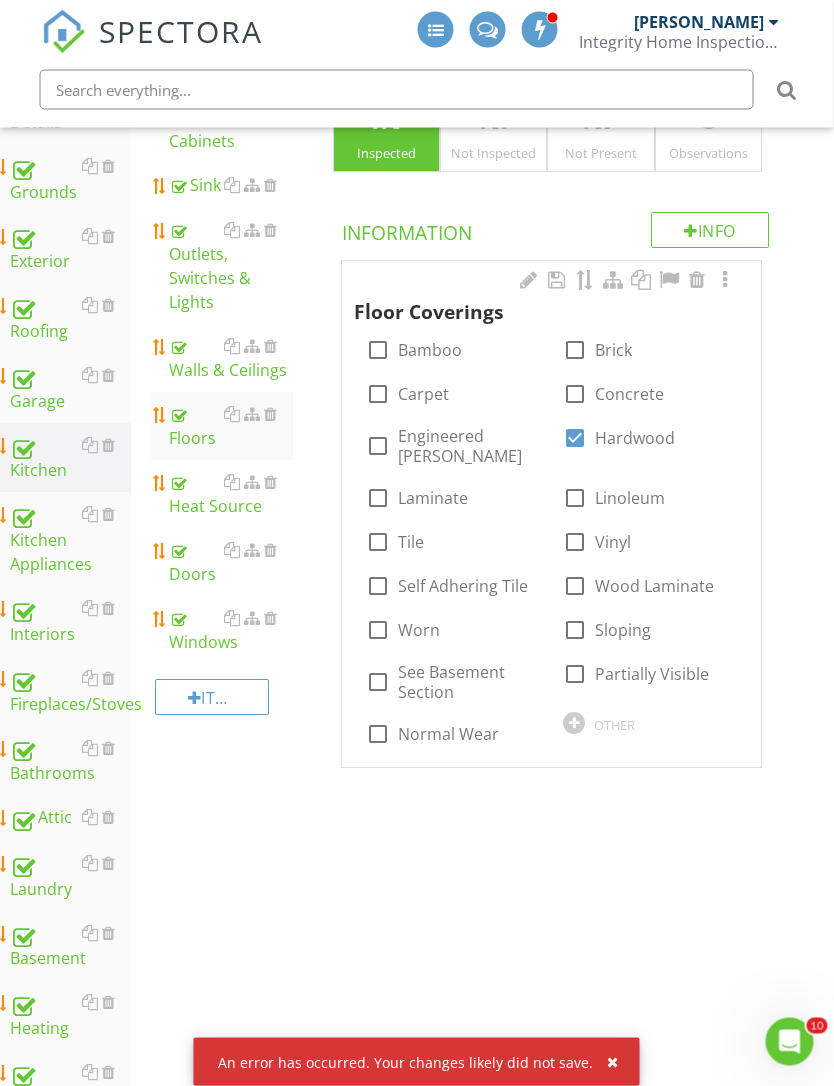 click on "Heat Source" at bounding box center (232, 495) 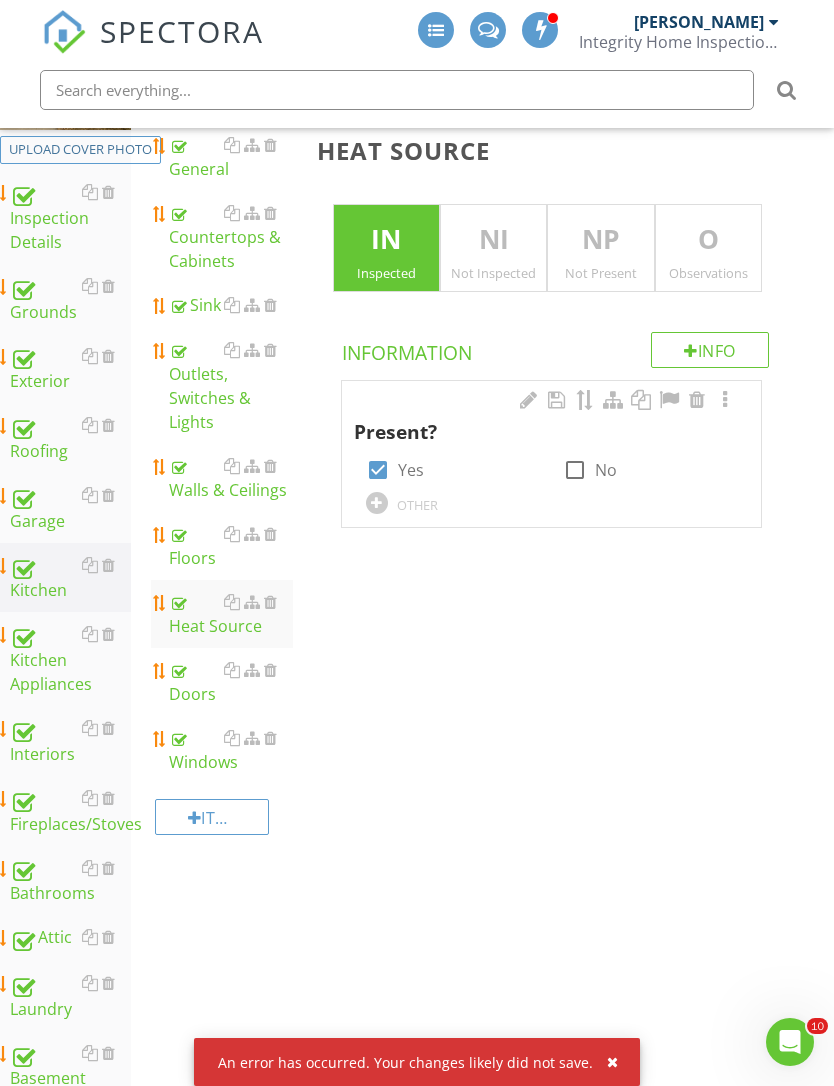 scroll, scrollTop: 336, scrollLeft: 8, axis: both 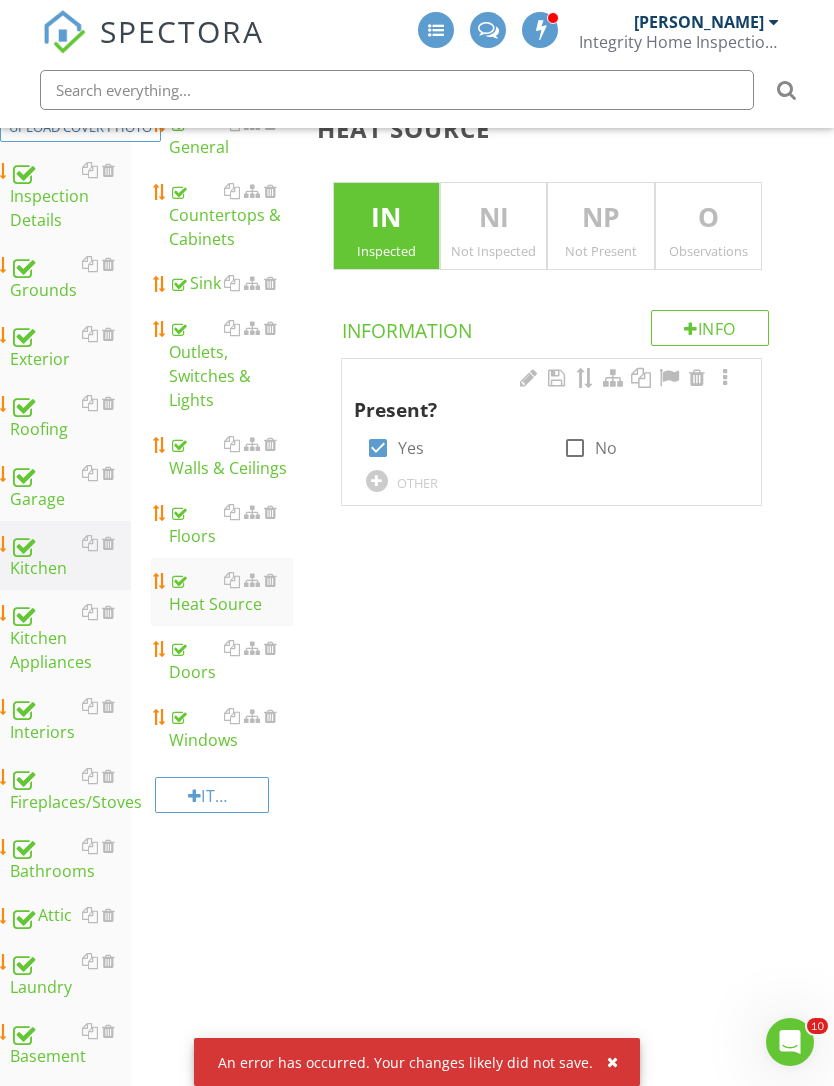 click on "Doors" at bounding box center [231, 660] 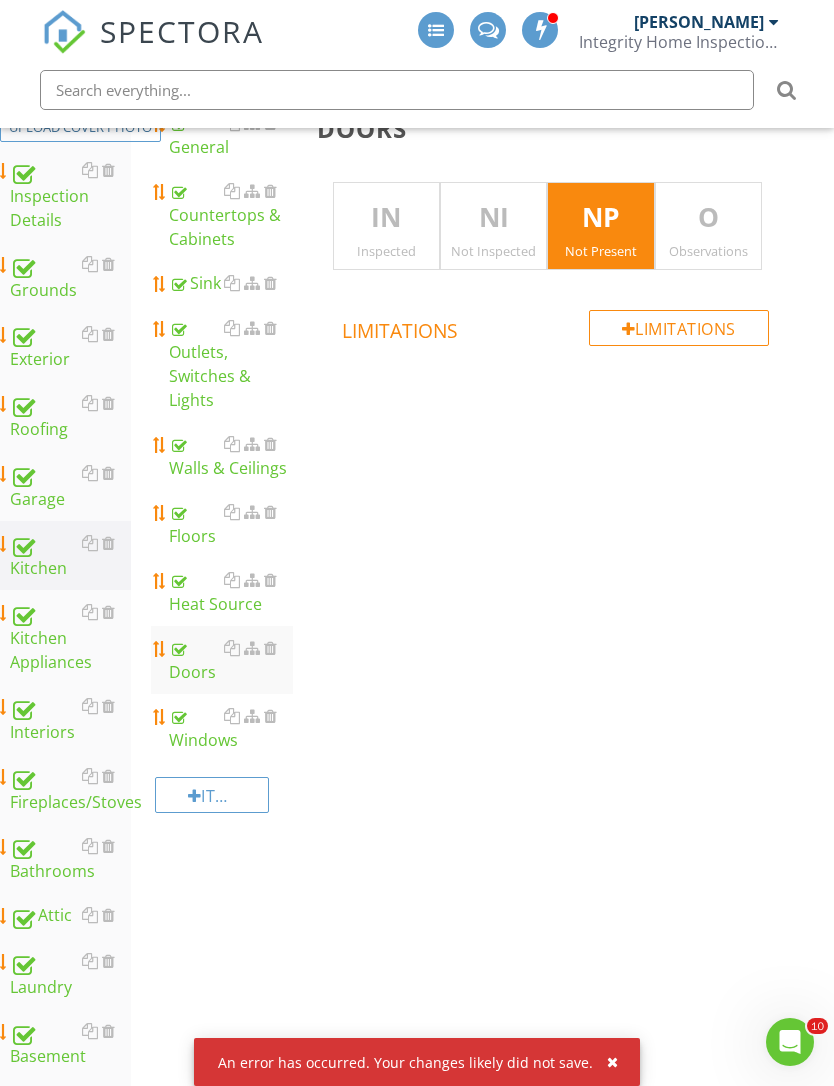 click at bounding box center (177, 717) 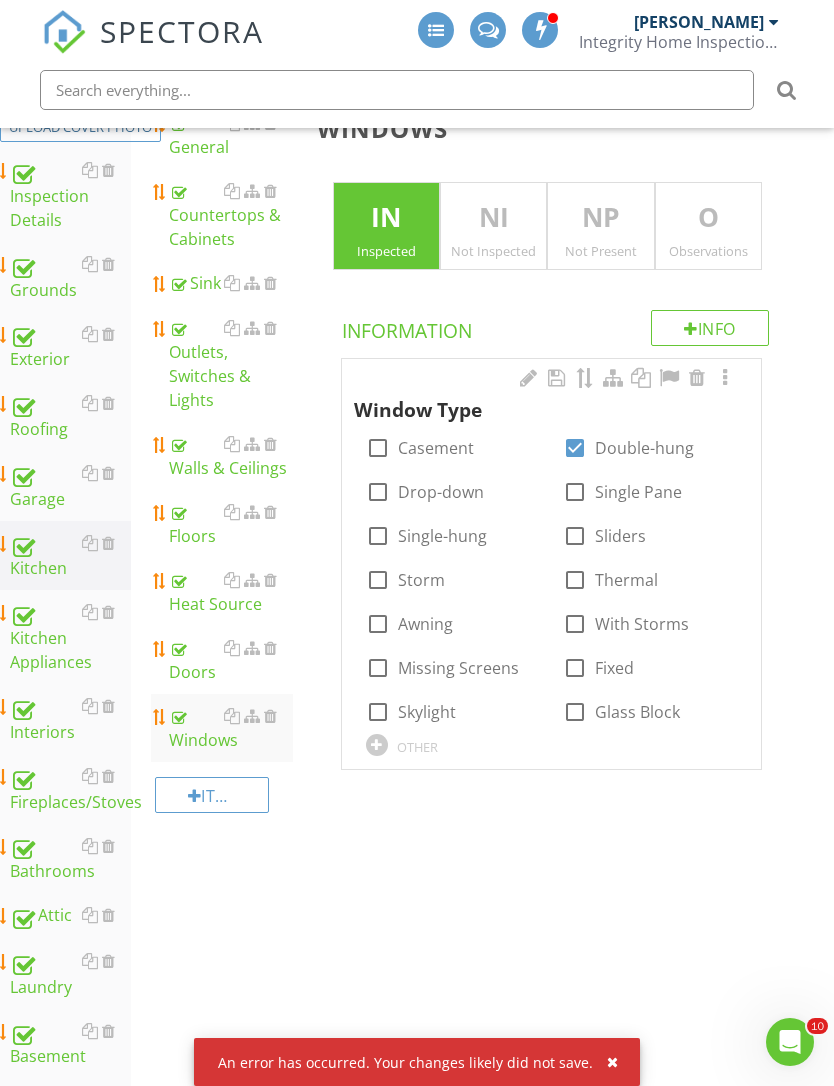 scroll, scrollTop: 362, scrollLeft: 8, axis: both 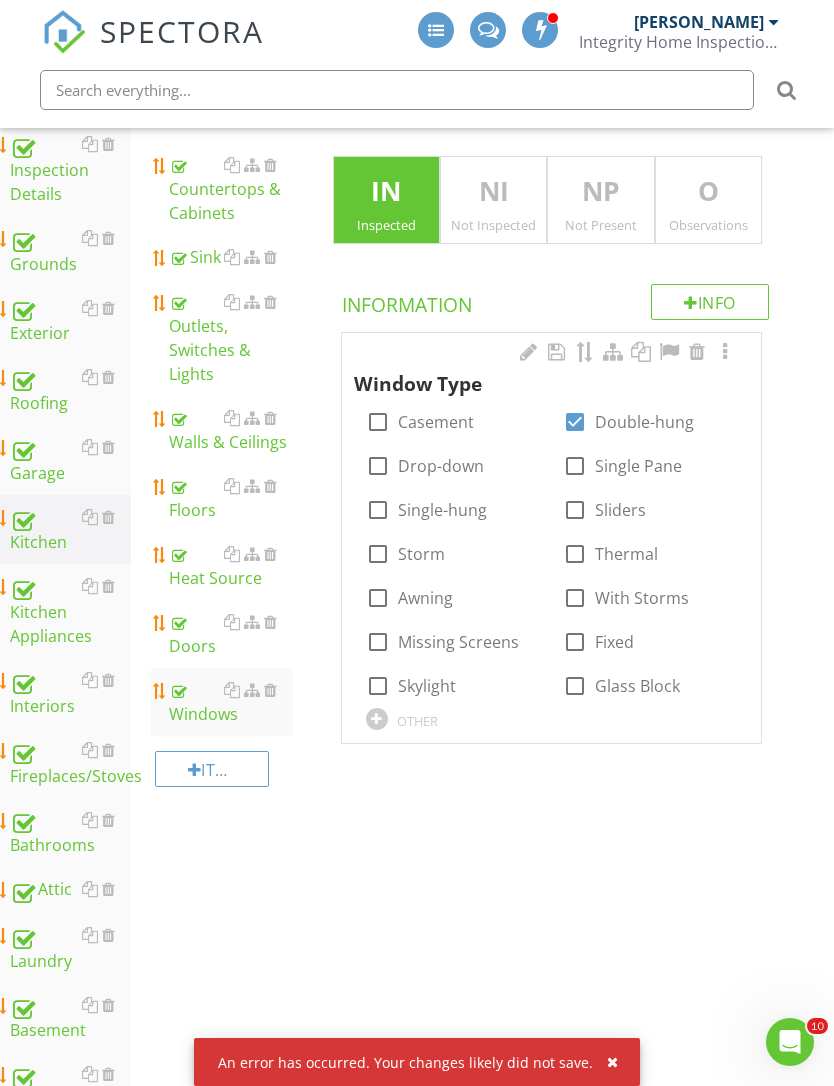 click on "Kitchen Appliances" at bounding box center [70, 611] 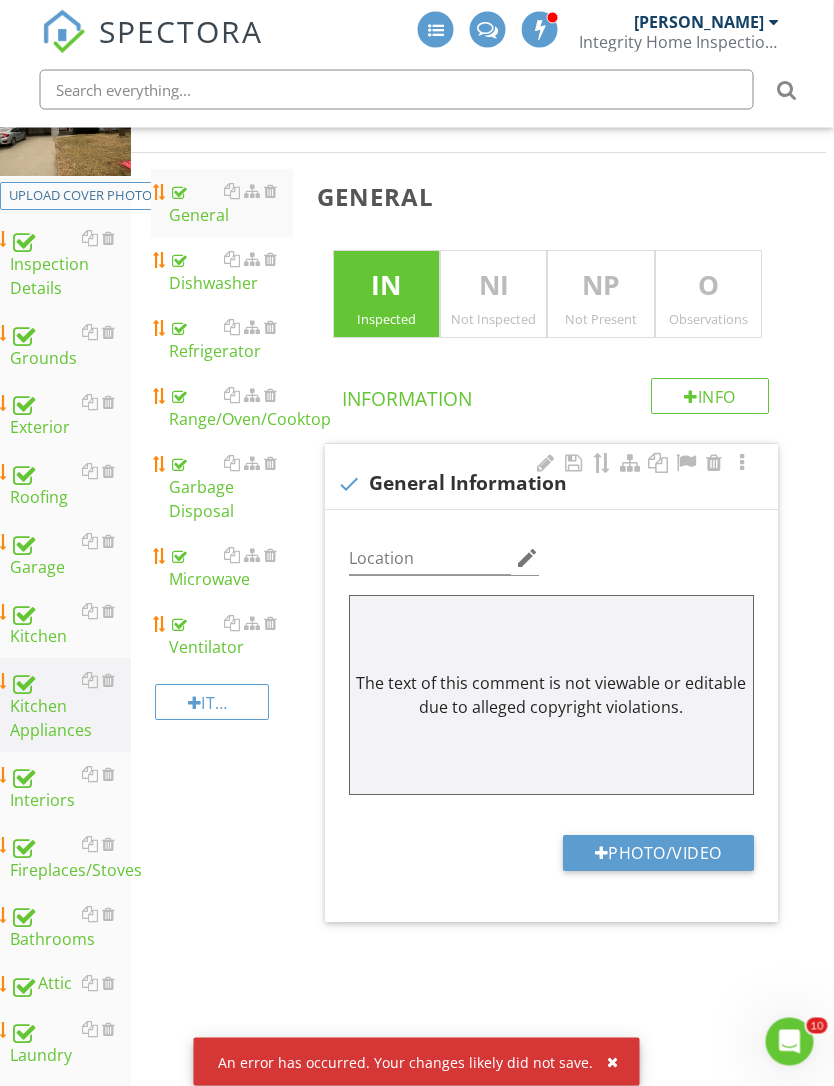 scroll, scrollTop: 242, scrollLeft: 7, axis: both 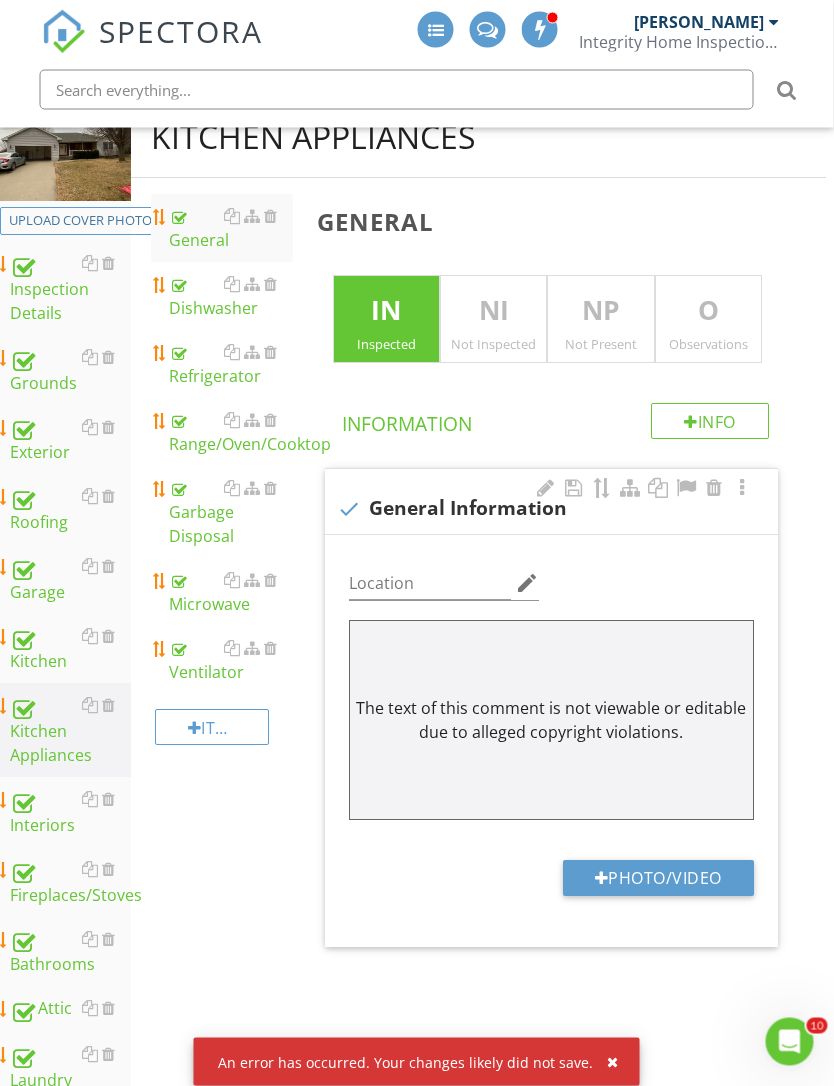 click on "Dishwasher" at bounding box center (232, 297) 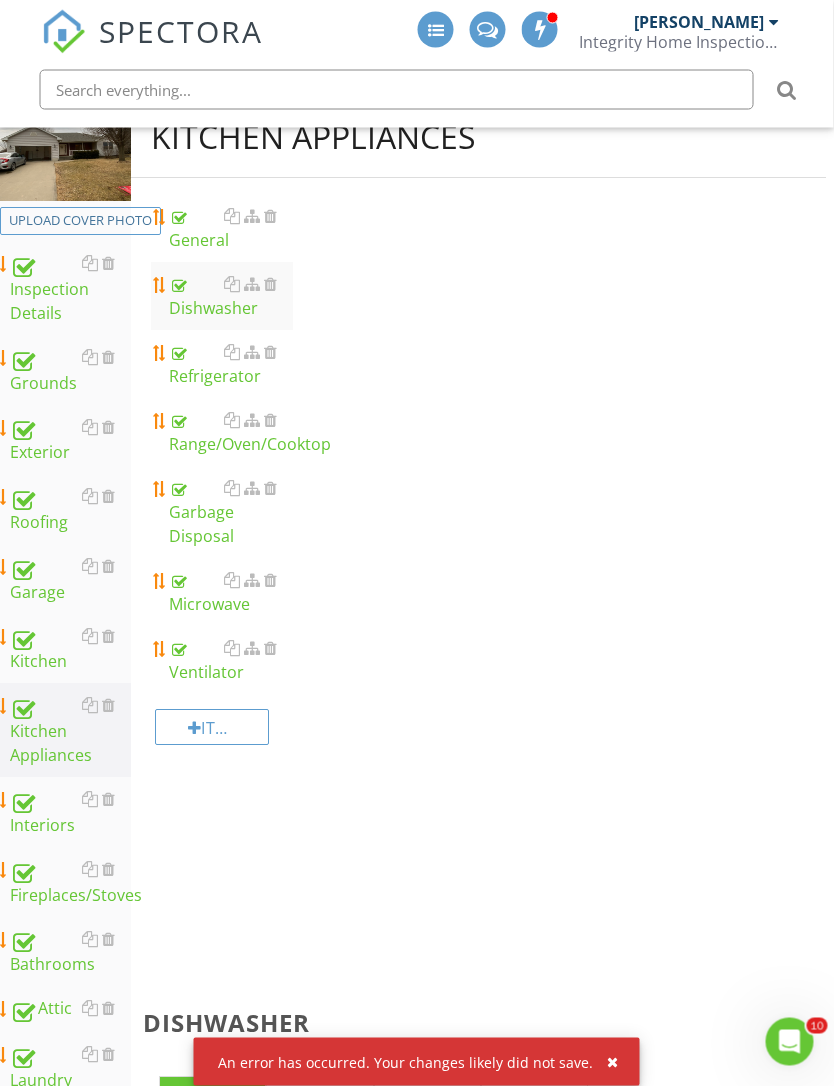 scroll, scrollTop: 243, scrollLeft: 8, axis: both 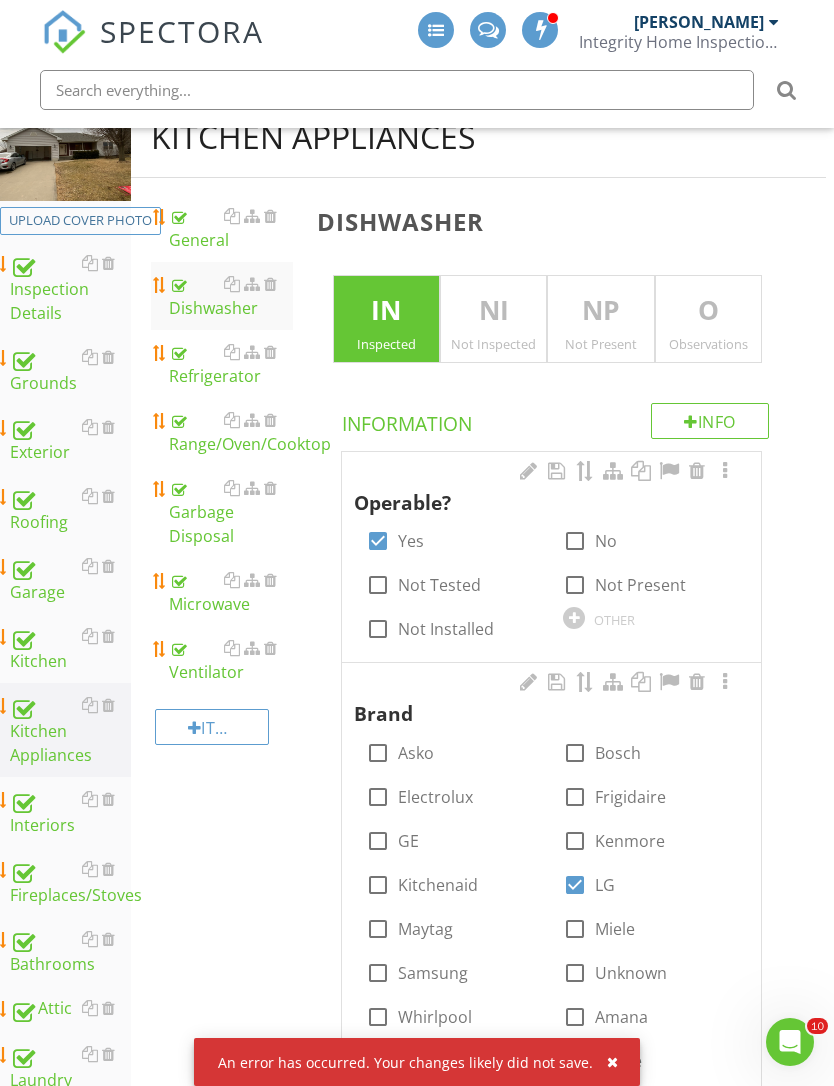 click on "Refrigerator" at bounding box center [231, 364] 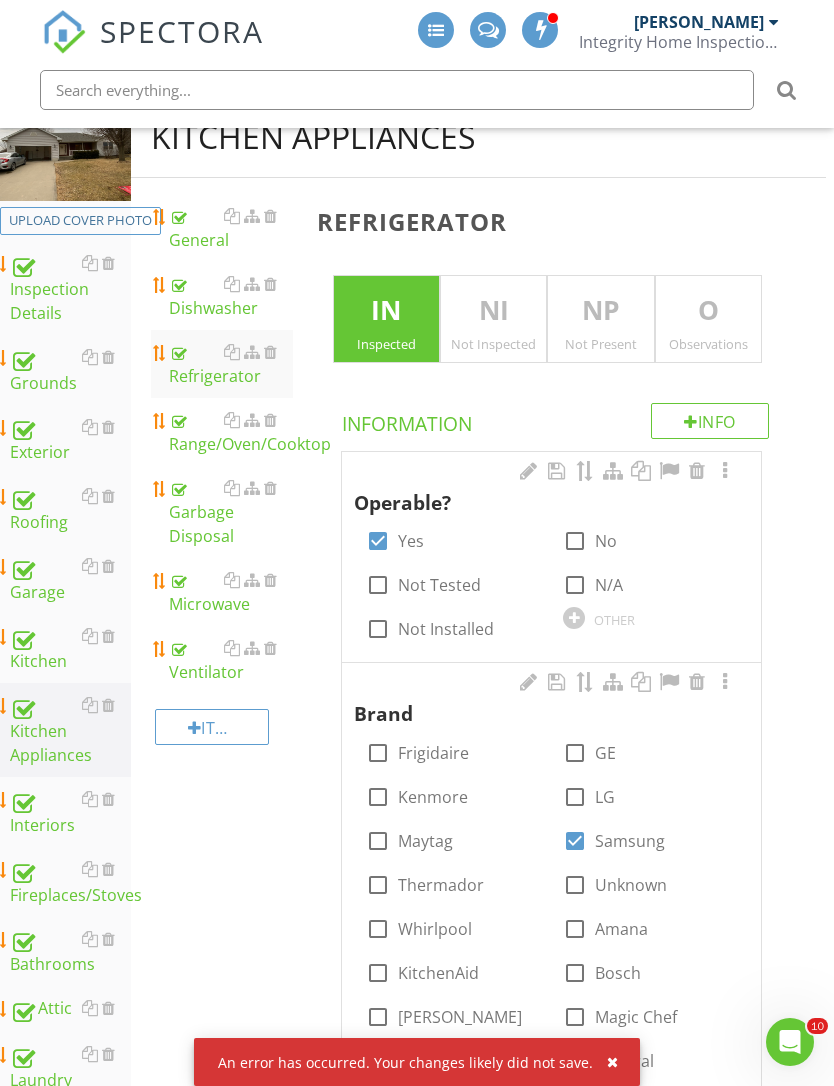 click on "Range/Oven/Cooktop" at bounding box center [231, 432] 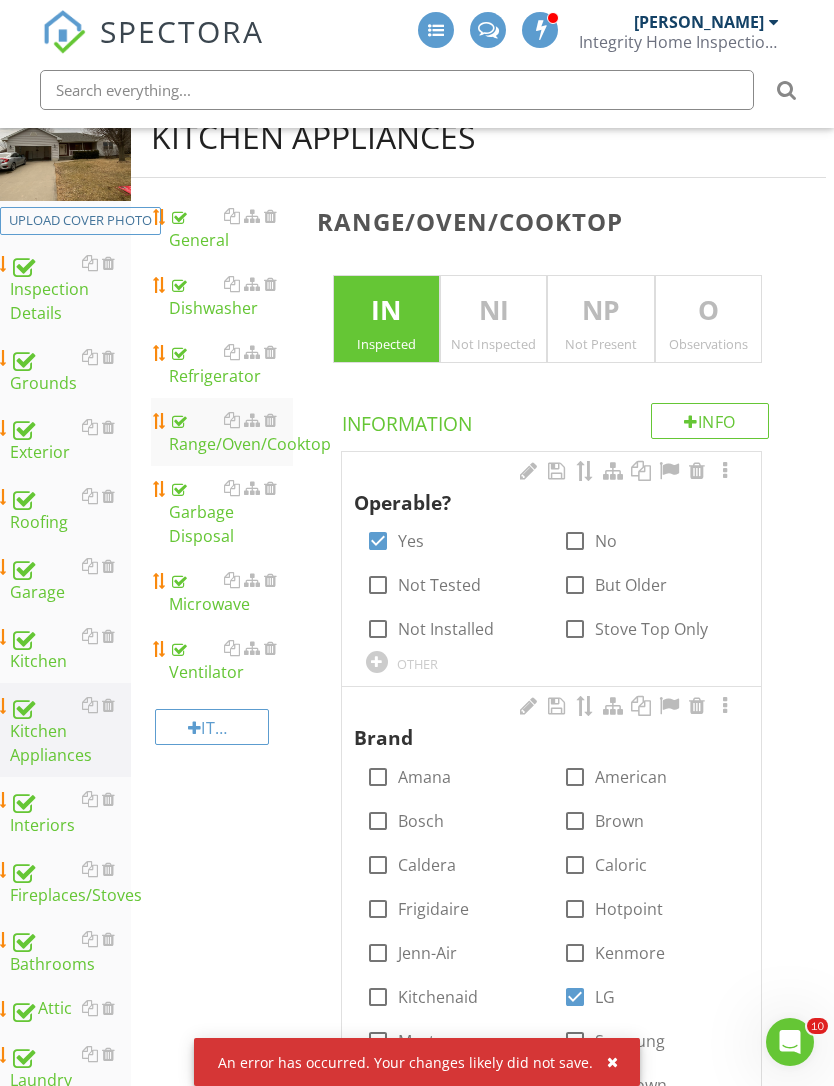 click on "Garbage Disposal" at bounding box center [231, 512] 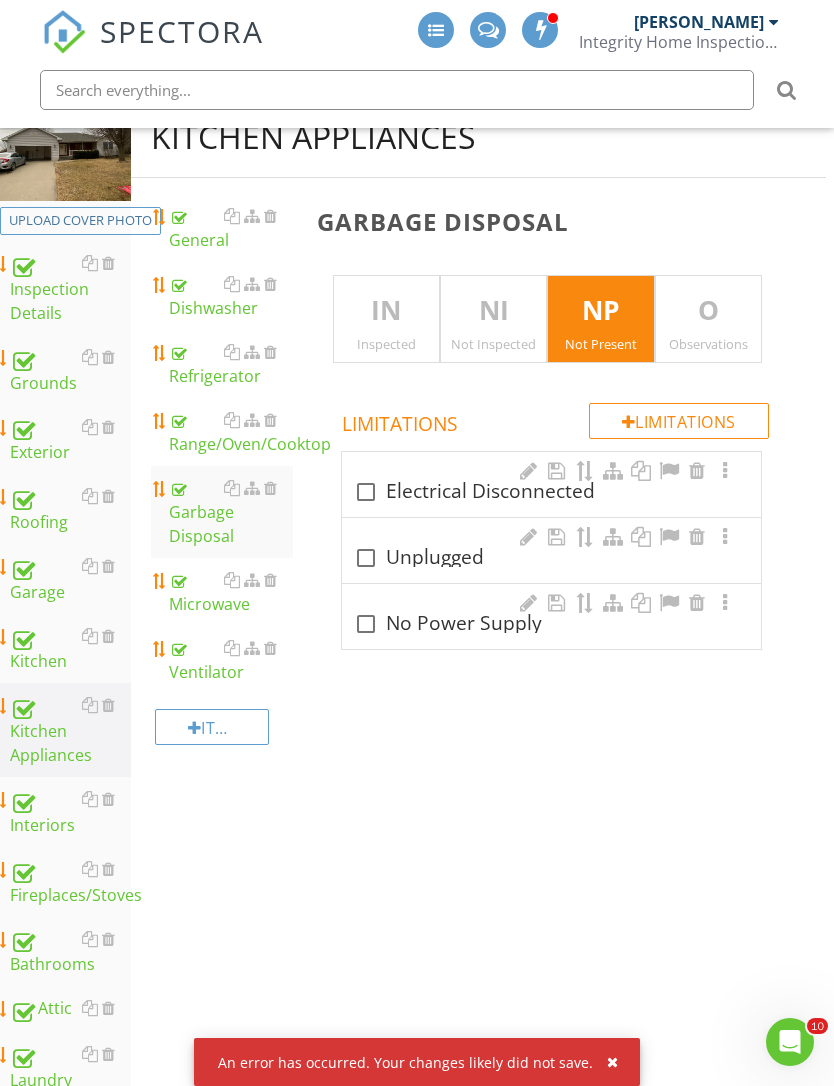 click on "Microwave" at bounding box center [231, 592] 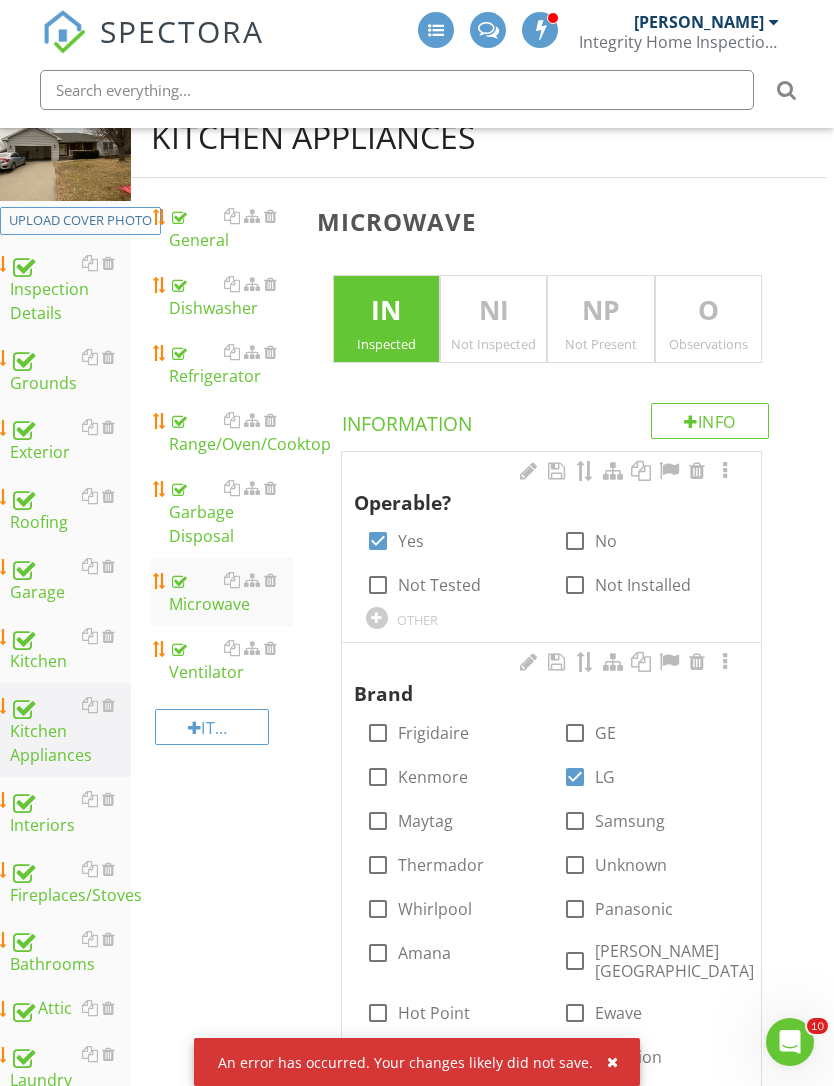 click on "Ventilator" at bounding box center [231, 660] 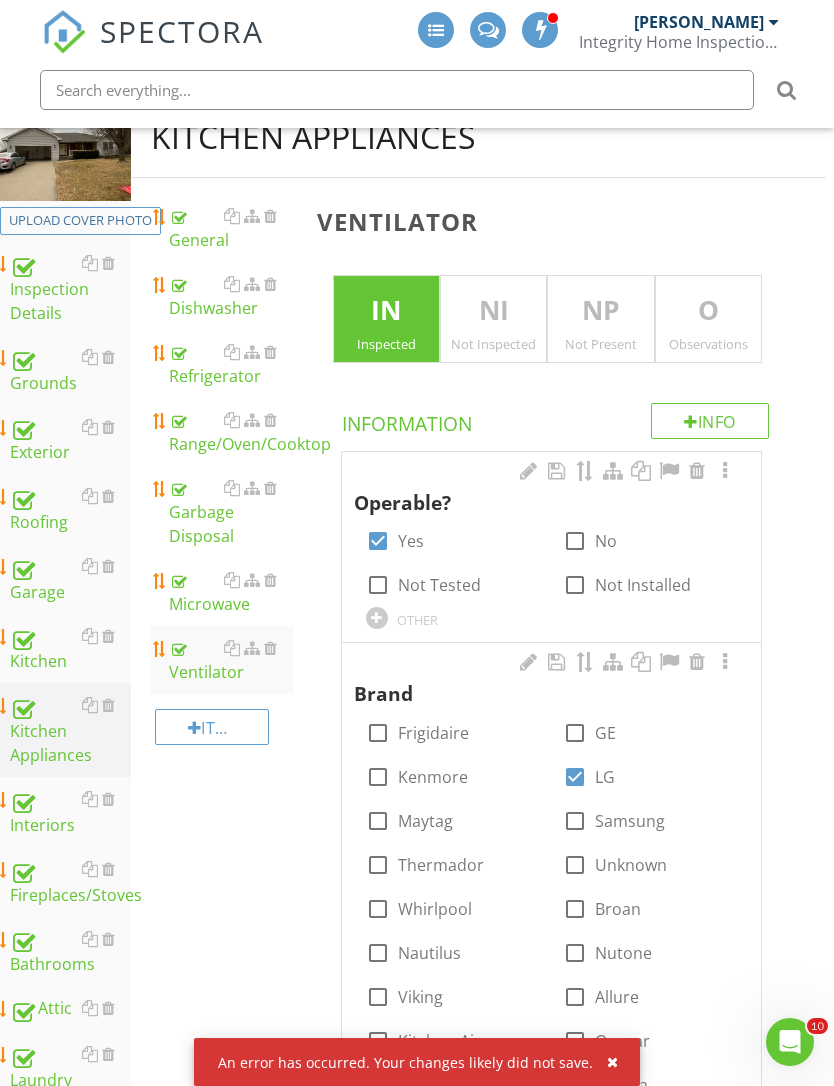 scroll, scrollTop: 241, scrollLeft: 8, axis: both 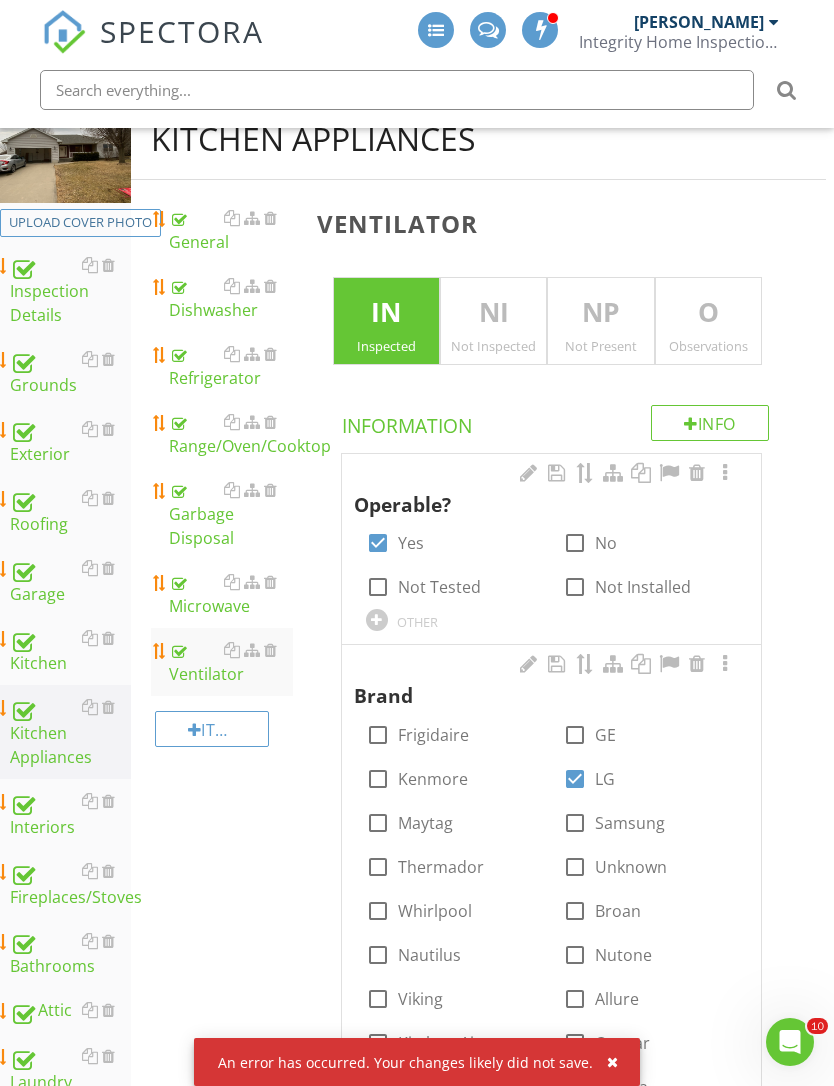 click on "Interiors" at bounding box center (70, 814) 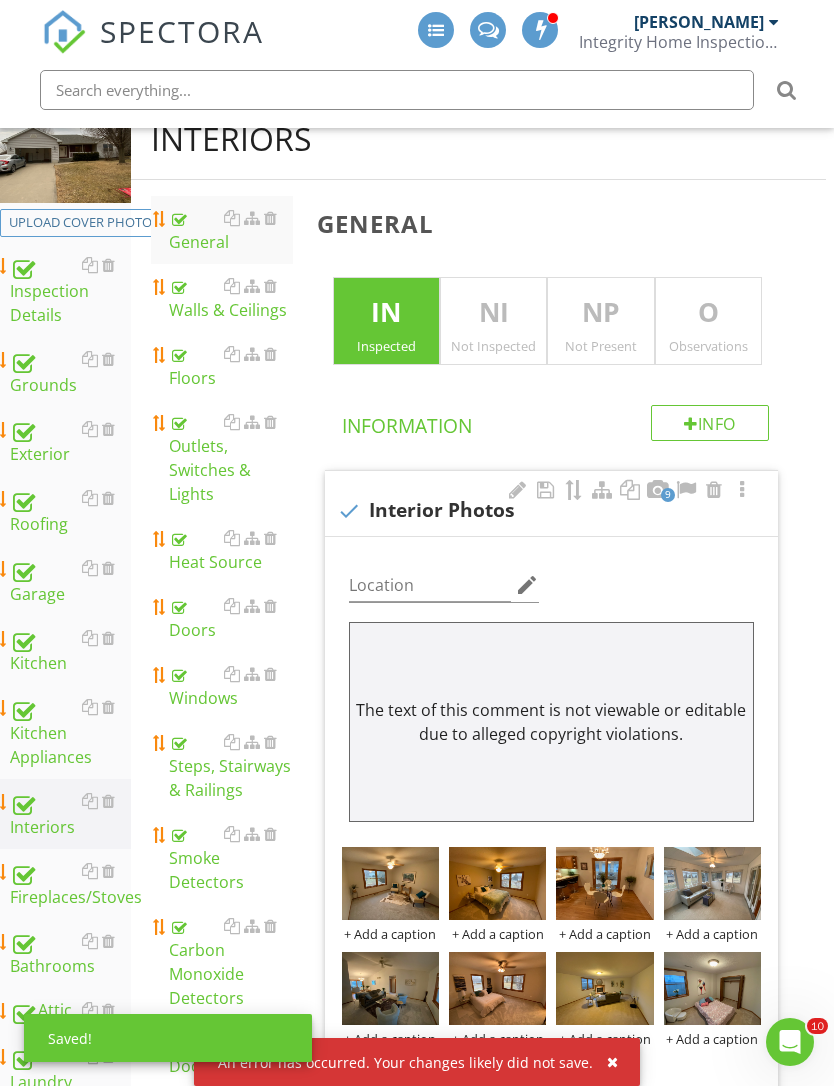 click on "Walls & Ceilings" at bounding box center (231, 298) 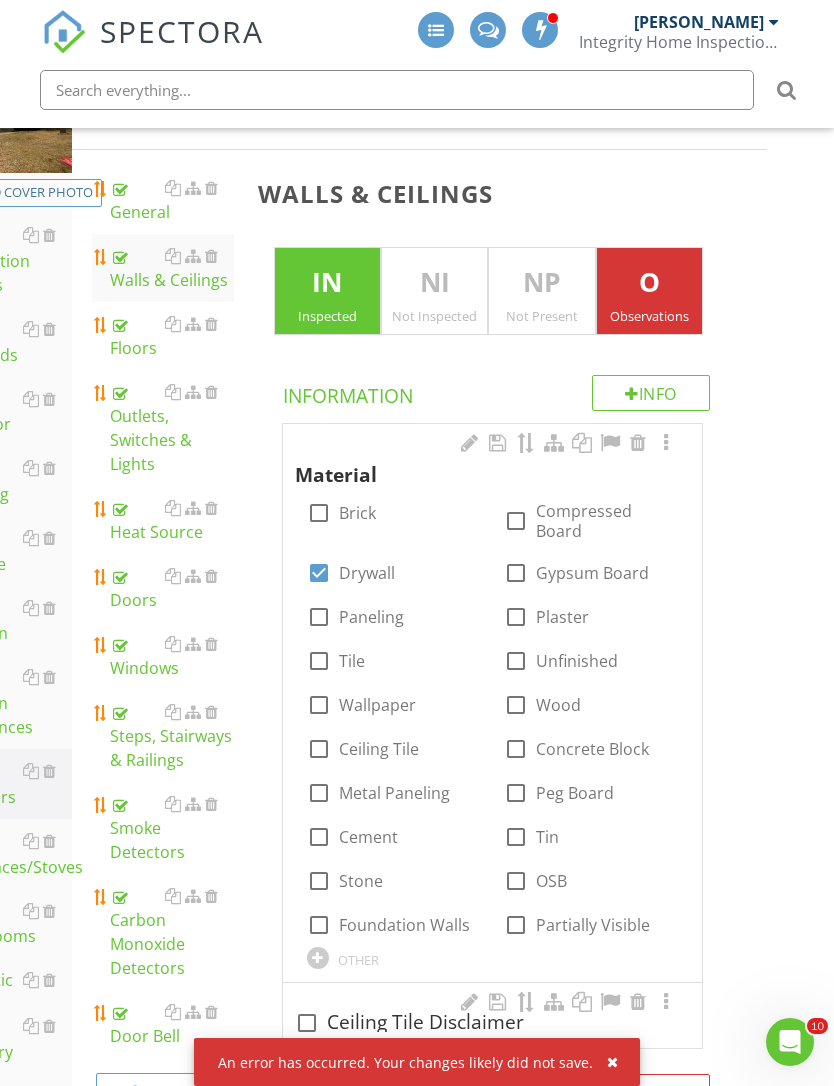 scroll, scrollTop: 256, scrollLeft: 67, axis: both 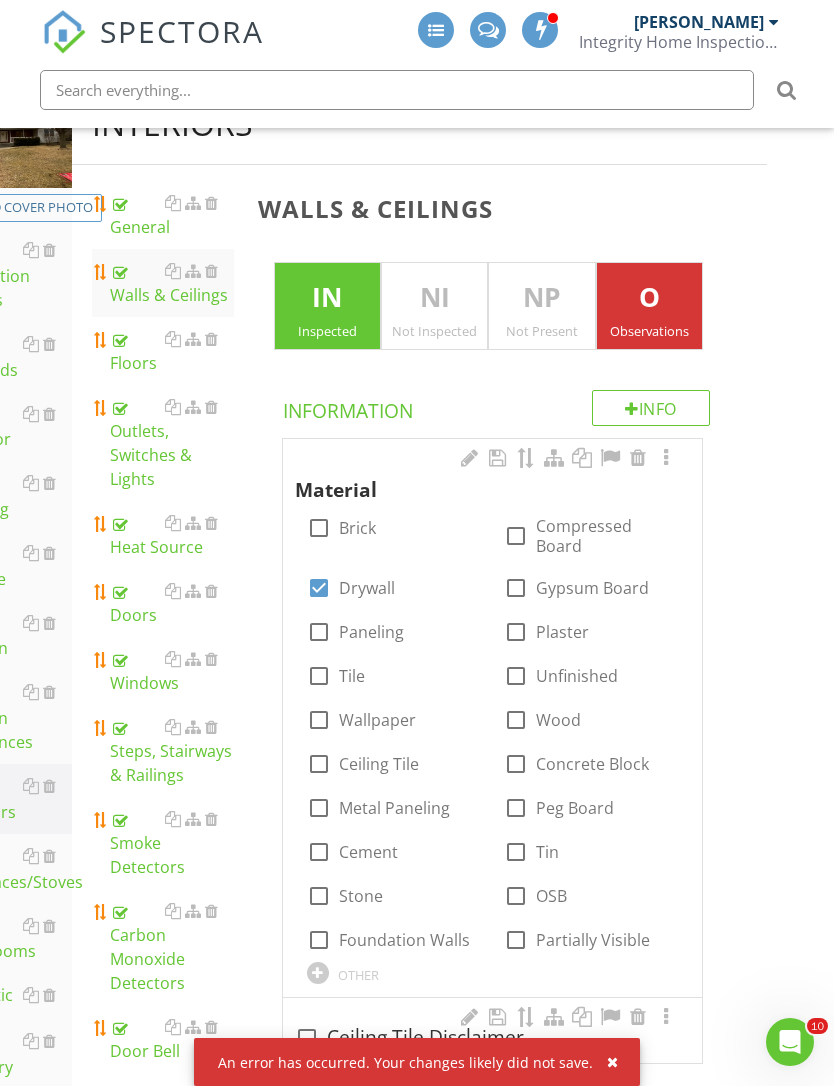 click on "Floors" at bounding box center [172, 351] 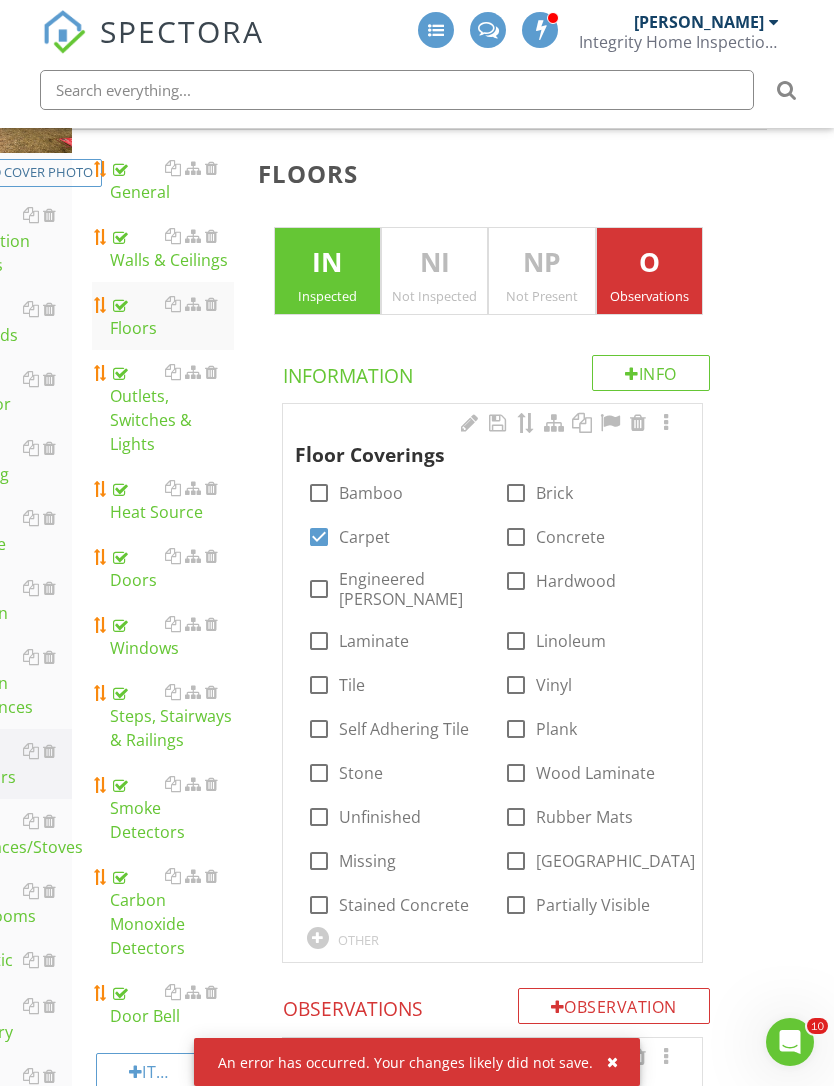 scroll, scrollTop: 299, scrollLeft: 67, axis: both 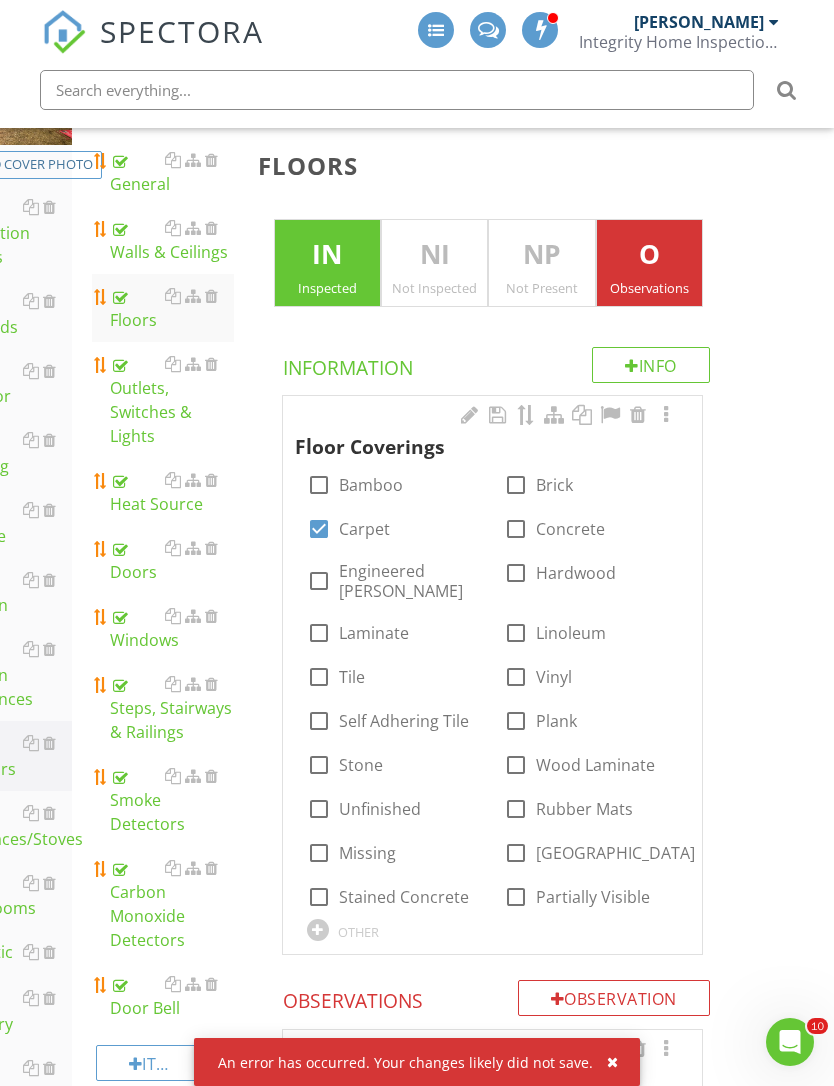 click on "Outlets, Switches & Lights" at bounding box center [172, 400] 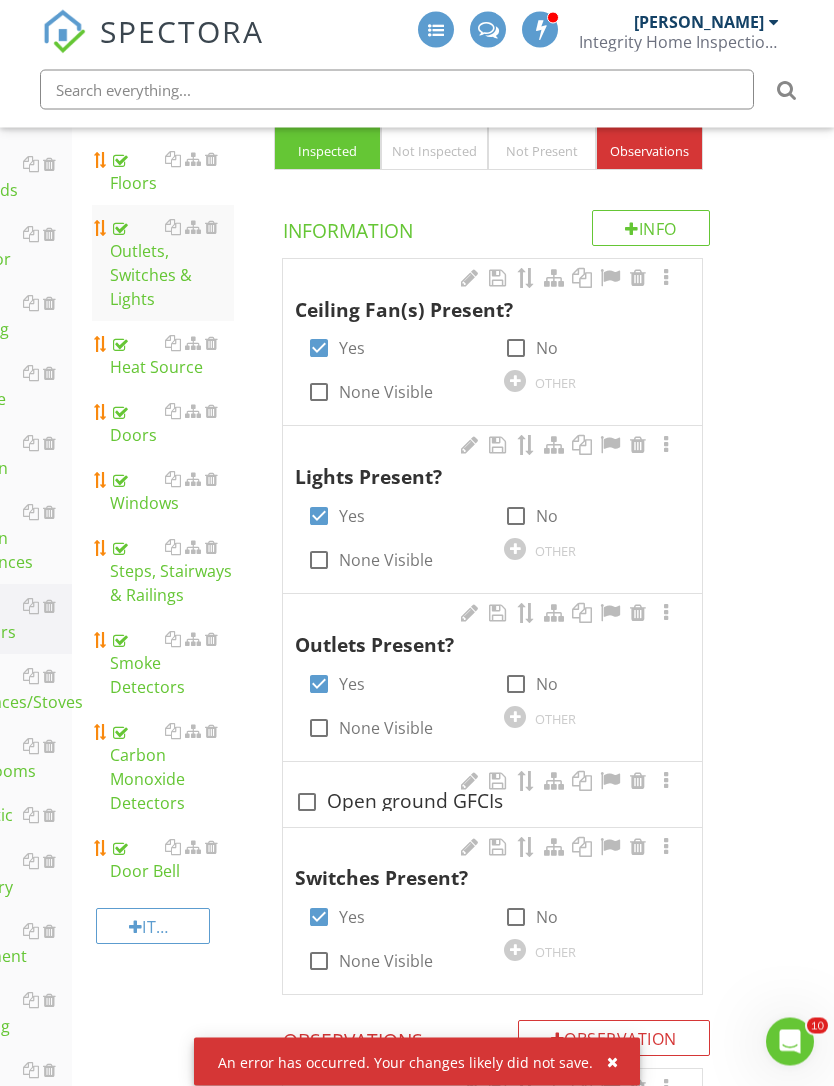 scroll, scrollTop: 394, scrollLeft: 67, axis: both 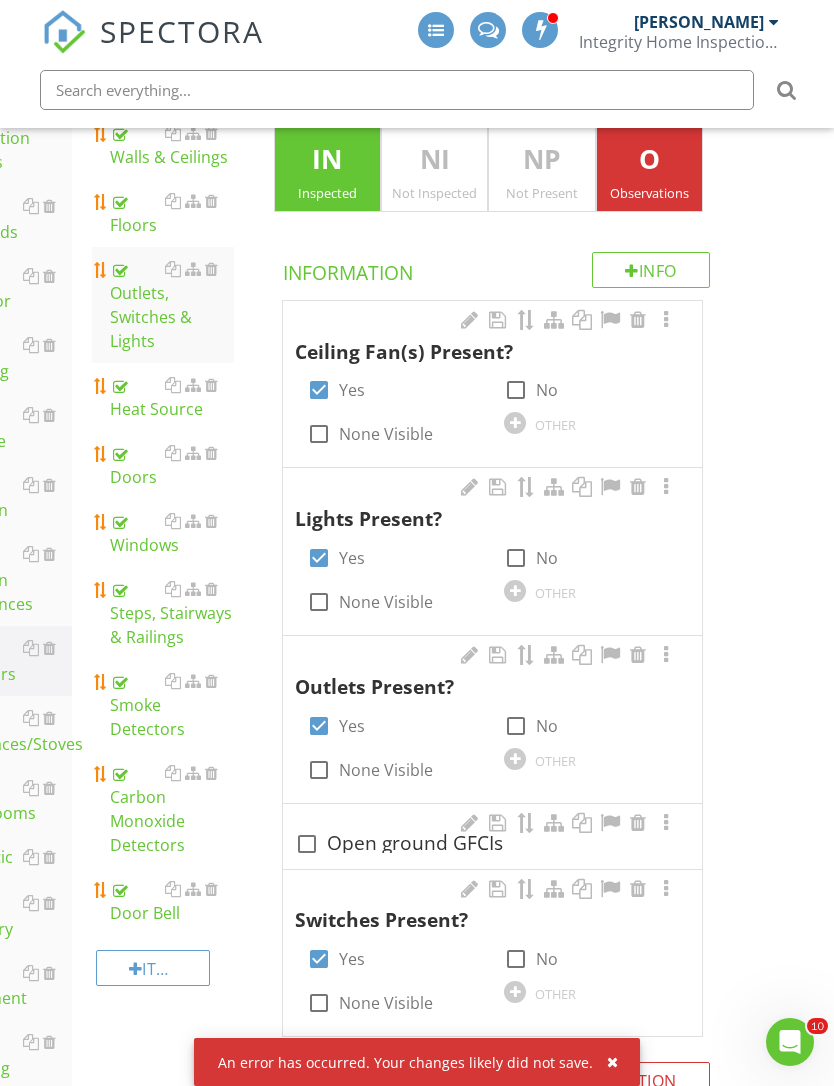 click on "Heat Source" at bounding box center (172, 397) 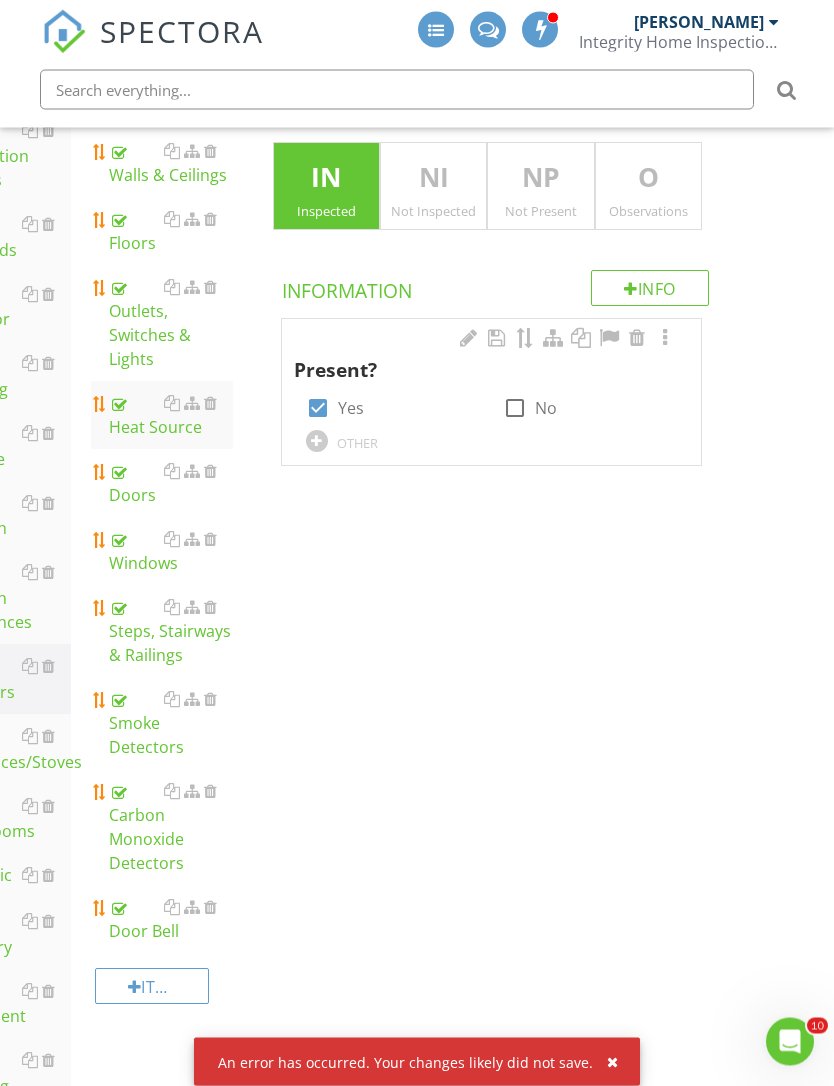 click on "Doors" at bounding box center [171, 484] 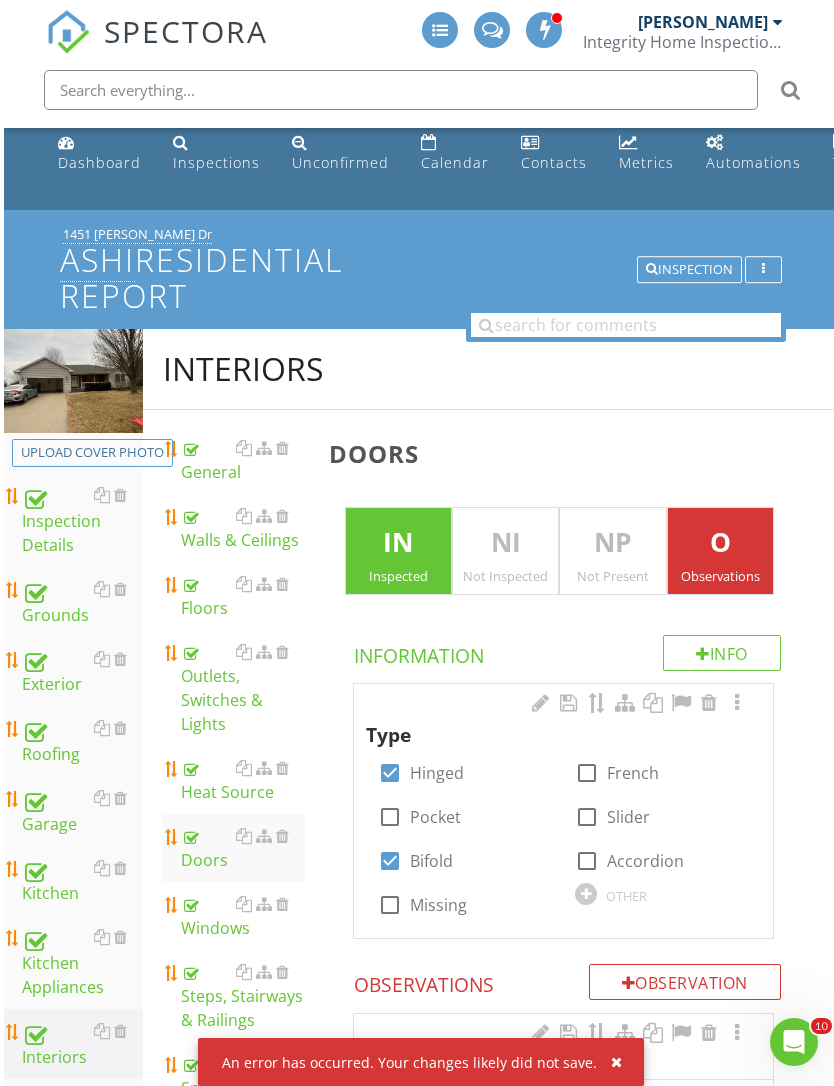 scroll, scrollTop: 18, scrollLeft: 0, axis: vertical 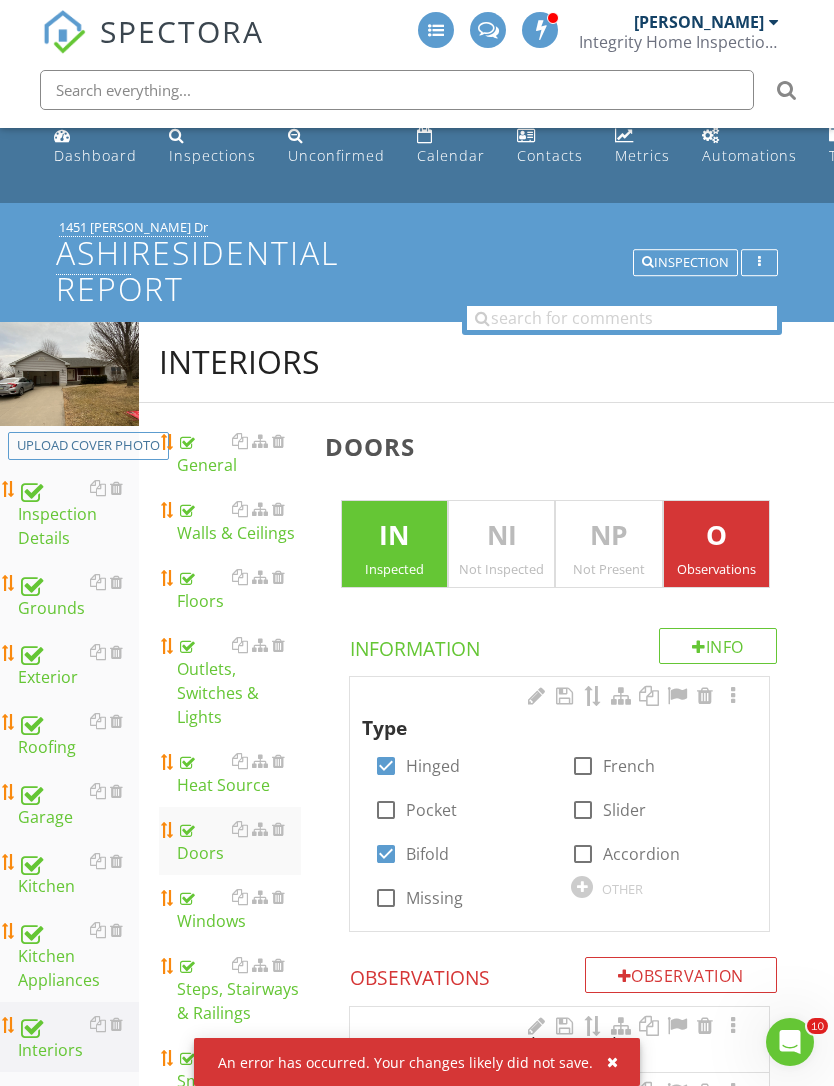 click on "Windows" at bounding box center [239, 909] 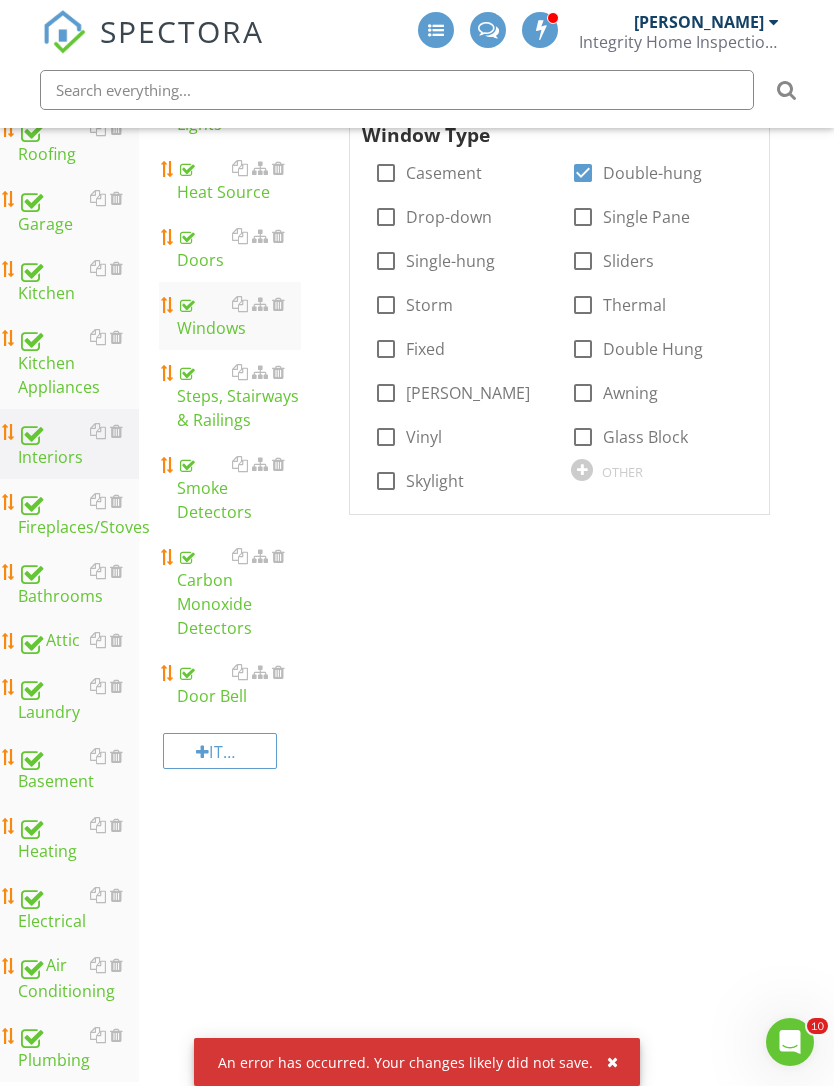 scroll, scrollTop: 586, scrollLeft: 0, axis: vertical 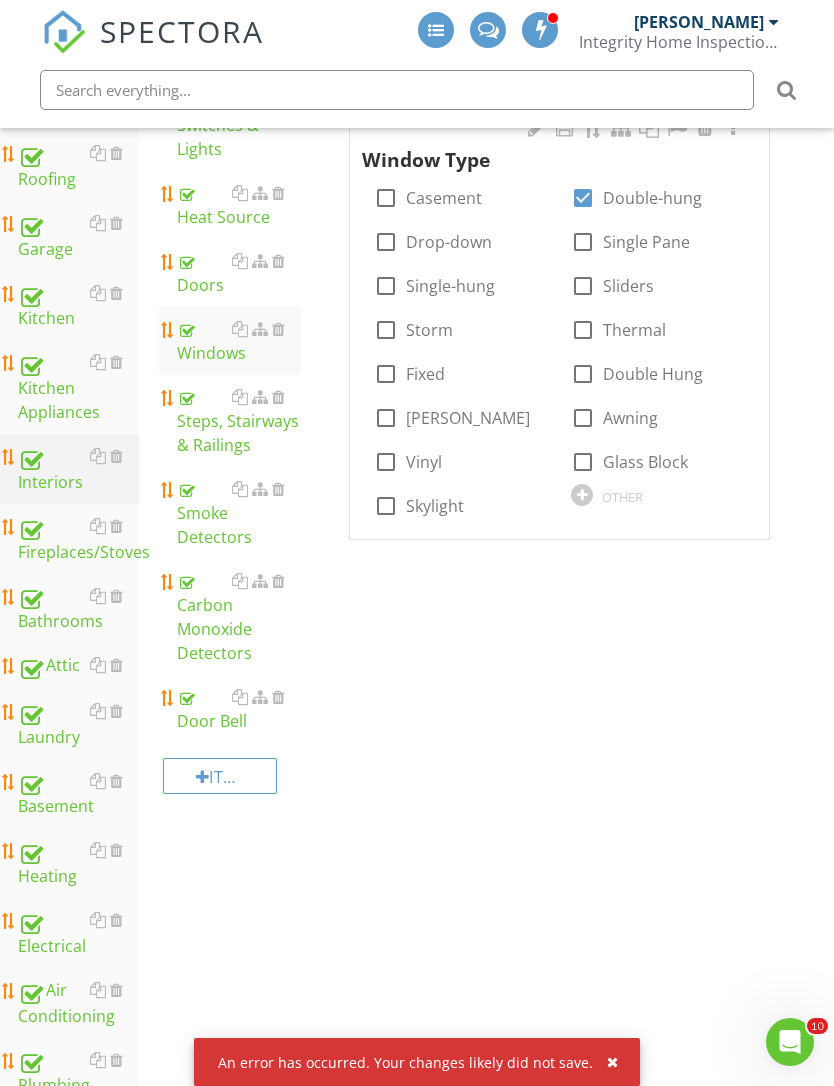 click on "Steps, Stairways & Railings" at bounding box center (239, 421) 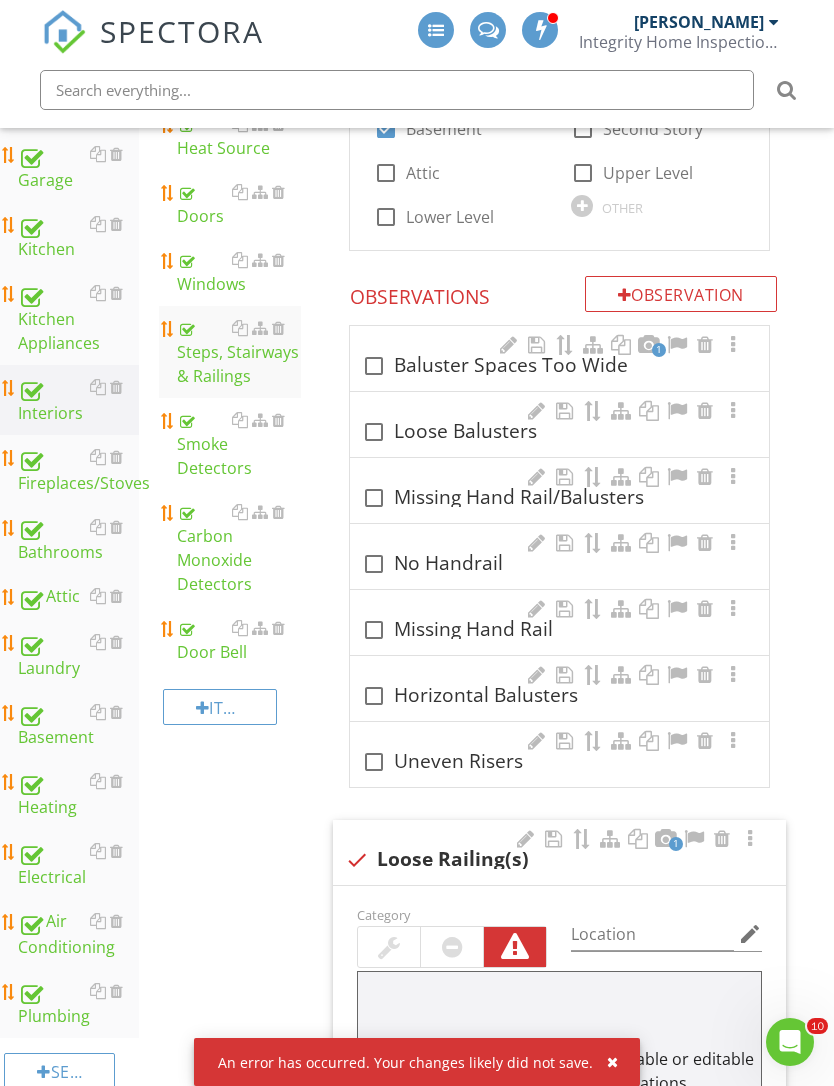 scroll, scrollTop: 654, scrollLeft: 0, axis: vertical 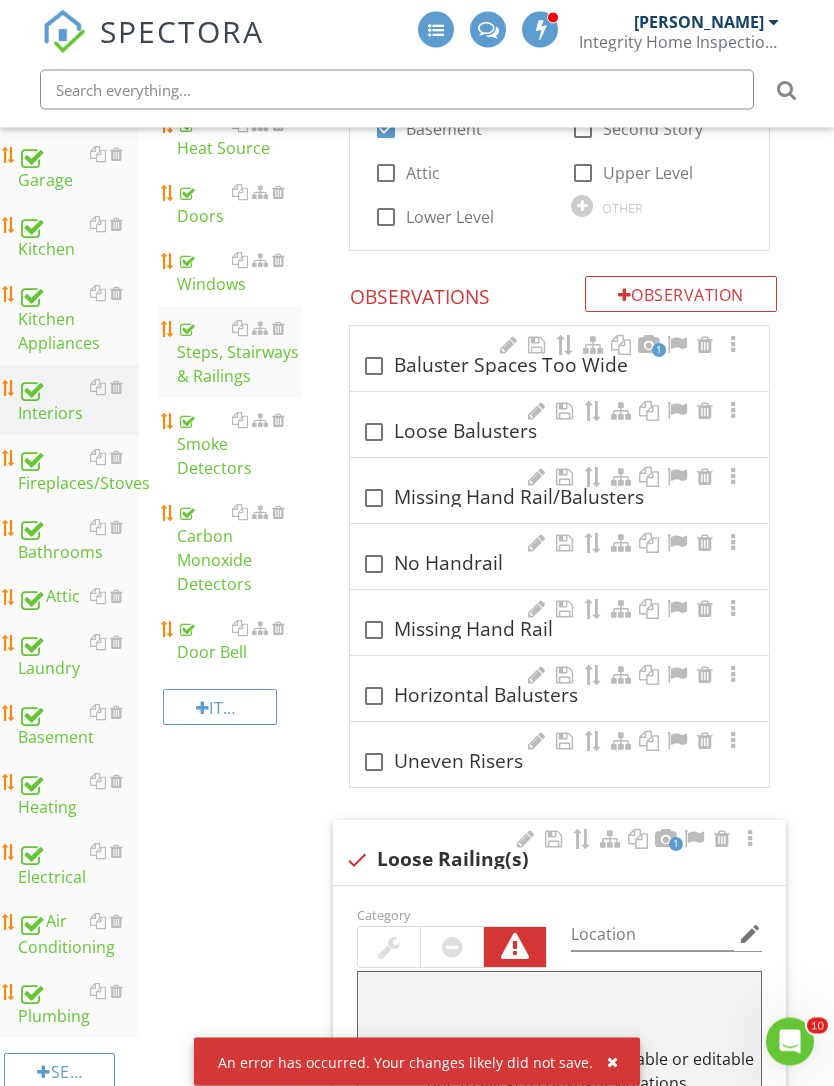 click on "Smoke Detectors" at bounding box center (239, 445) 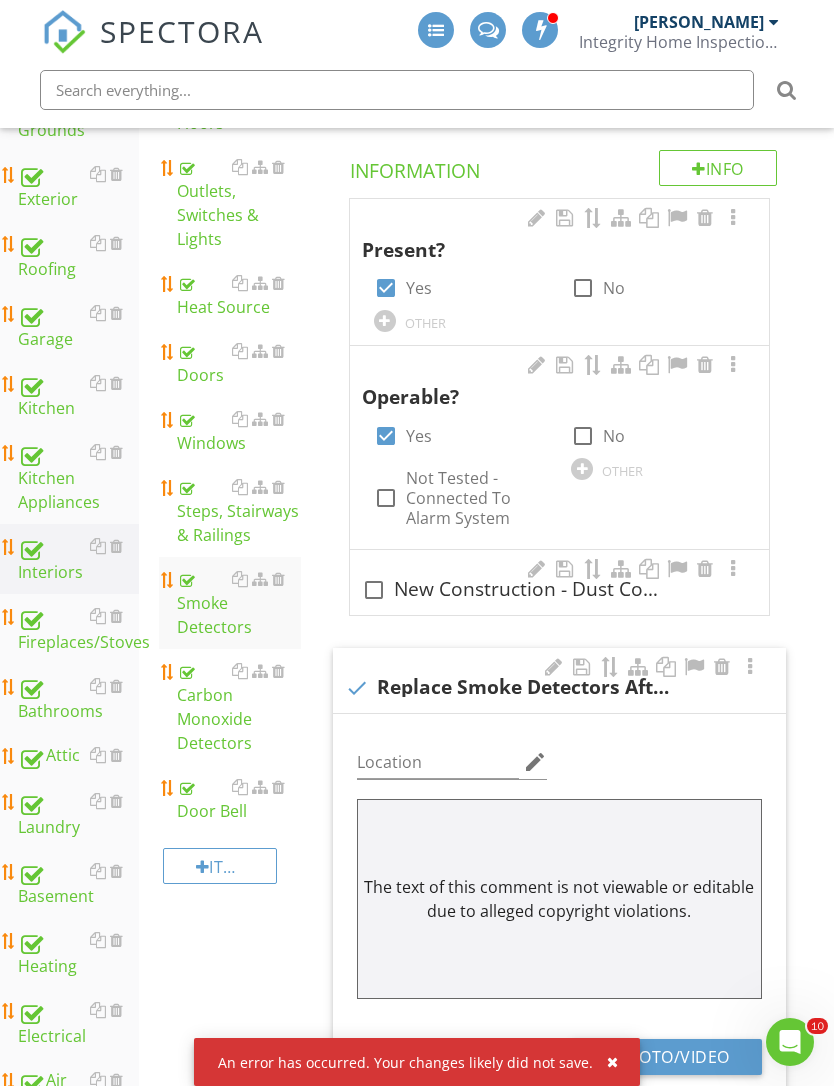 scroll, scrollTop: 468, scrollLeft: 0, axis: vertical 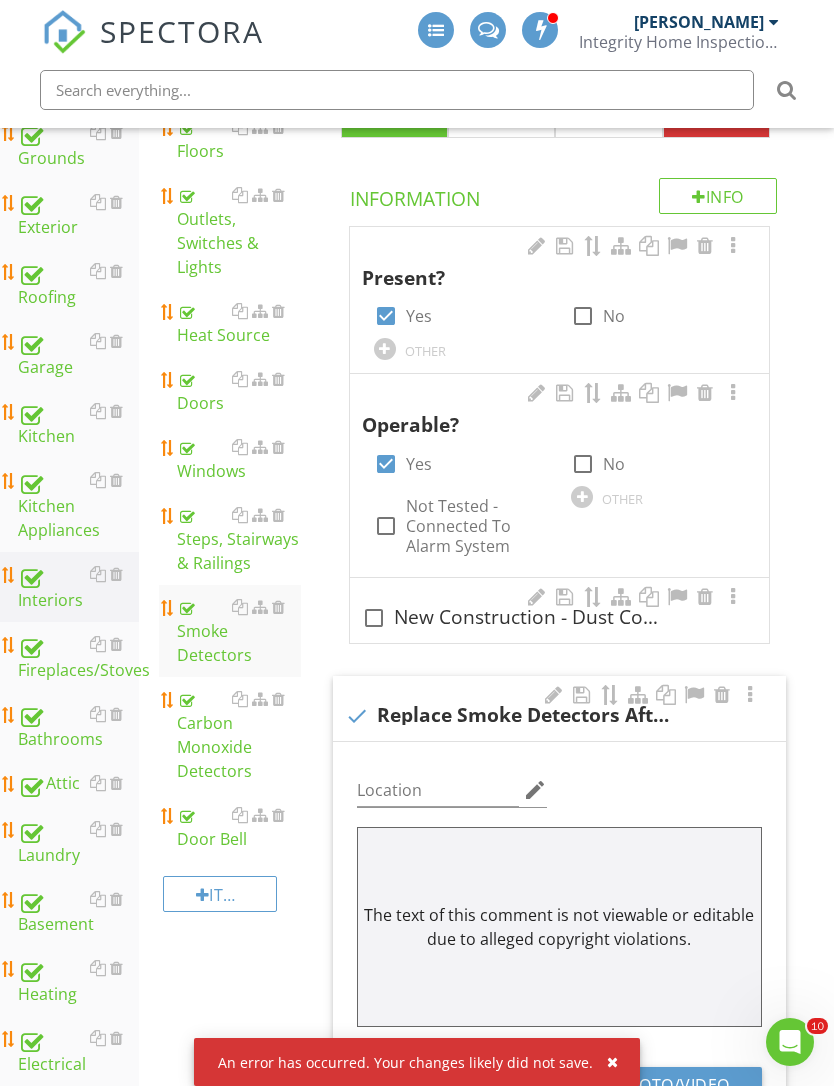 click on "Carbon Monoxide Detectors" at bounding box center (239, 735) 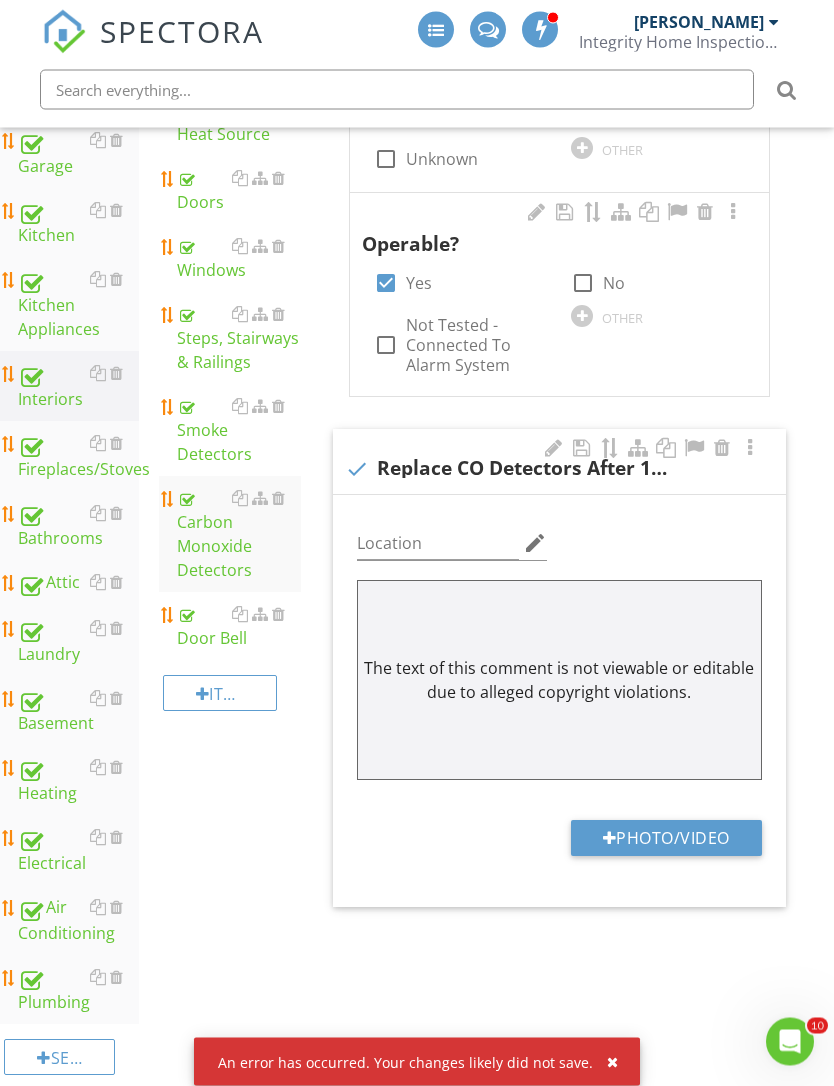 scroll, scrollTop: 664, scrollLeft: 0, axis: vertical 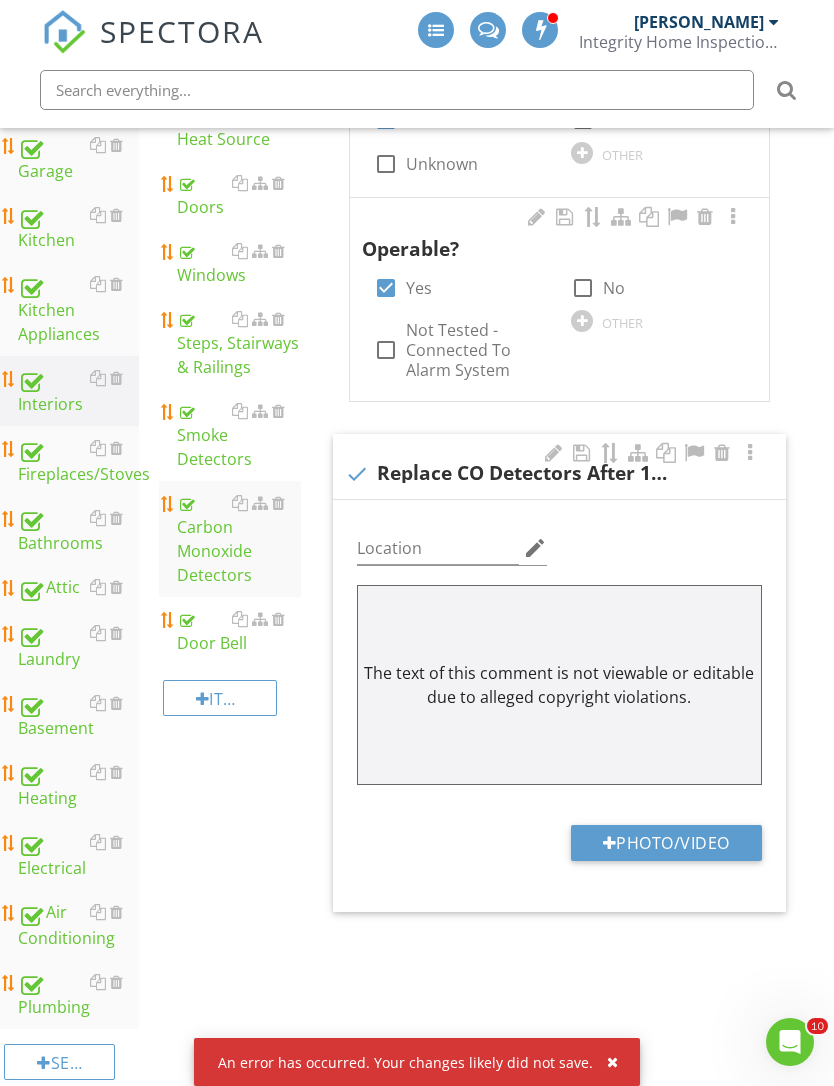 click on "Door Bell" at bounding box center (239, 631) 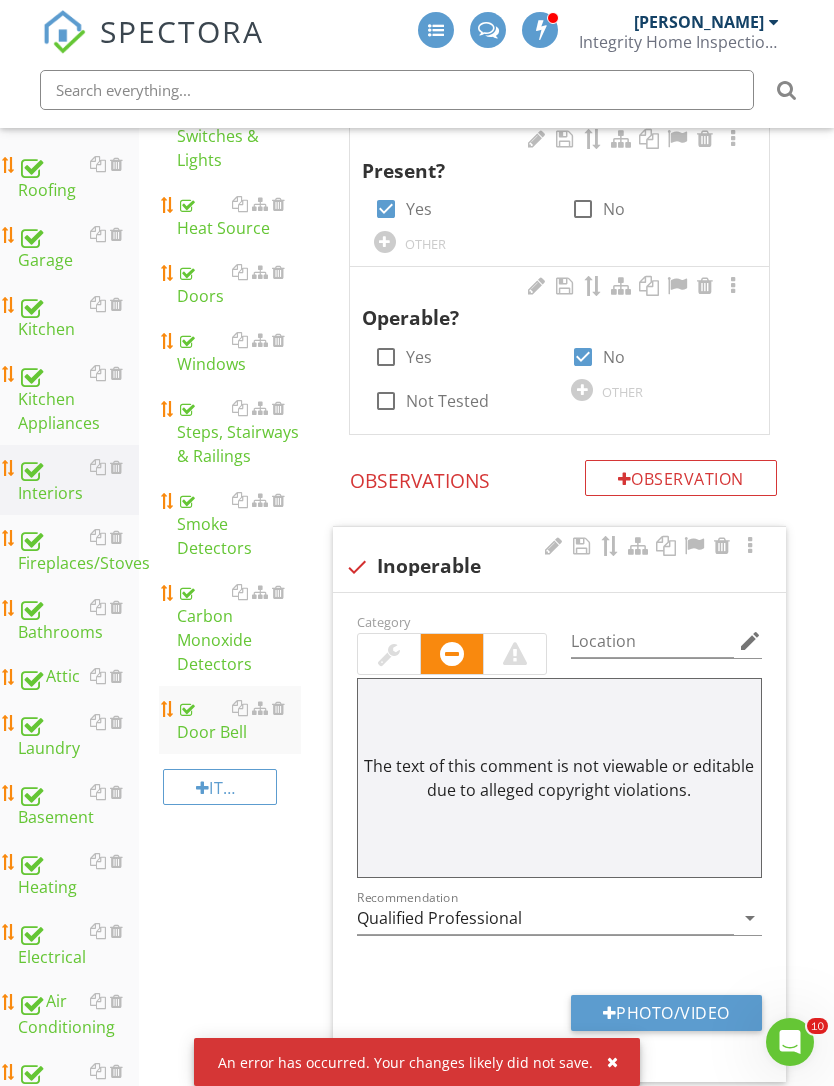 scroll, scrollTop: 574, scrollLeft: 0, axis: vertical 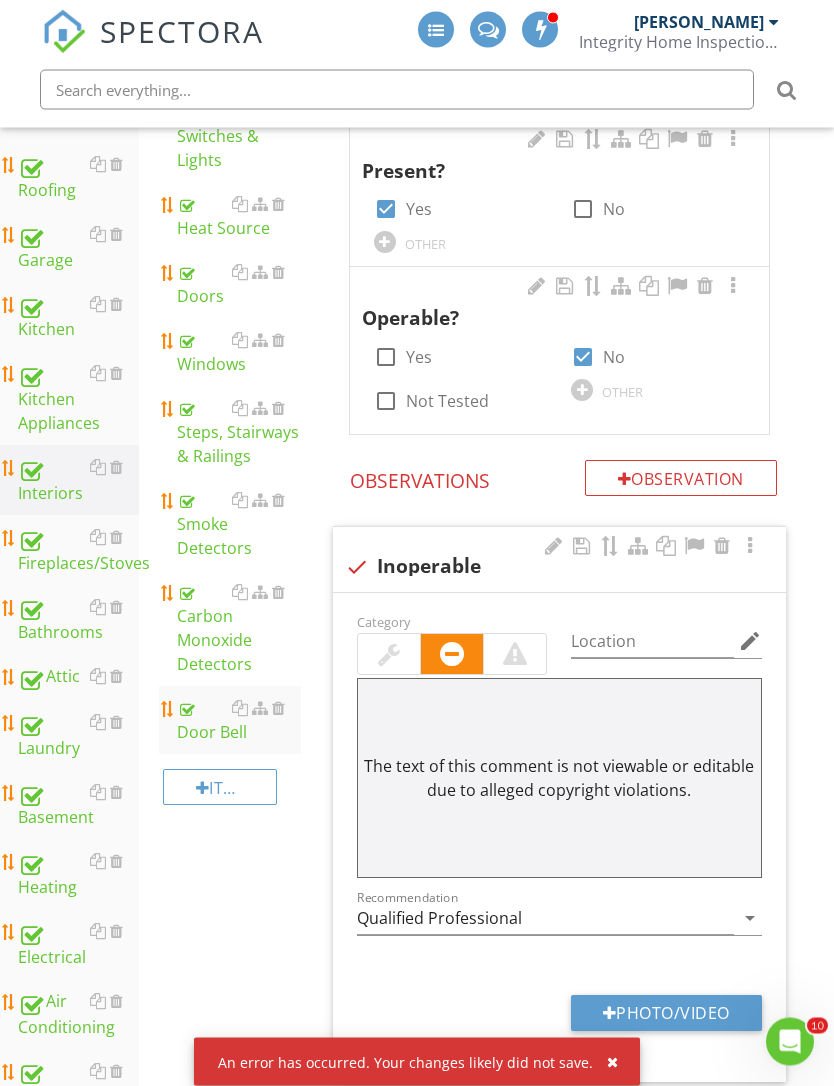 click on "Fireplaces/Stoves" at bounding box center (78, 551) 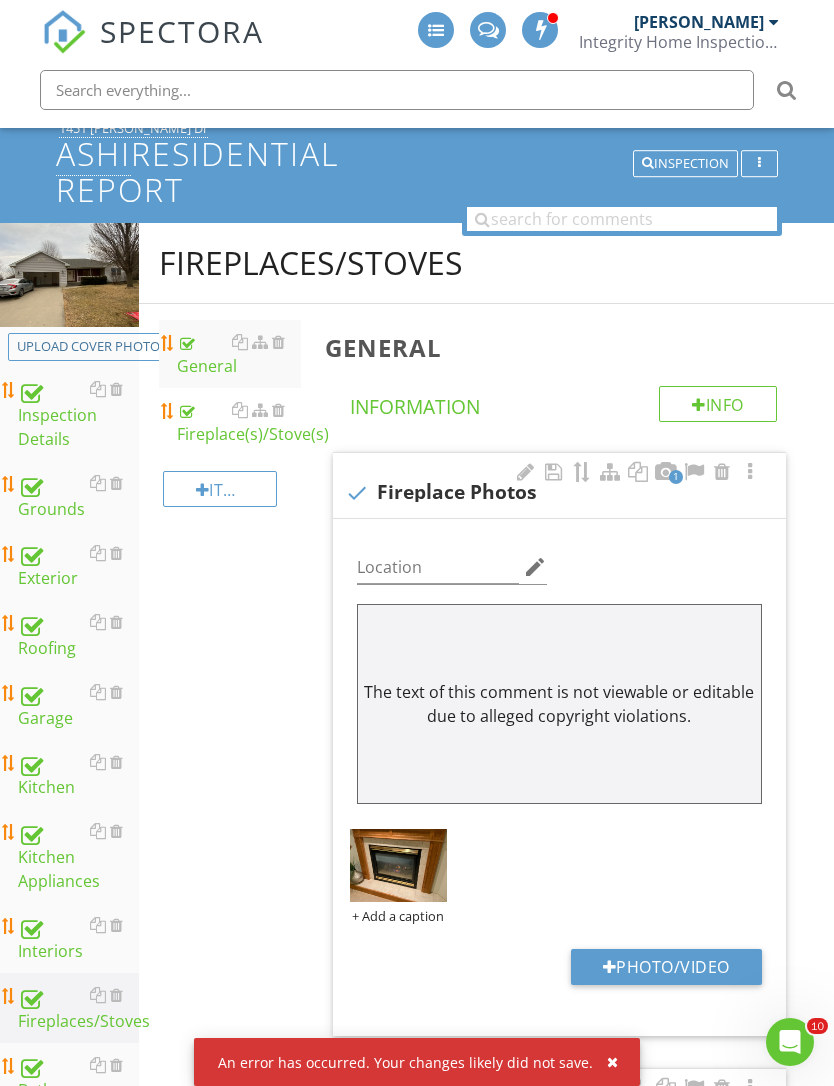 scroll, scrollTop: 116, scrollLeft: 0, axis: vertical 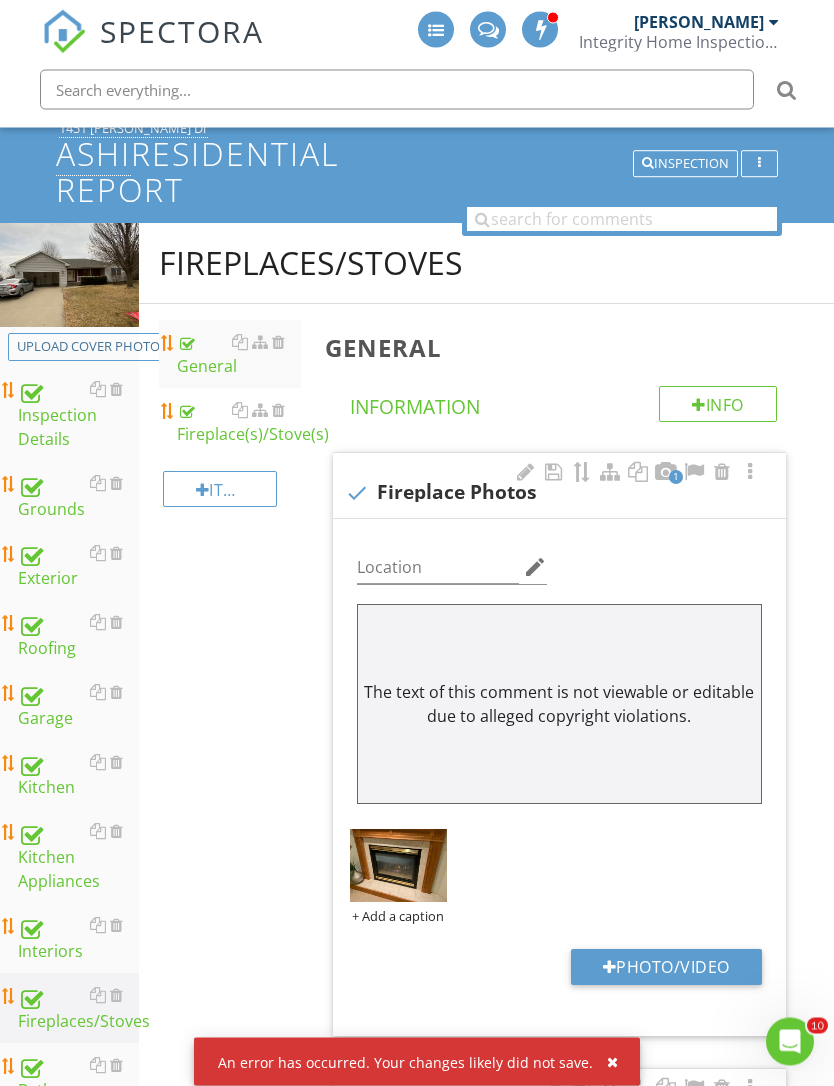 click on "Fireplace(s)/Stove(s)" at bounding box center (239, 423) 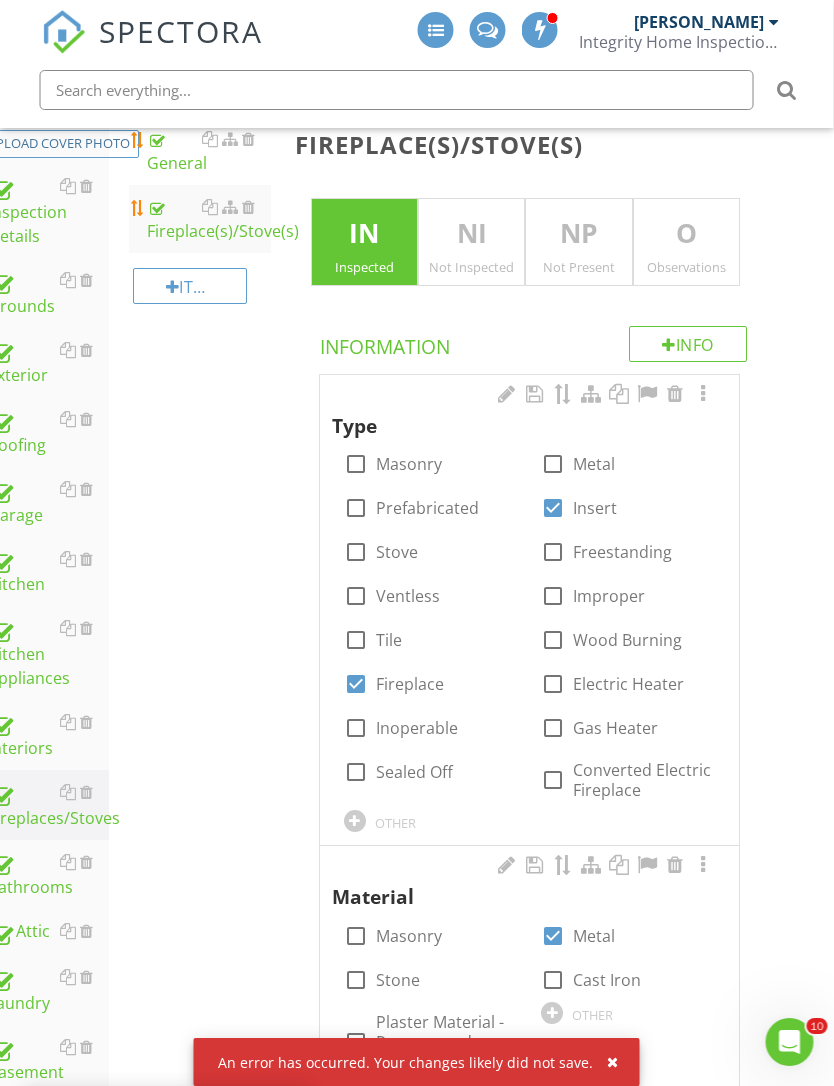 scroll, scrollTop: 320, scrollLeft: 30, axis: both 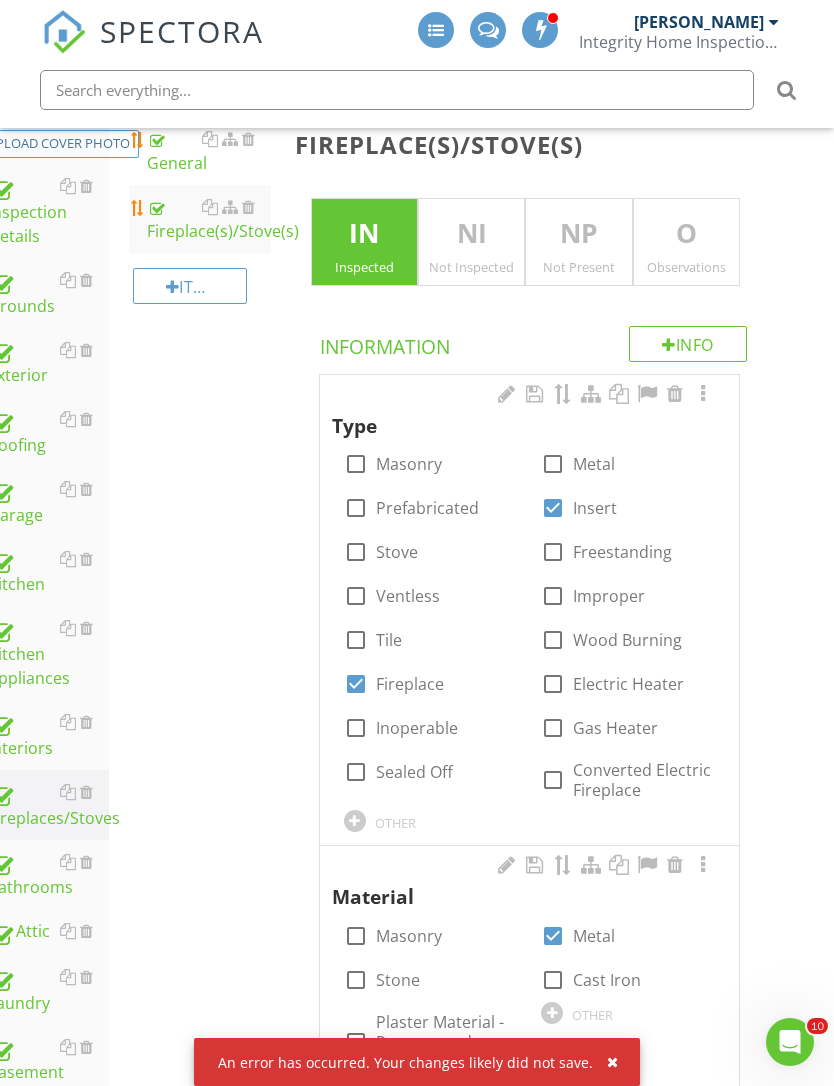 click on "Bathrooms" at bounding box center [48, 875] 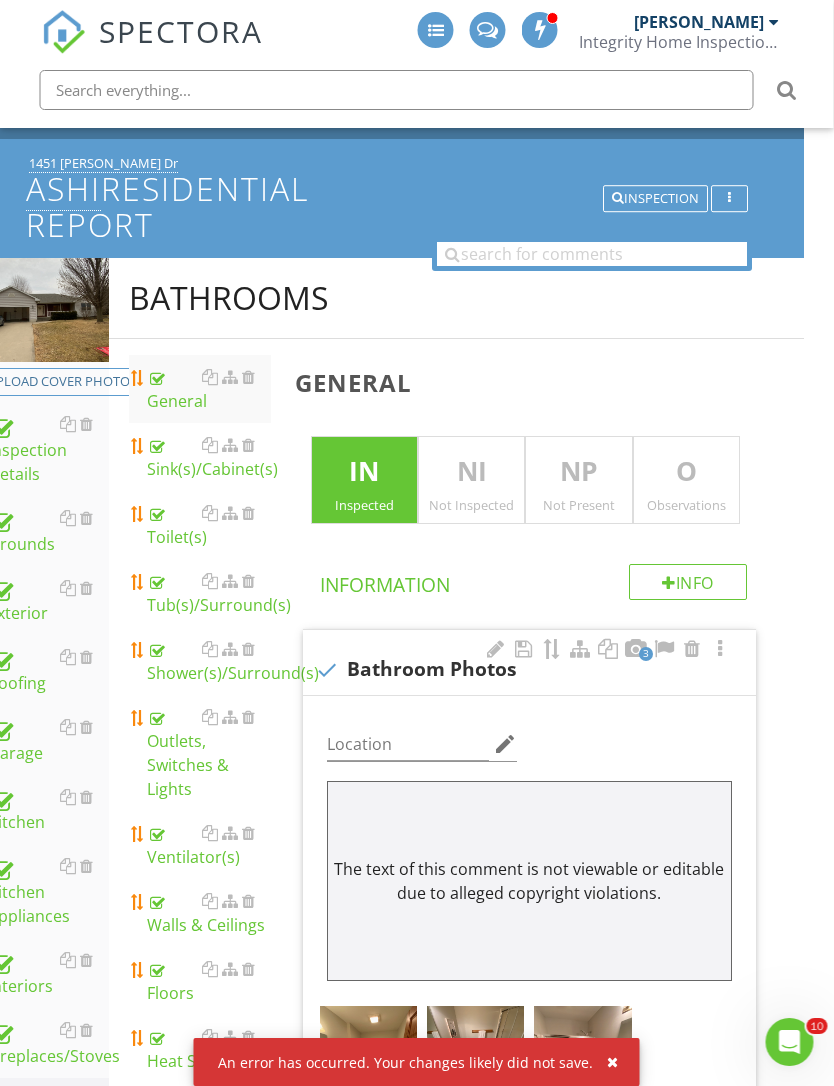 scroll, scrollTop: 77, scrollLeft: 29, axis: both 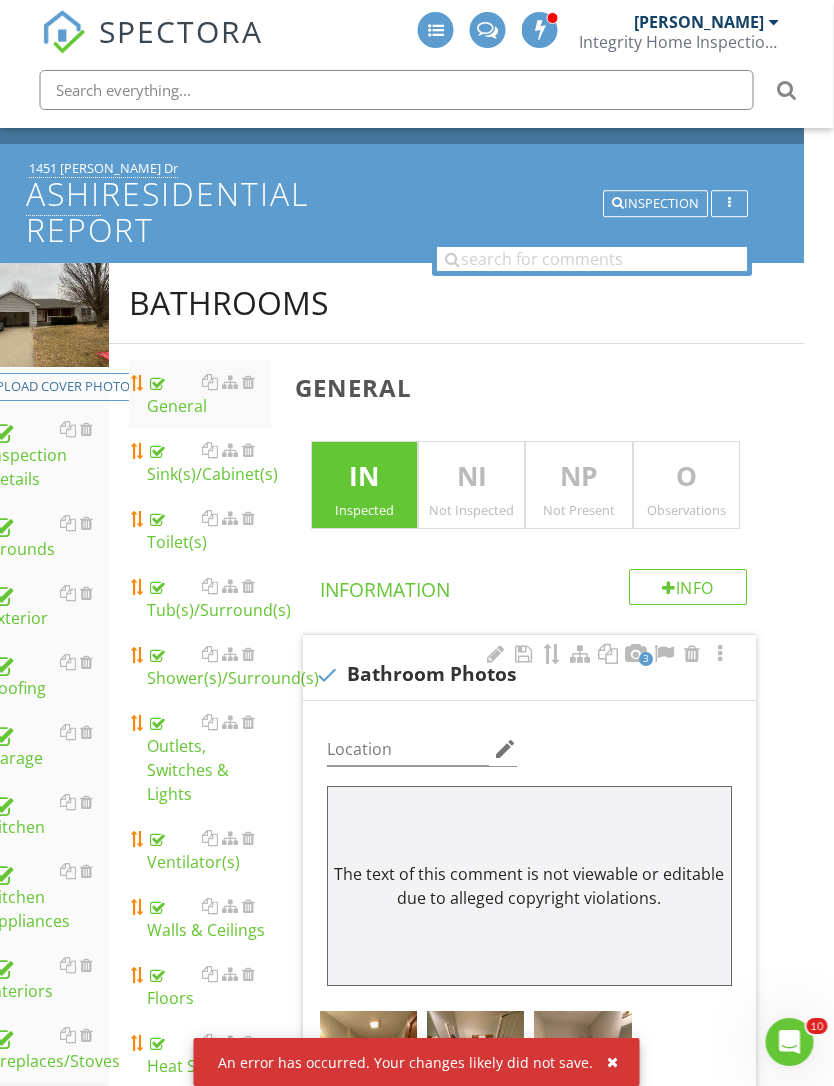 click on "Sink(s)/Cabinet(s)" at bounding box center [210, 462] 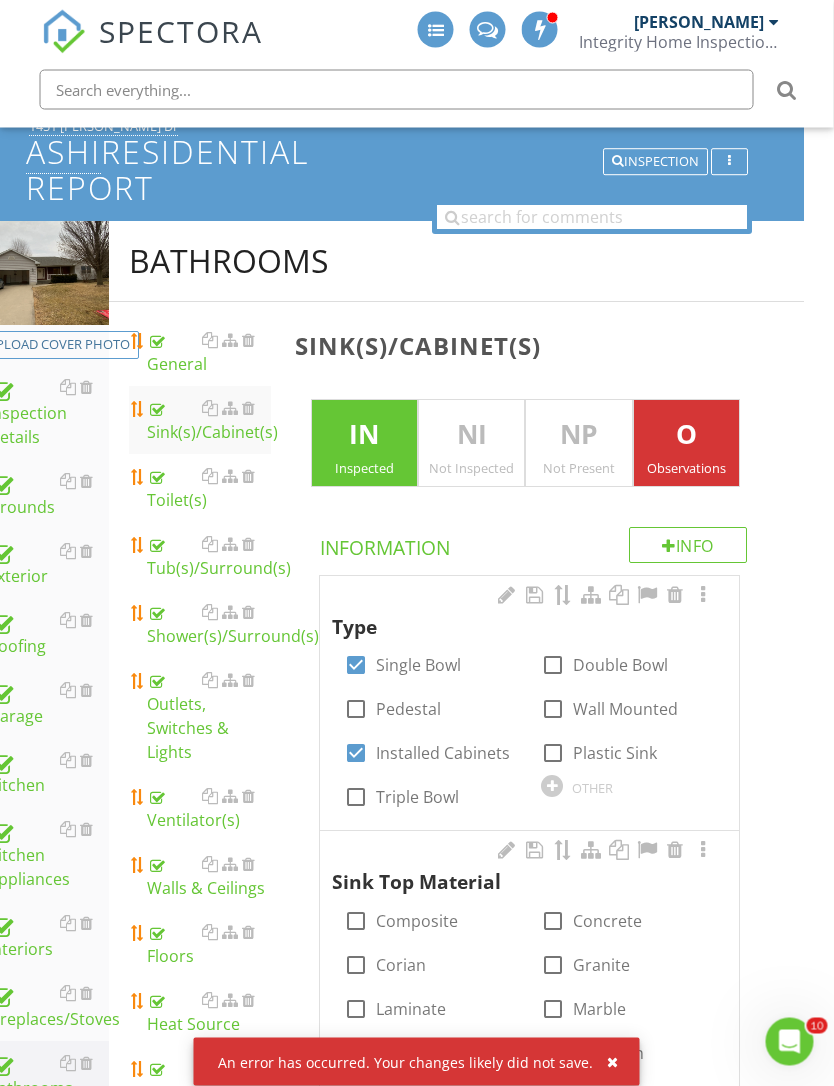scroll, scrollTop: 121, scrollLeft: 30, axis: both 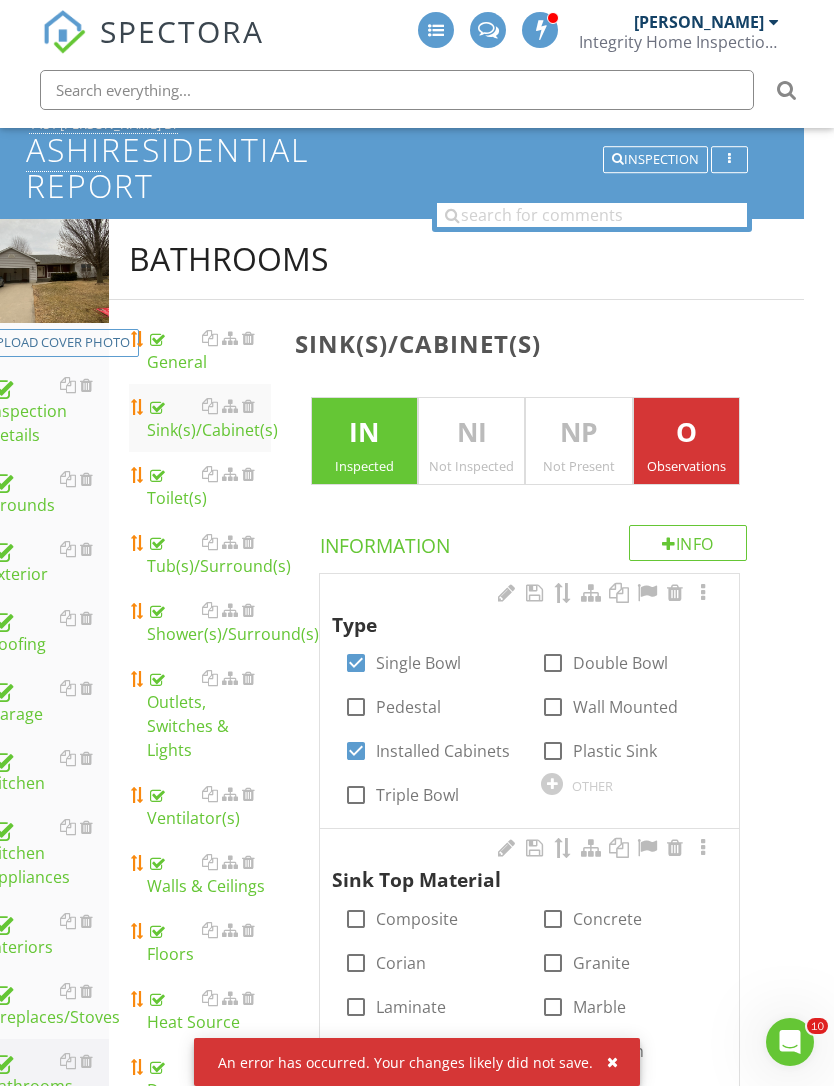 click on "Toilet(s)" at bounding box center [209, 486] 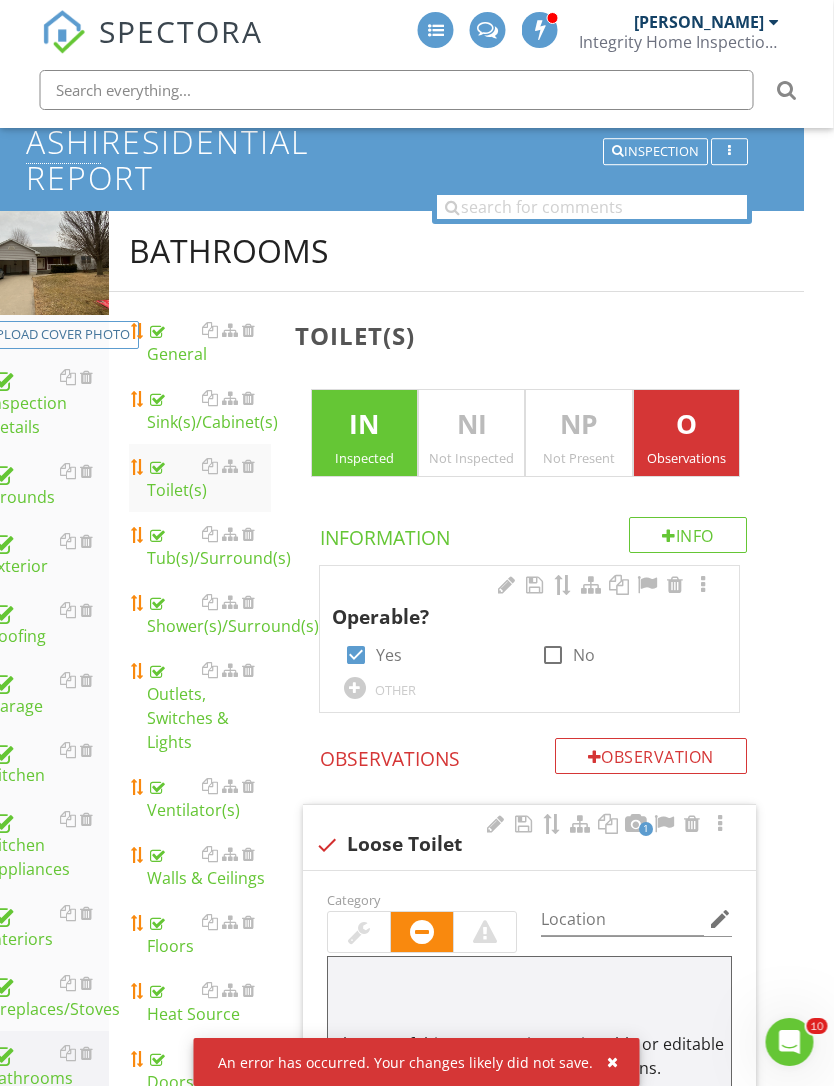 scroll, scrollTop: 135, scrollLeft: 29, axis: both 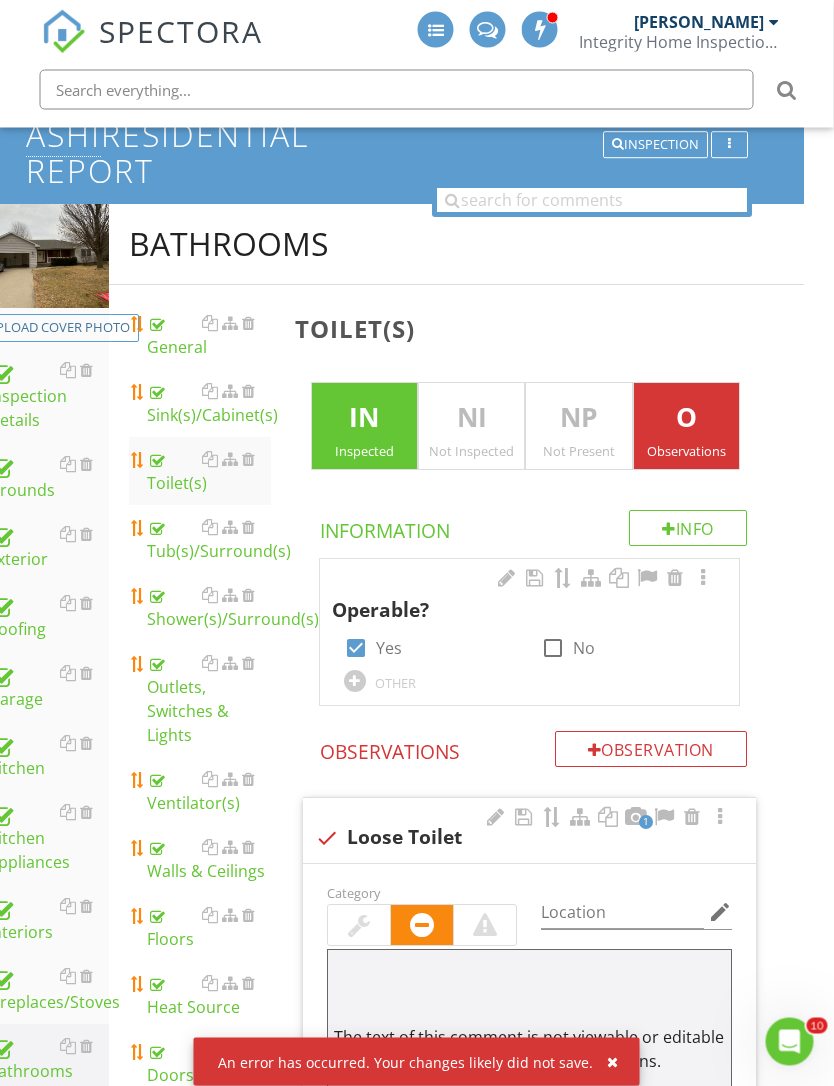 click on "Tub(s)/Surround(s)" at bounding box center [210, 540] 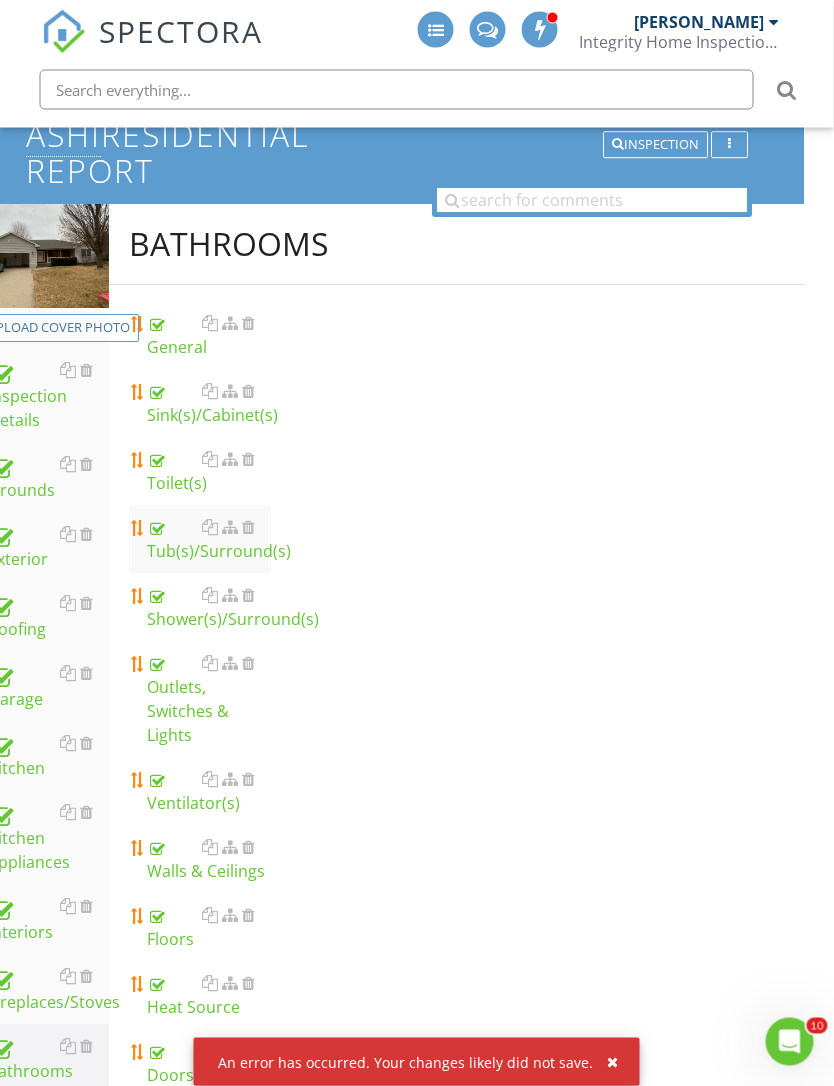 scroll, scrollTop: 136, scrollLeft: 30, axis: both 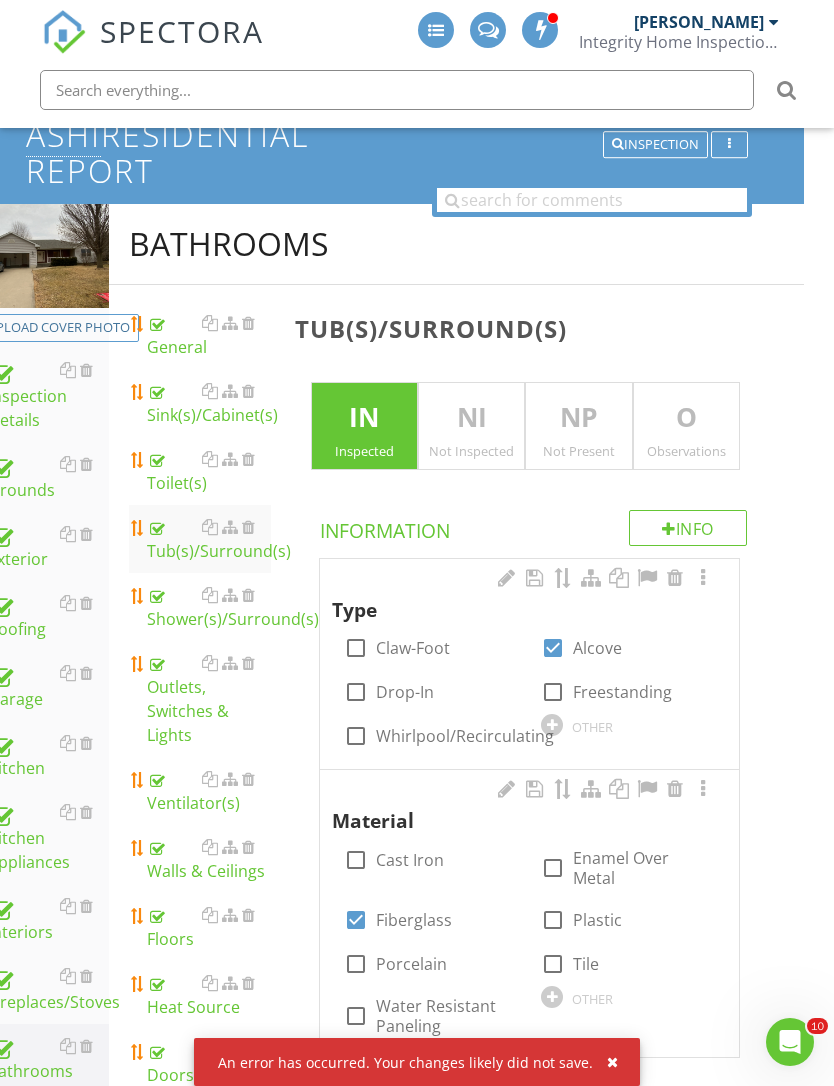 click on "Shower(s)/Surround(s)" at bounding box center [209, 607] 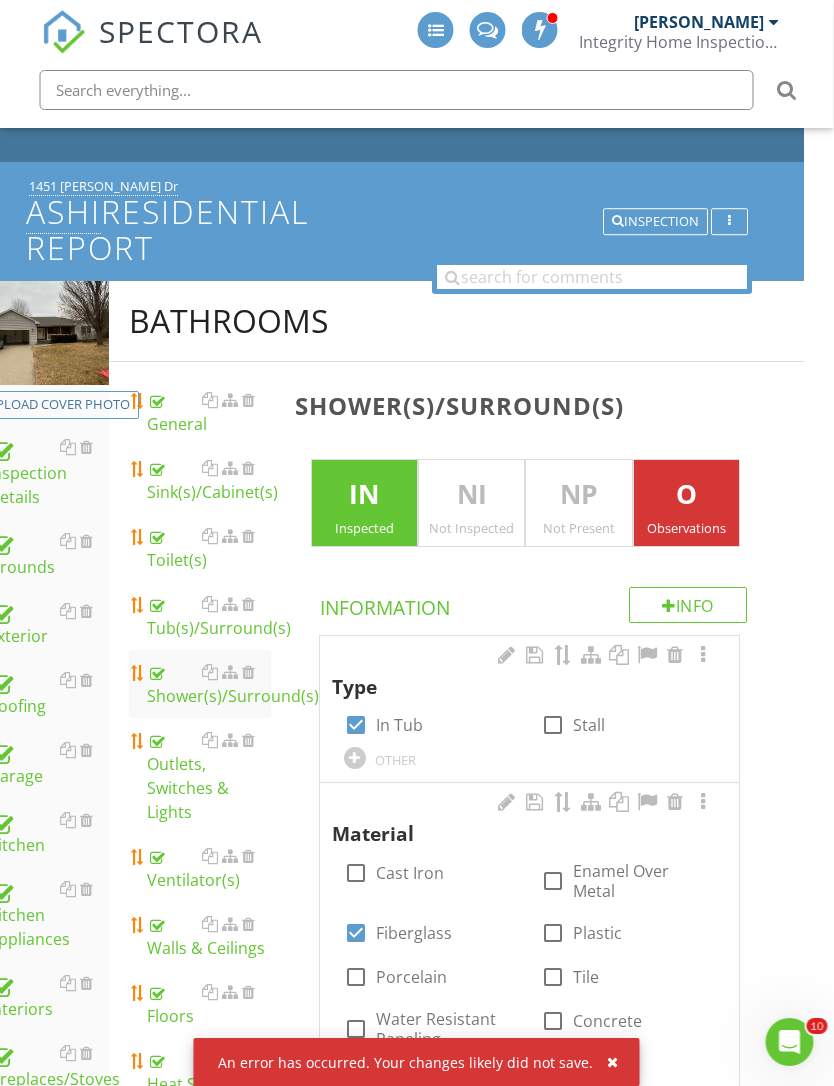 scroll, scrollTop: 0, scrollLeft: 30, axis: horizontal 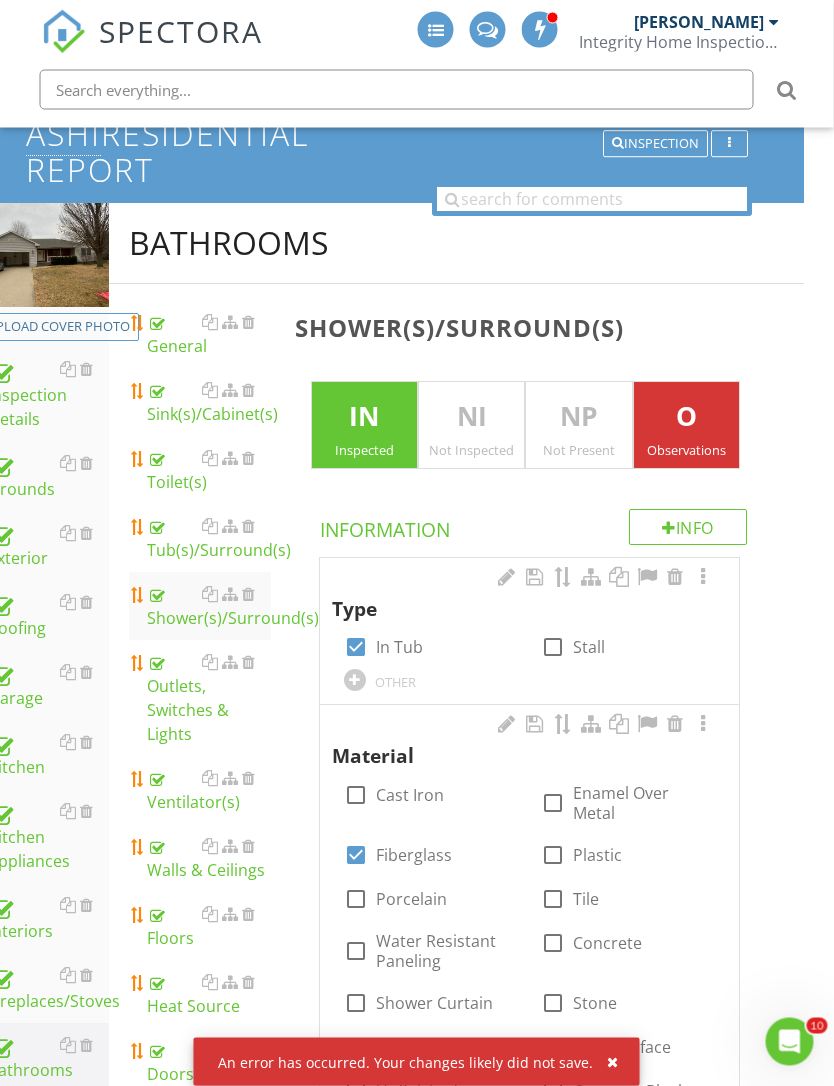 click on "Outlets, Switches & Lights" at bounding box center [210, 699] 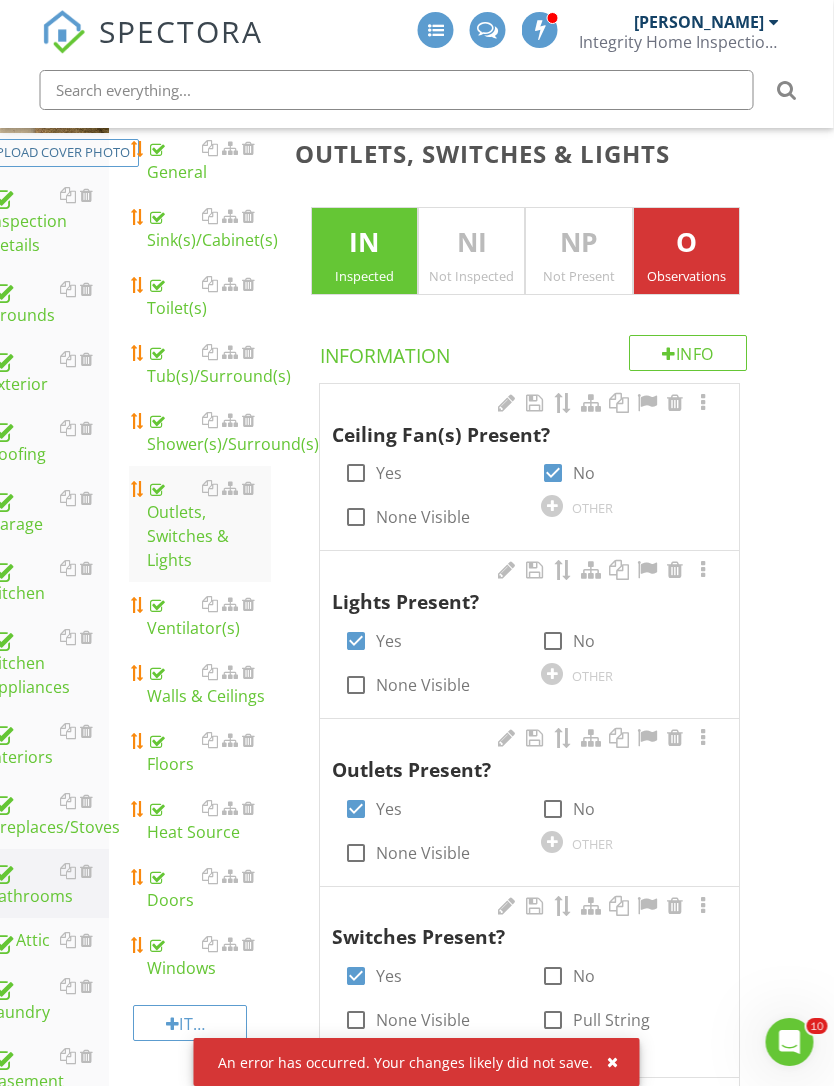 scroll, scrollTop: 300, scrollLeft: 29, axis: both 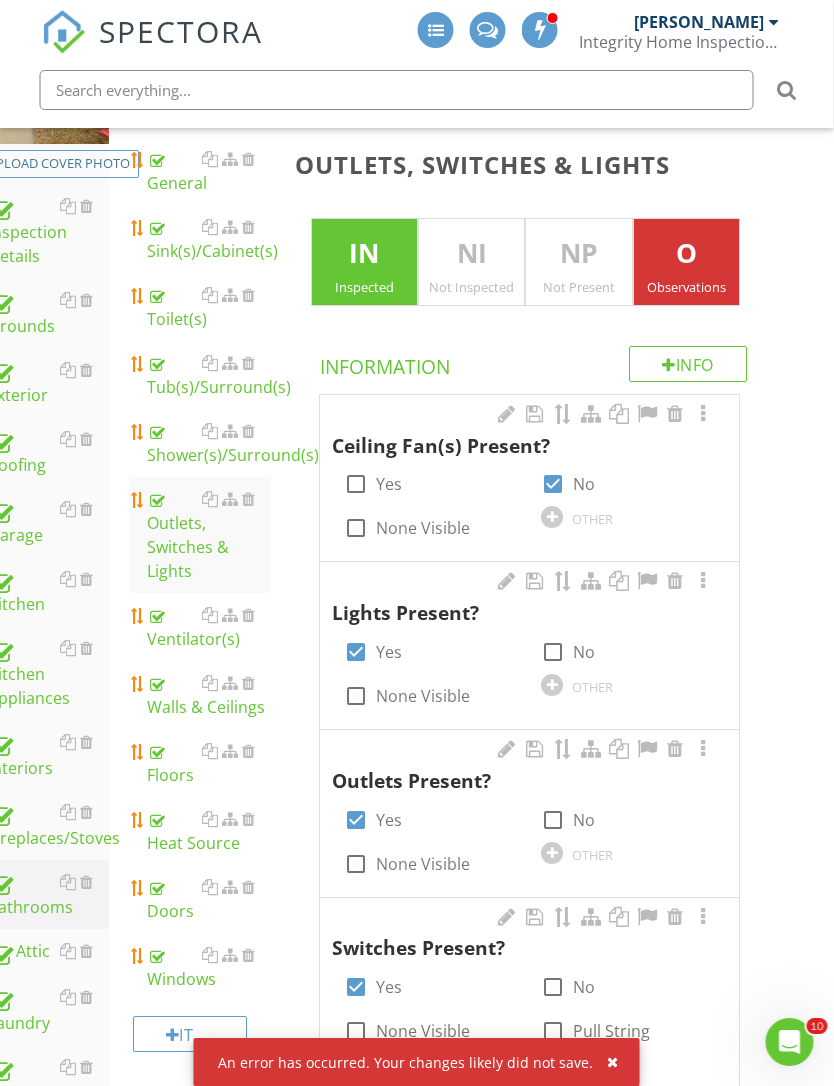 click on "Ventilator(s)" at bounding box center (210, 627) 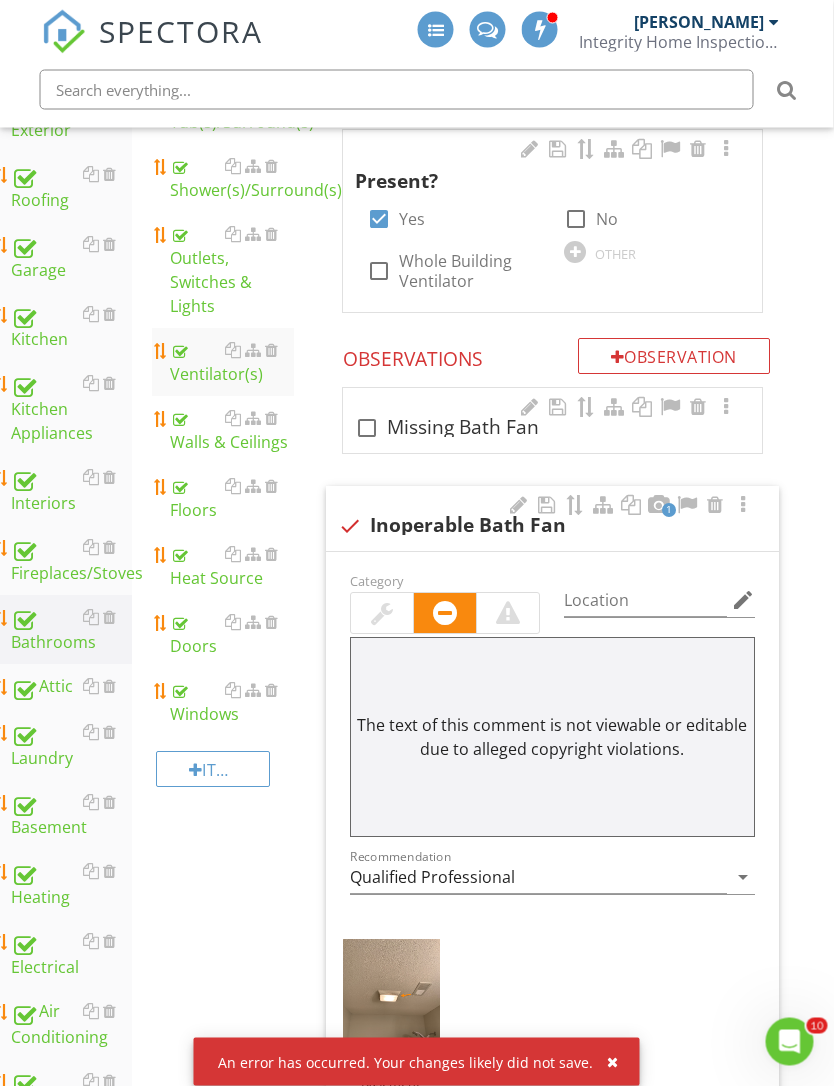 scroll, scrollTop: 551, scrollLeft: 1, axis: both 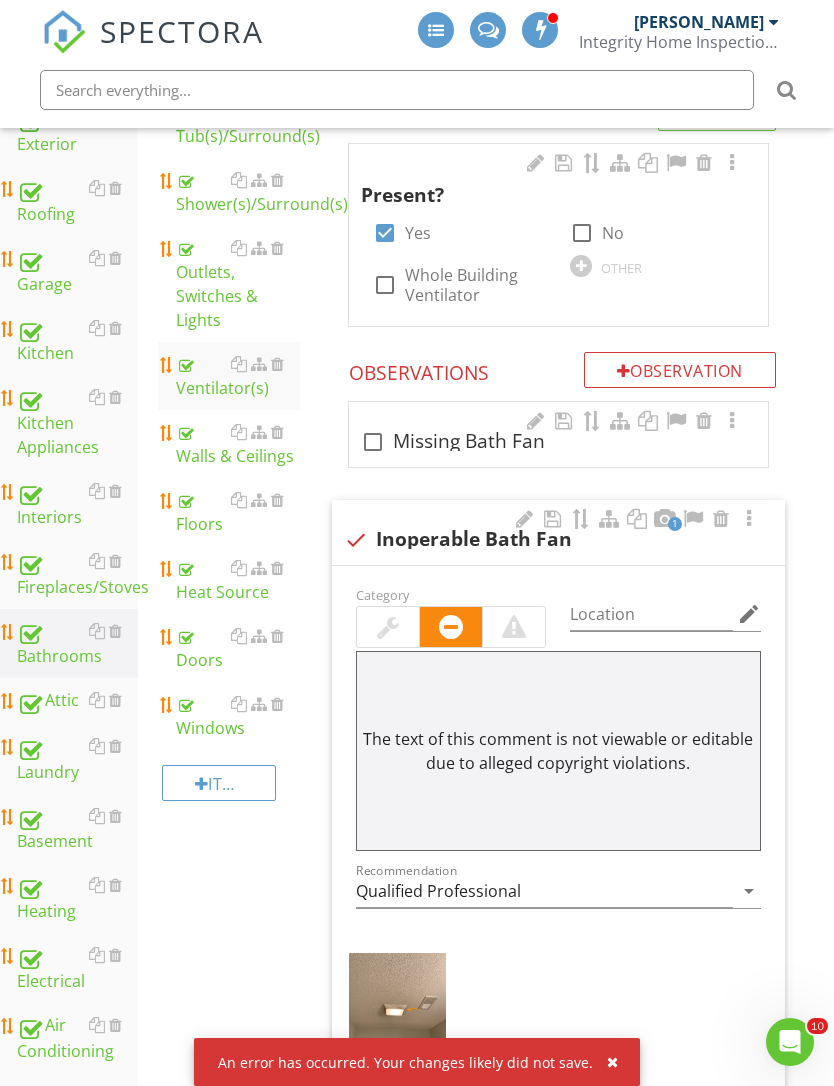 click on "Walls & Ceilings" at bounding box center [238, 444] 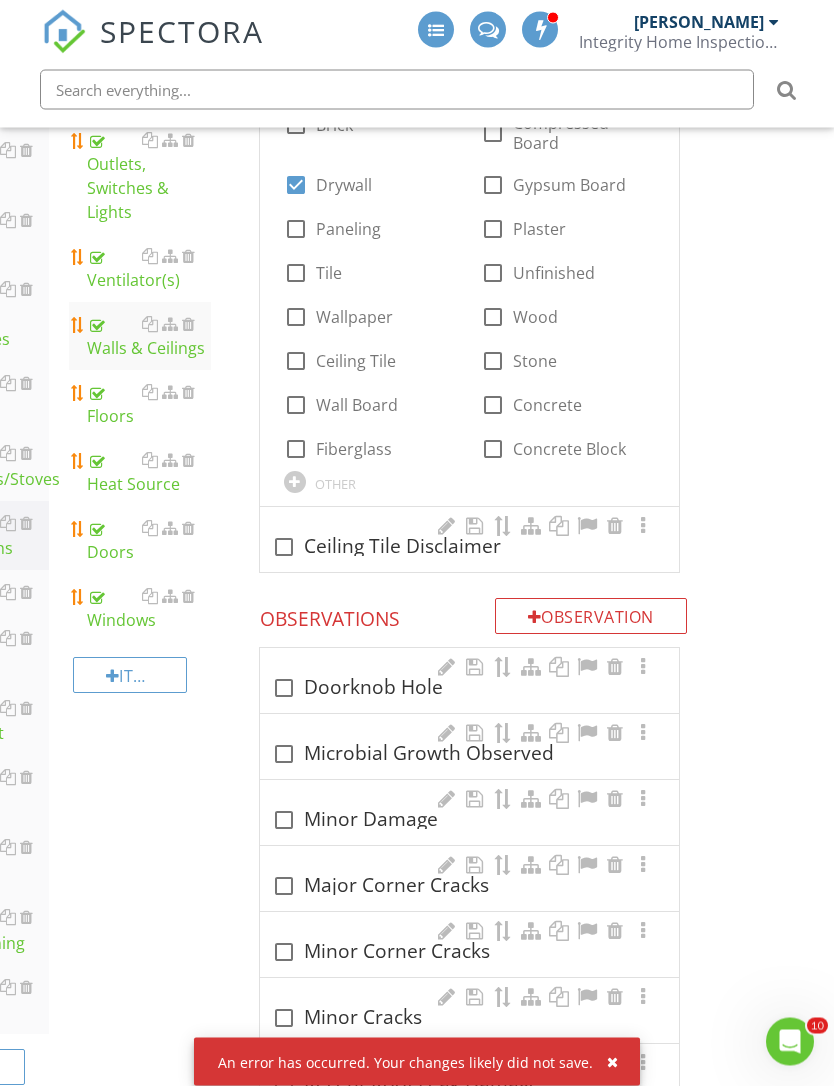 scroll, scrollTop: 664, scrollLeft: 92, axis: both 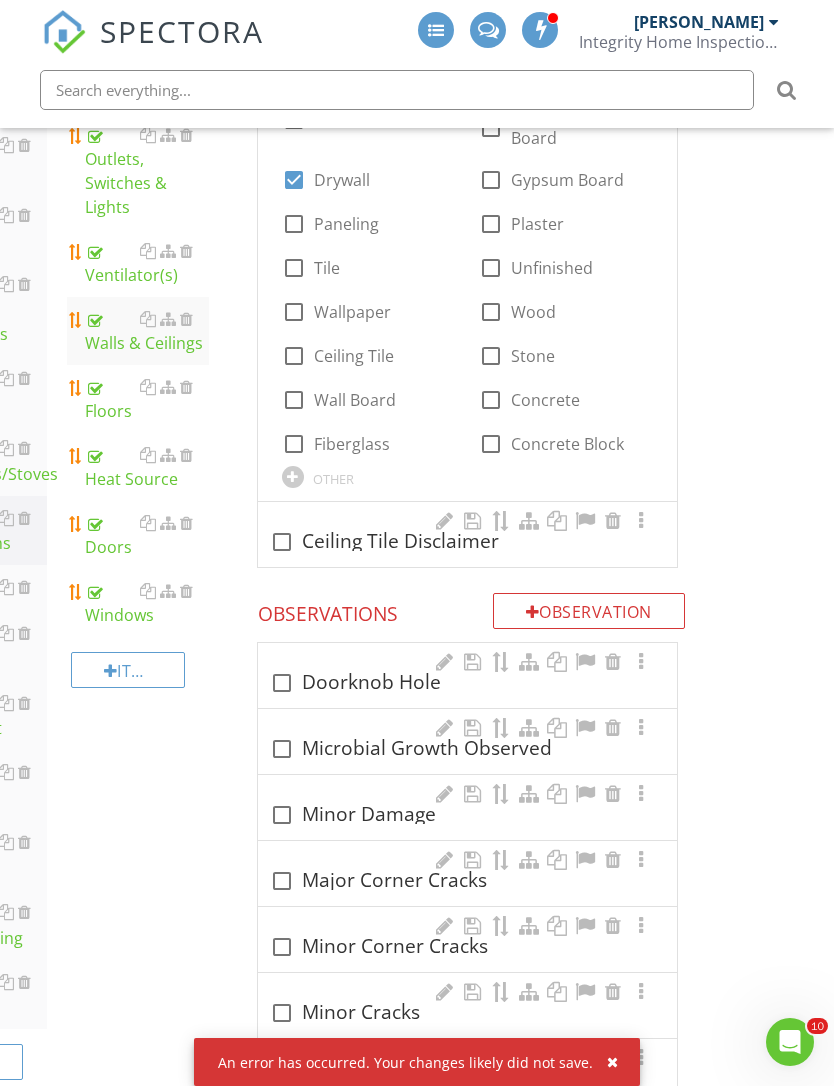 click on "Floors" at bounding box center (147, 399) 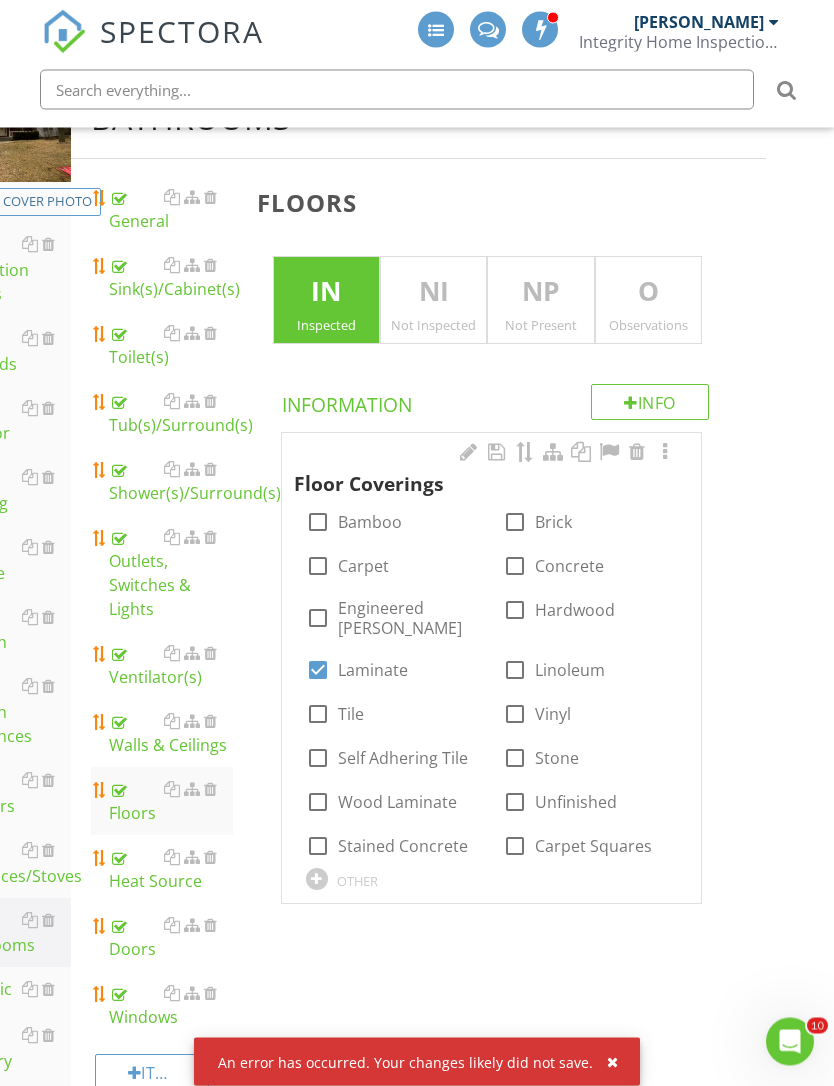 scroll, scrollTop: 262, scrollLeft: 67, axis: both 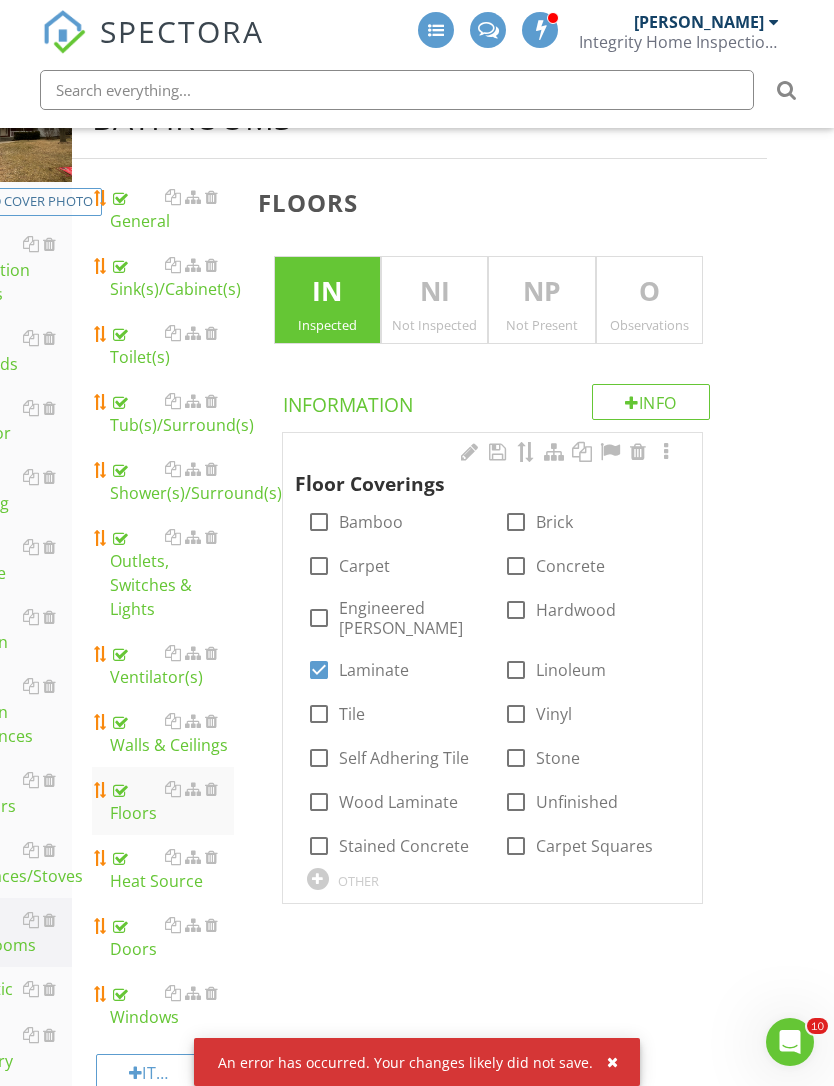 click on "Heat Source" at bounding box center (172, 869) 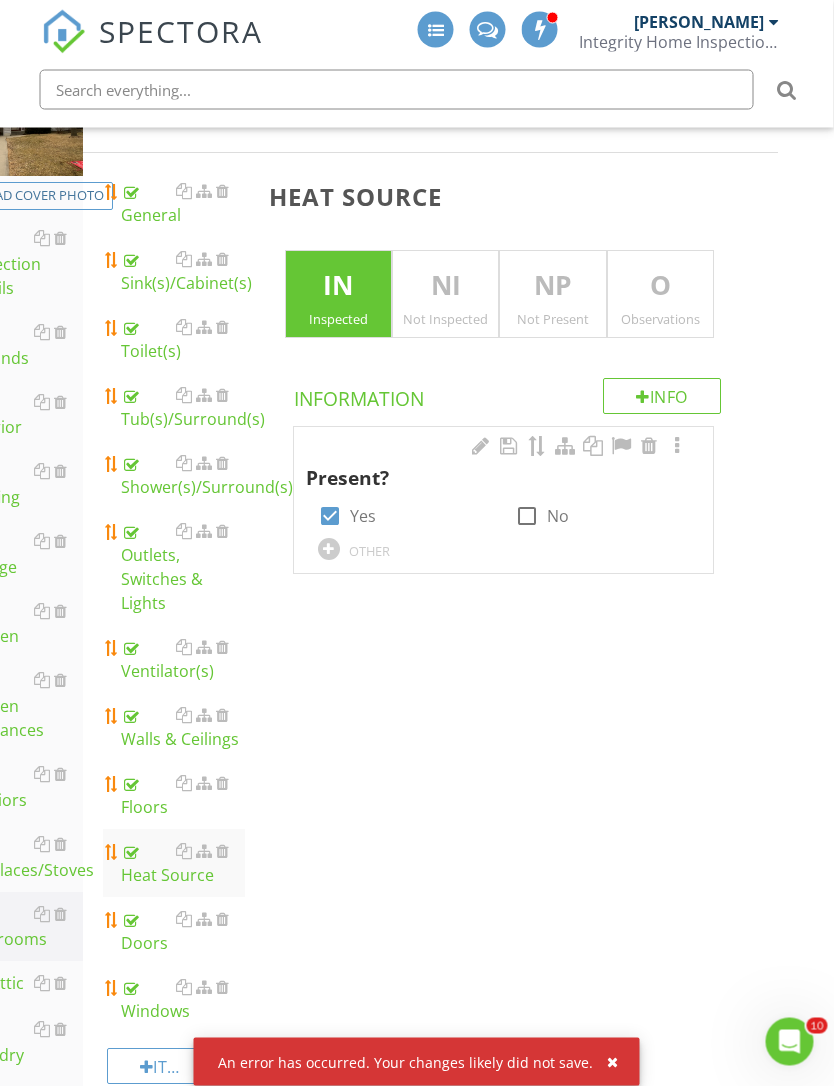 scroll, scrollTop: 268, scrollLeft: 55, axis: both 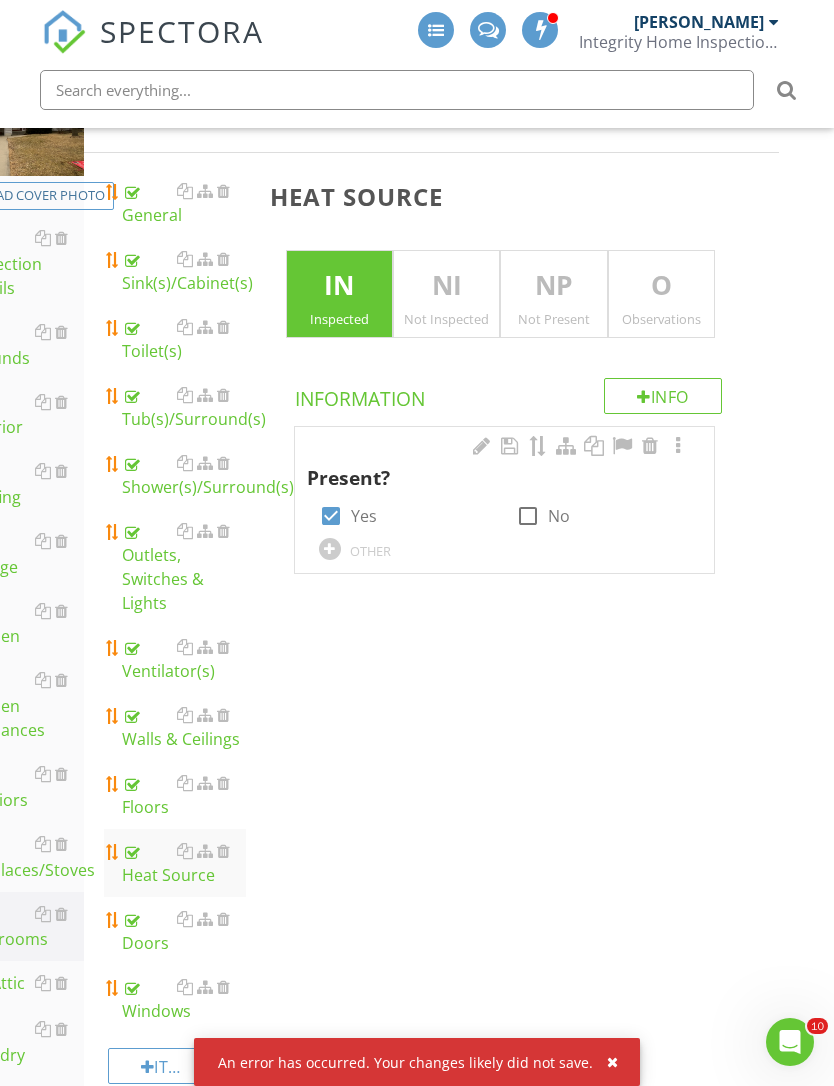 click on "Doors" at bounding box center (184, 931) 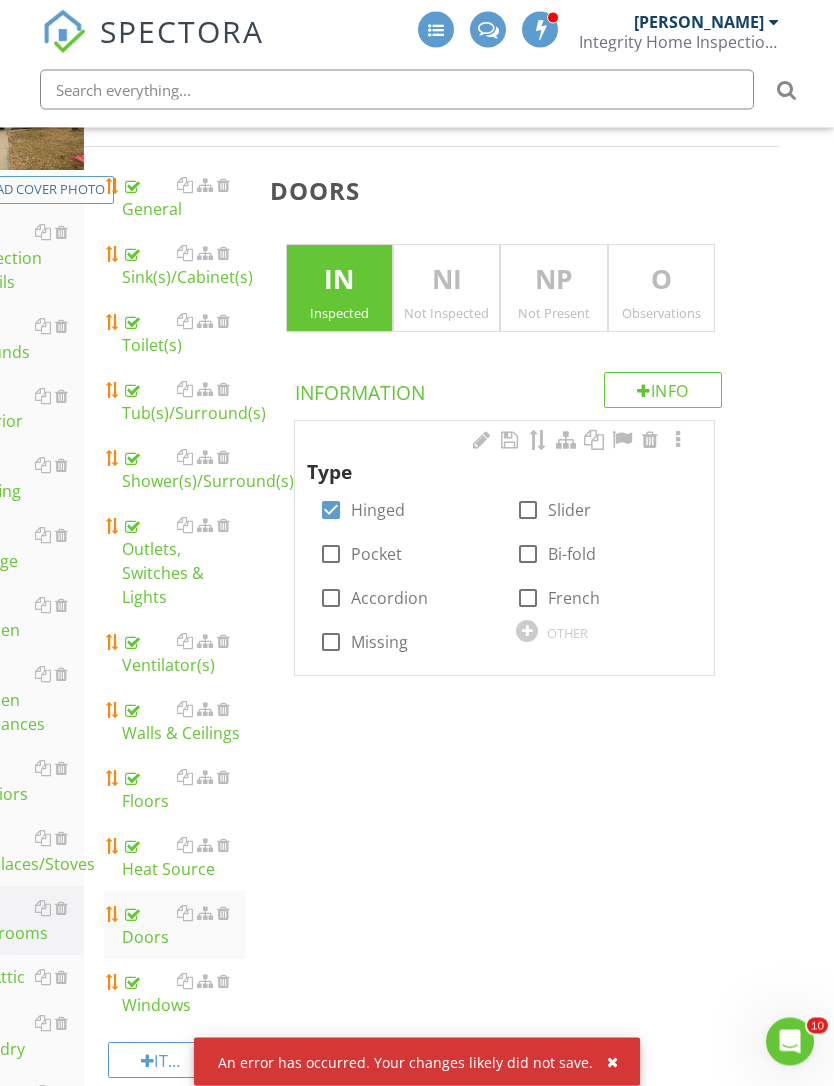 scroll, scrollTop: 274, scrollLeft: 55, axis: both 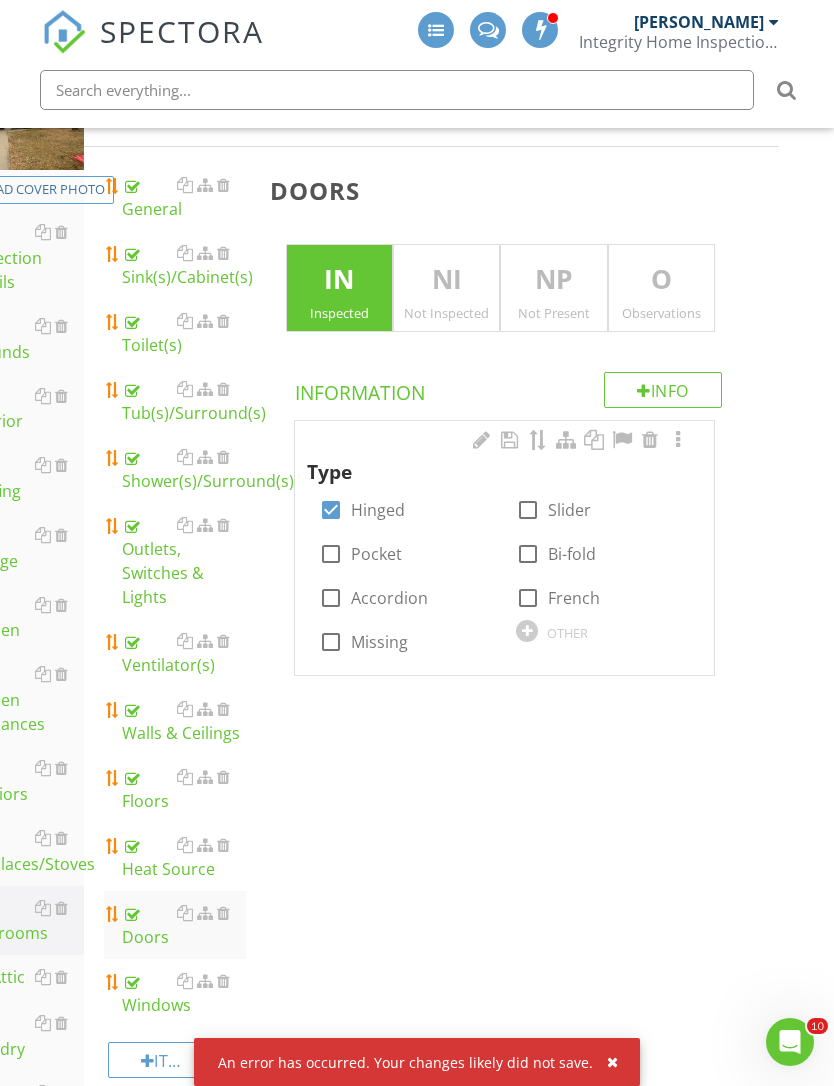 click on "Windows" at bounding box center [184, 993] 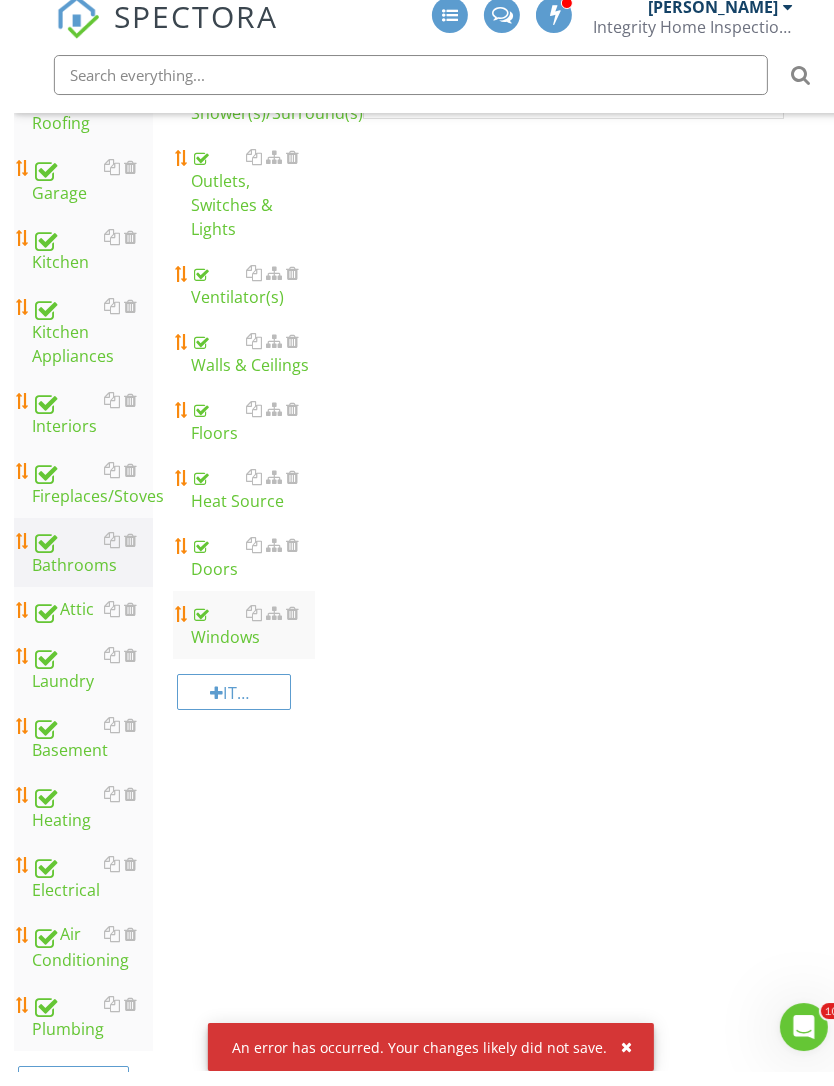 scroll, scrollTop: 707, scrollLeft: 0, axis: vertical 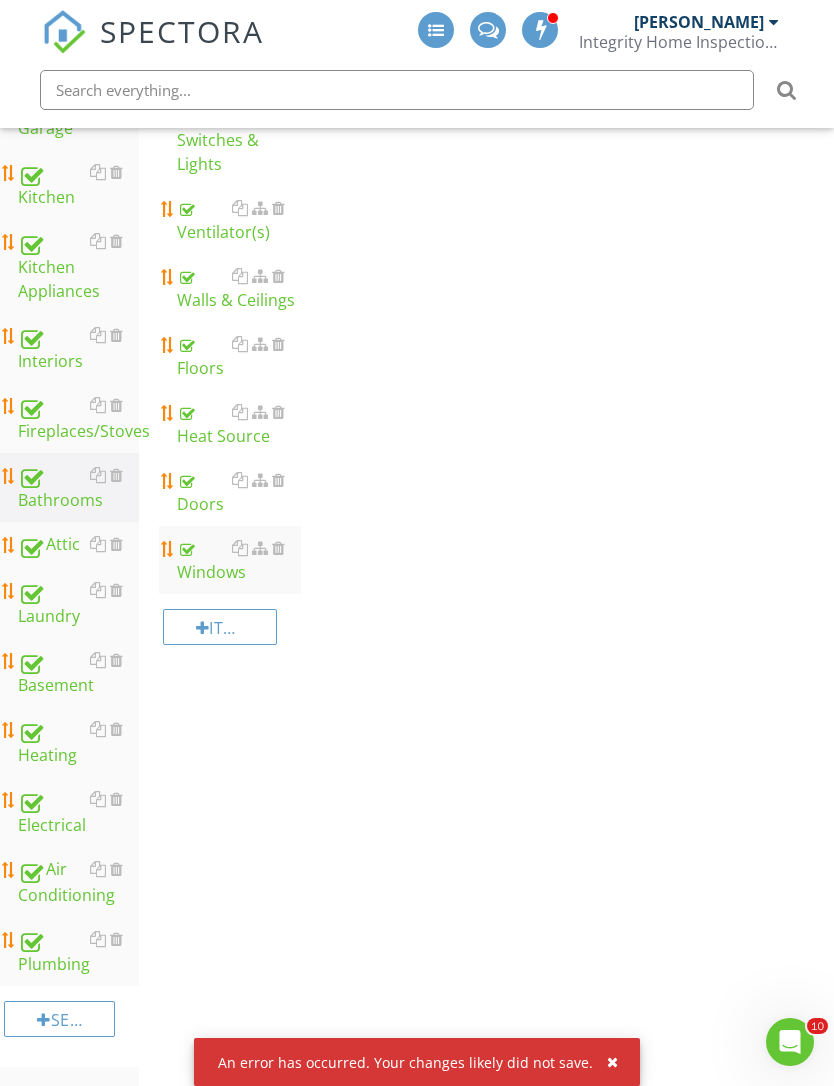 click on "Attic" at bounding box center [78, 545] 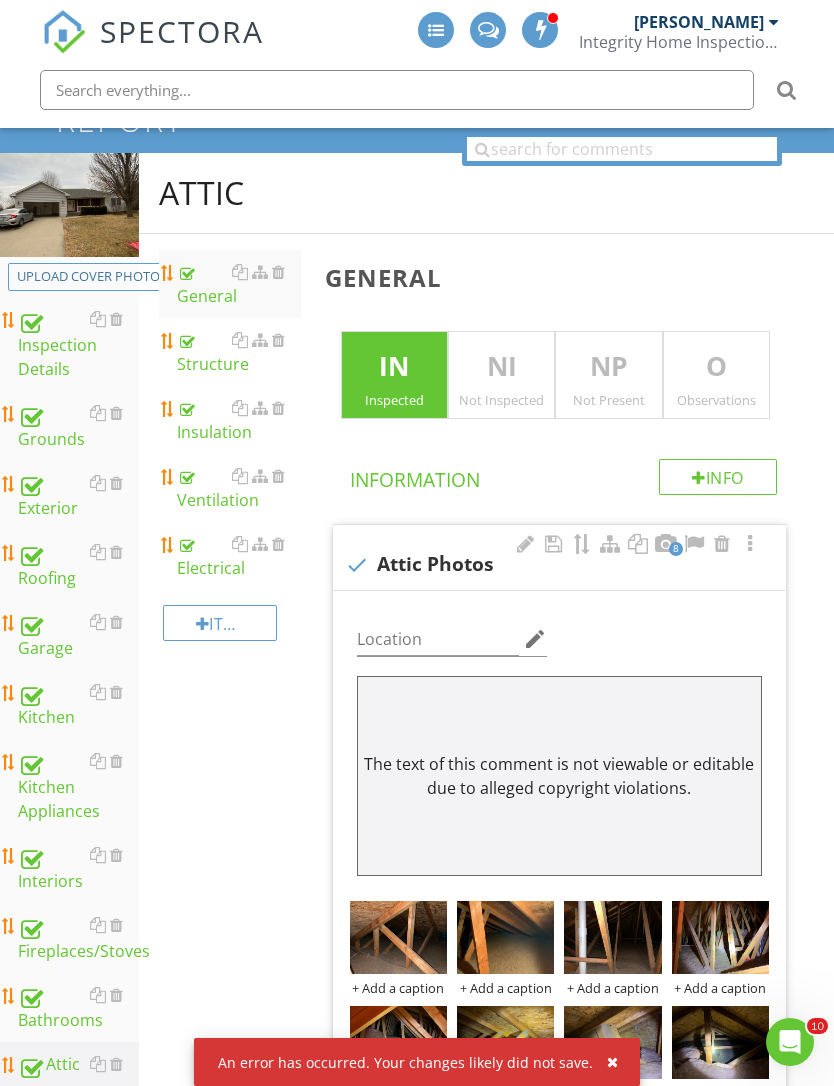 scroll, scrollTop: 185, scrollLeft: 0, axis: vertical 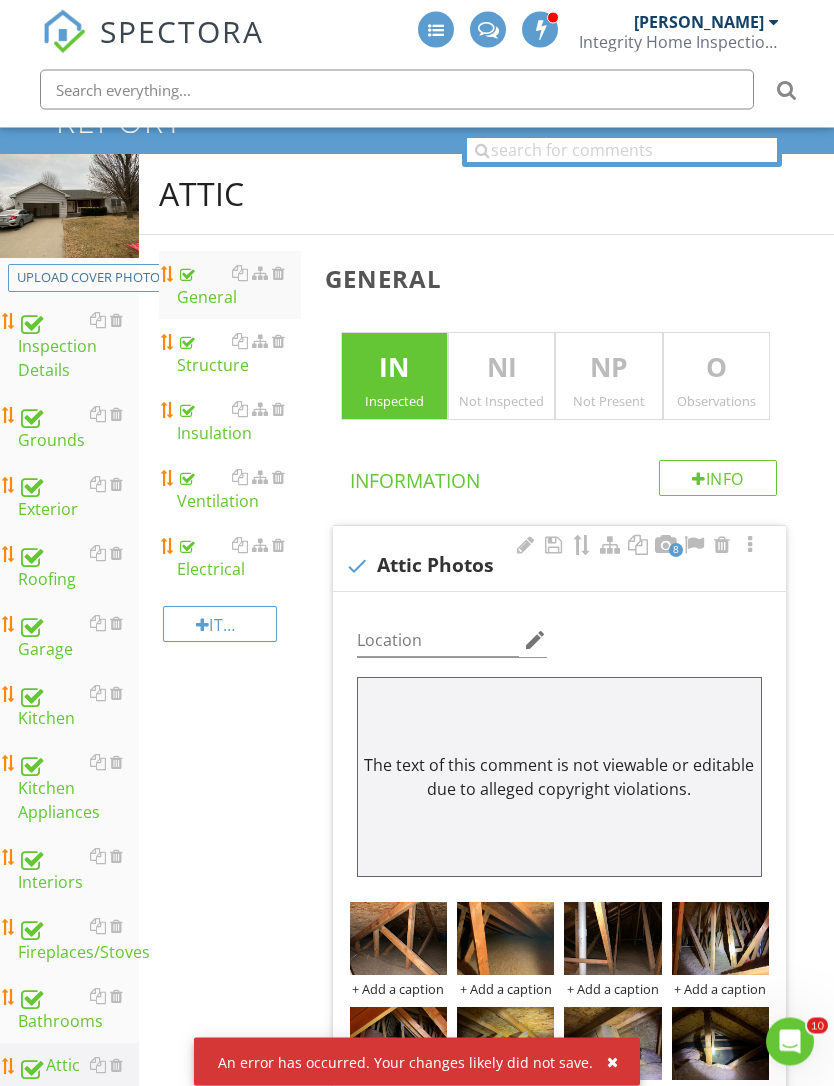 click on "Structure" at bounding box center (239, 354) 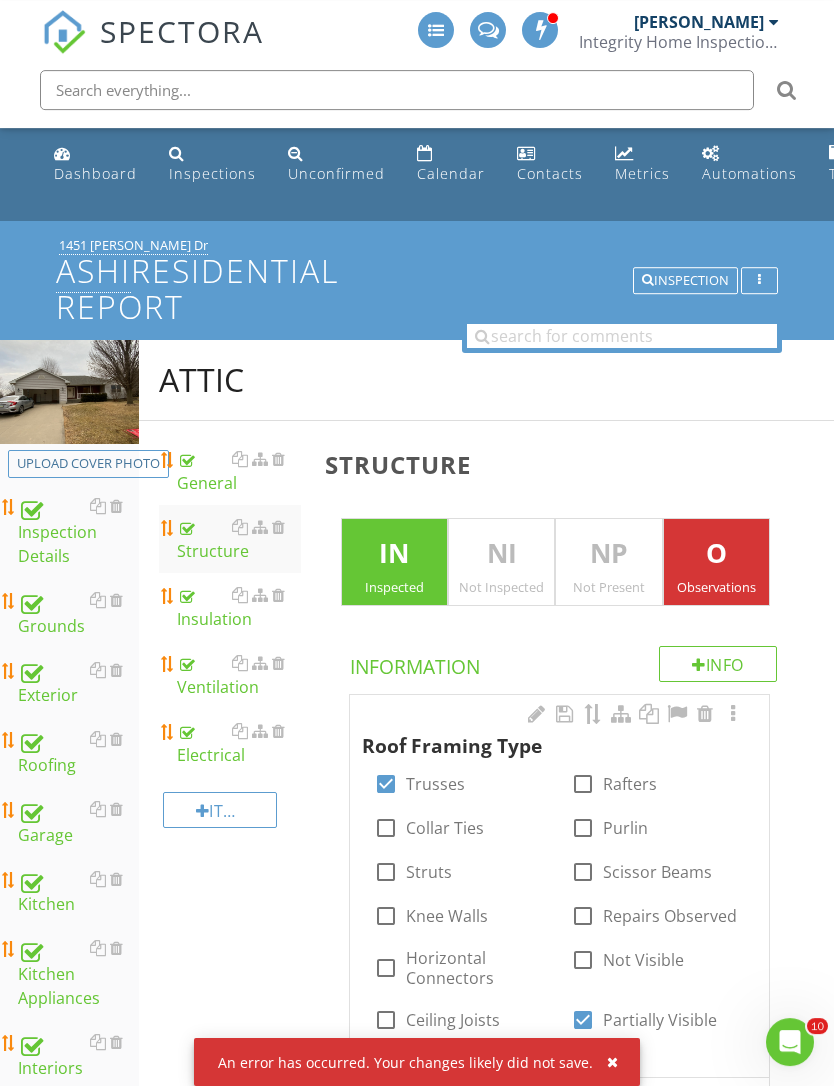 scroll, scrollTop: 20, scrollLeft: 0, axis: vertical 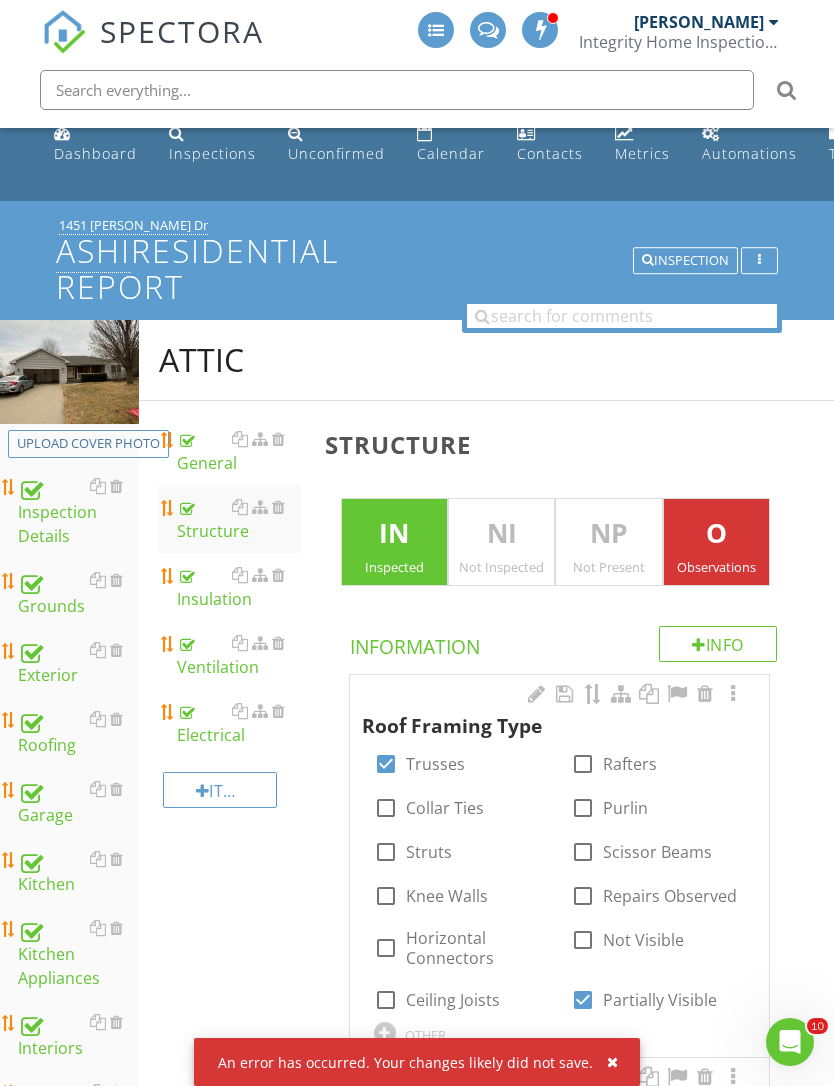 click on "Insulation" at bounding box center [239, 587] 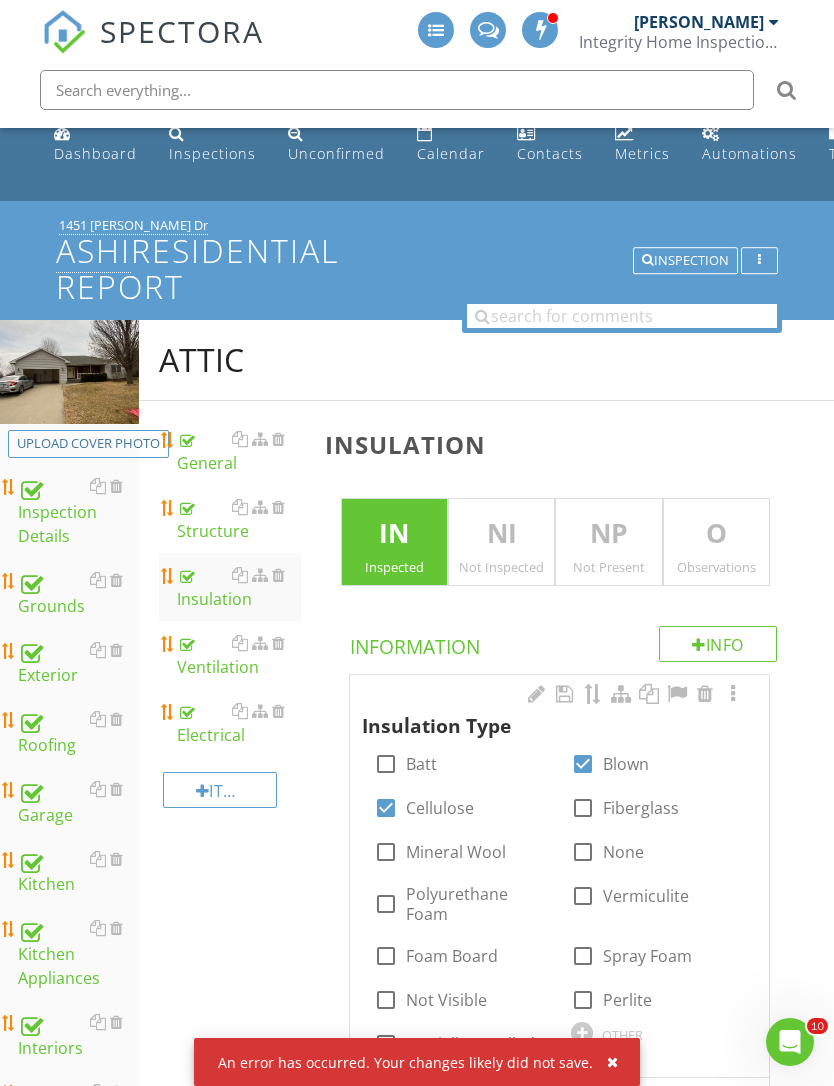 click on "Ventilation" at bounding box center [239, 655] 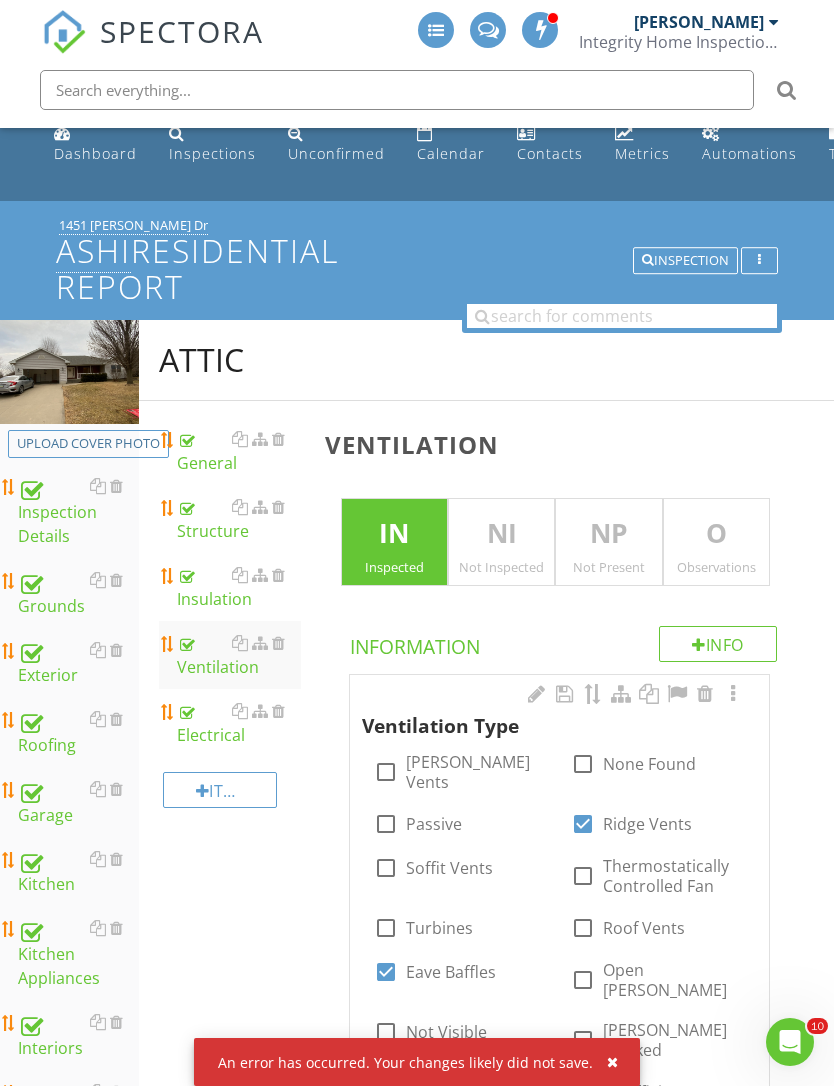click on "Electrical" at bounding box center (239, 723) 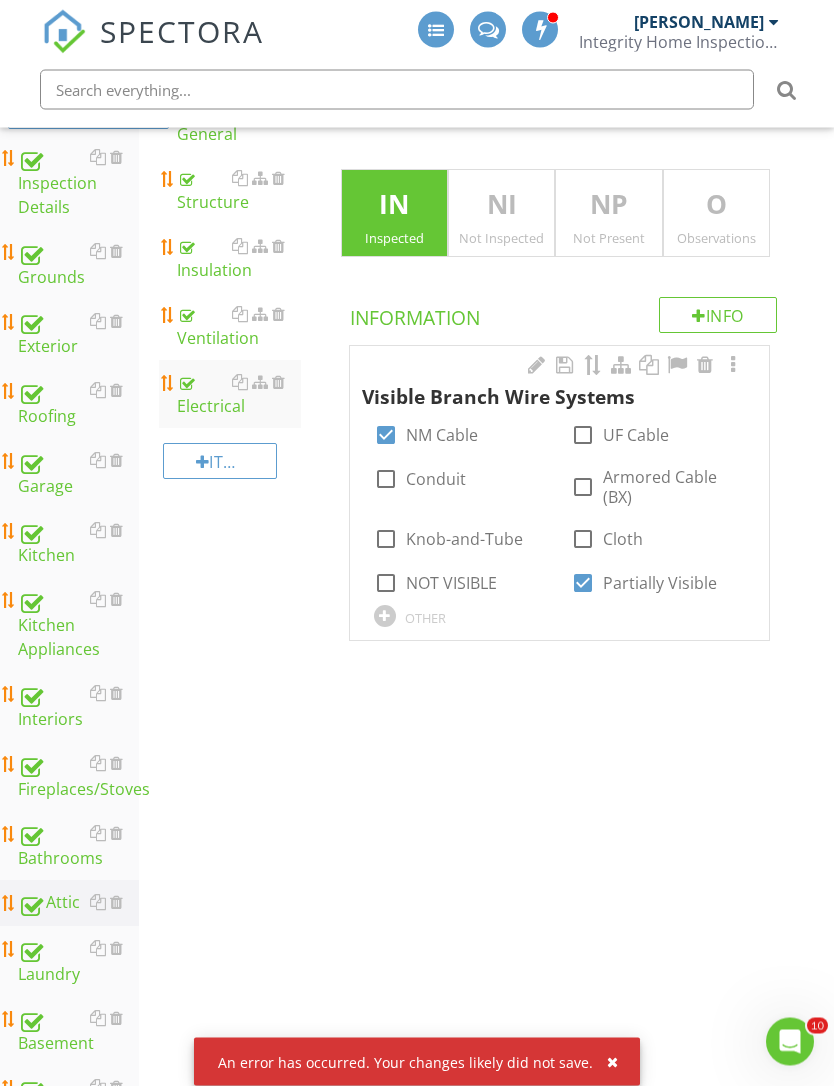 scroll, scrollTop: 375, scrollLeft: 0, axis: vertical 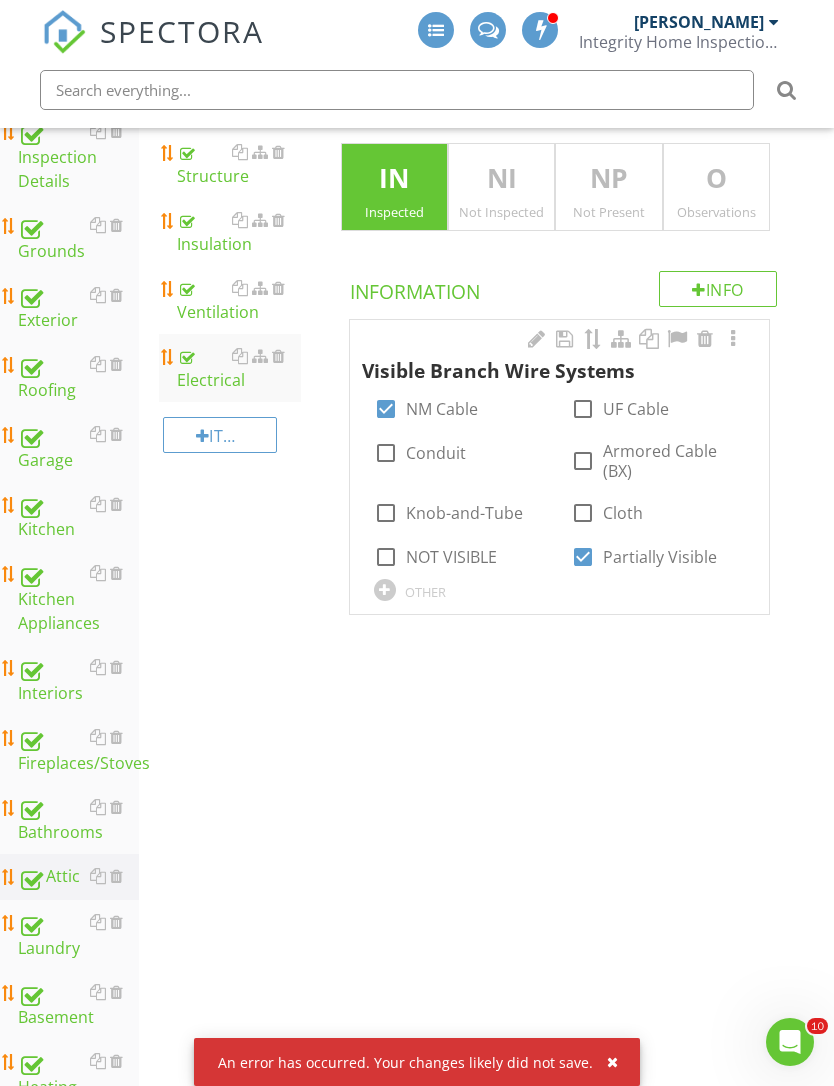 click on "Laundry" at bounding box center [78, 935] 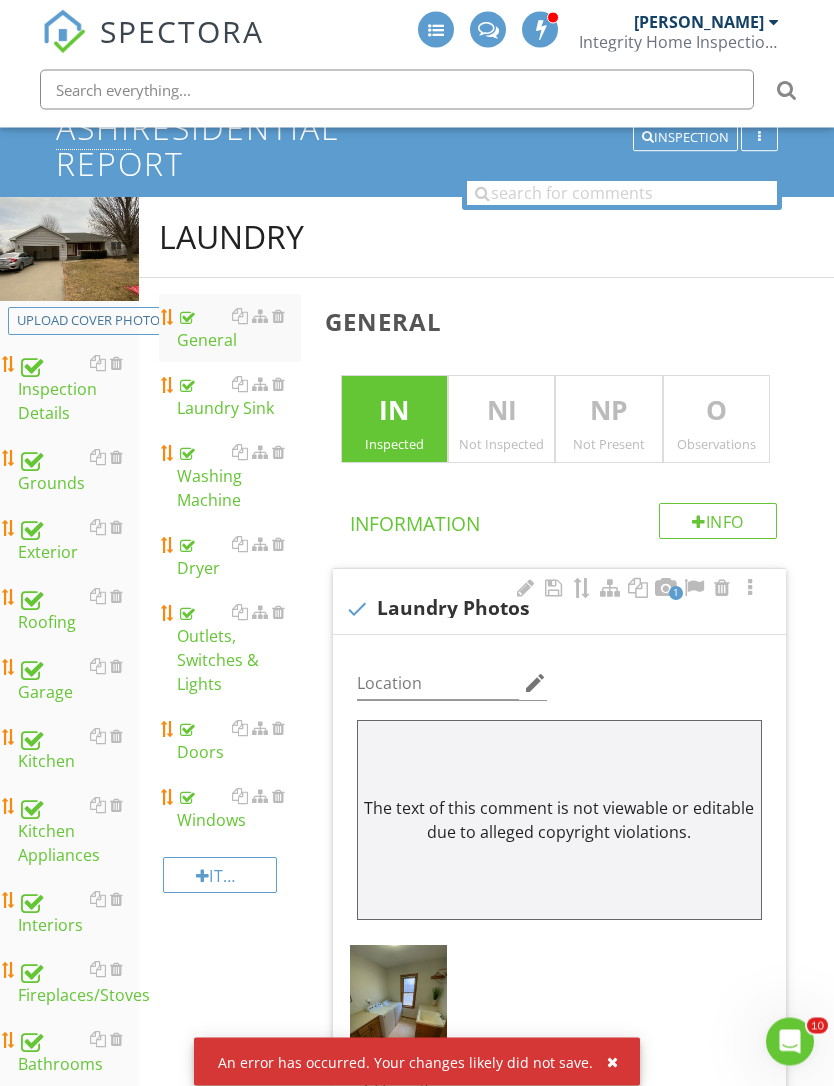 click on "Laundry Sink" at bounding box center [239, 397] 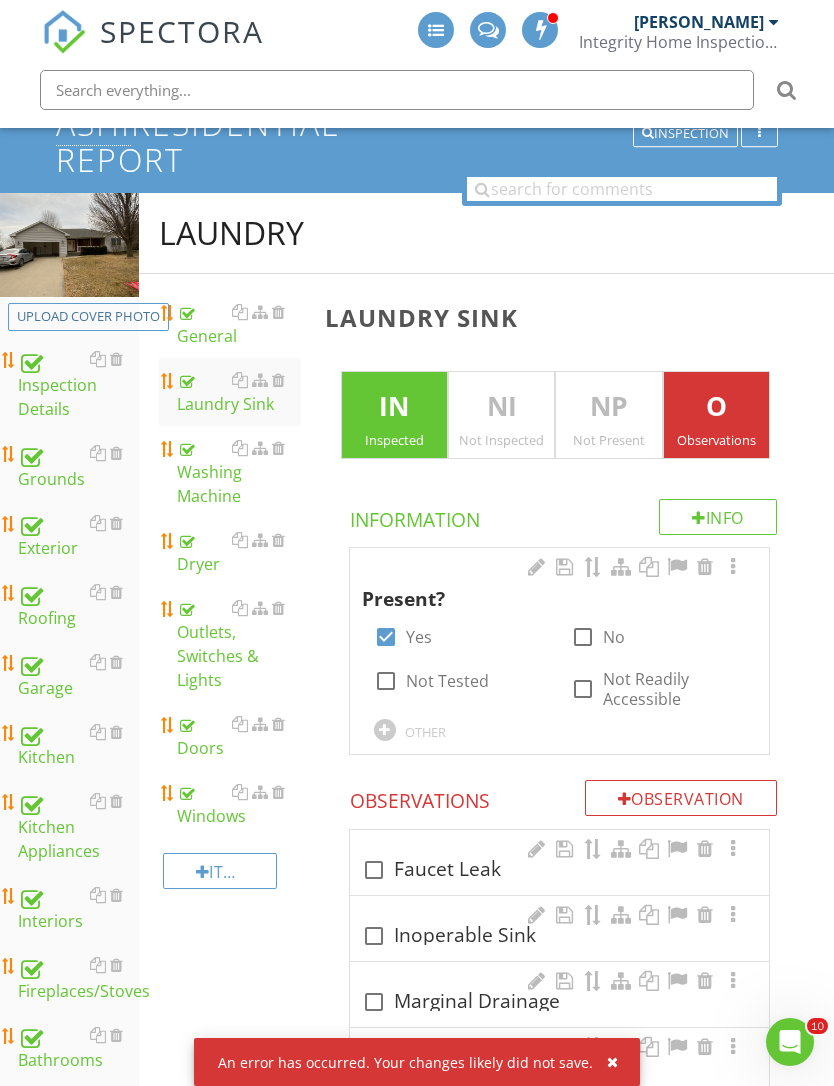 scroll, scrollTop: 139, scrollLeft: 0, axis: vertical 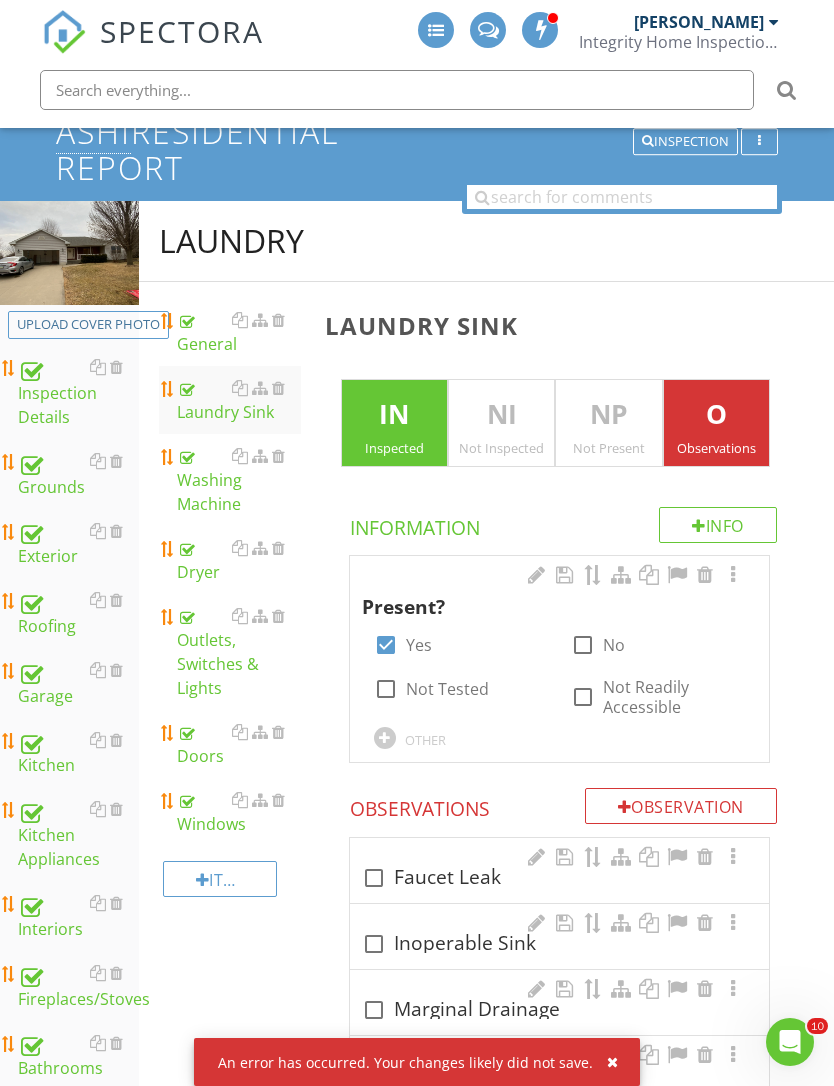 click on "Washing Machine" at bounding box center (239, 480) 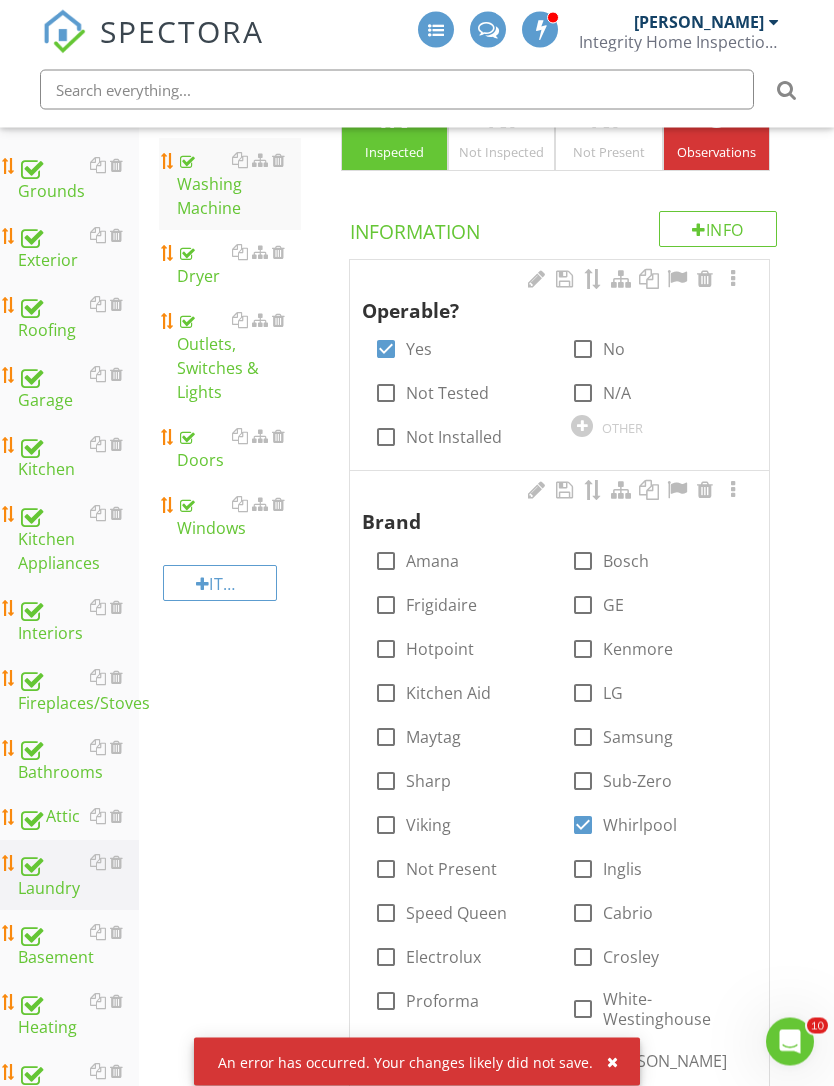 scroll, scrollTop: 435, scrollLeft: 0, axis: vertical 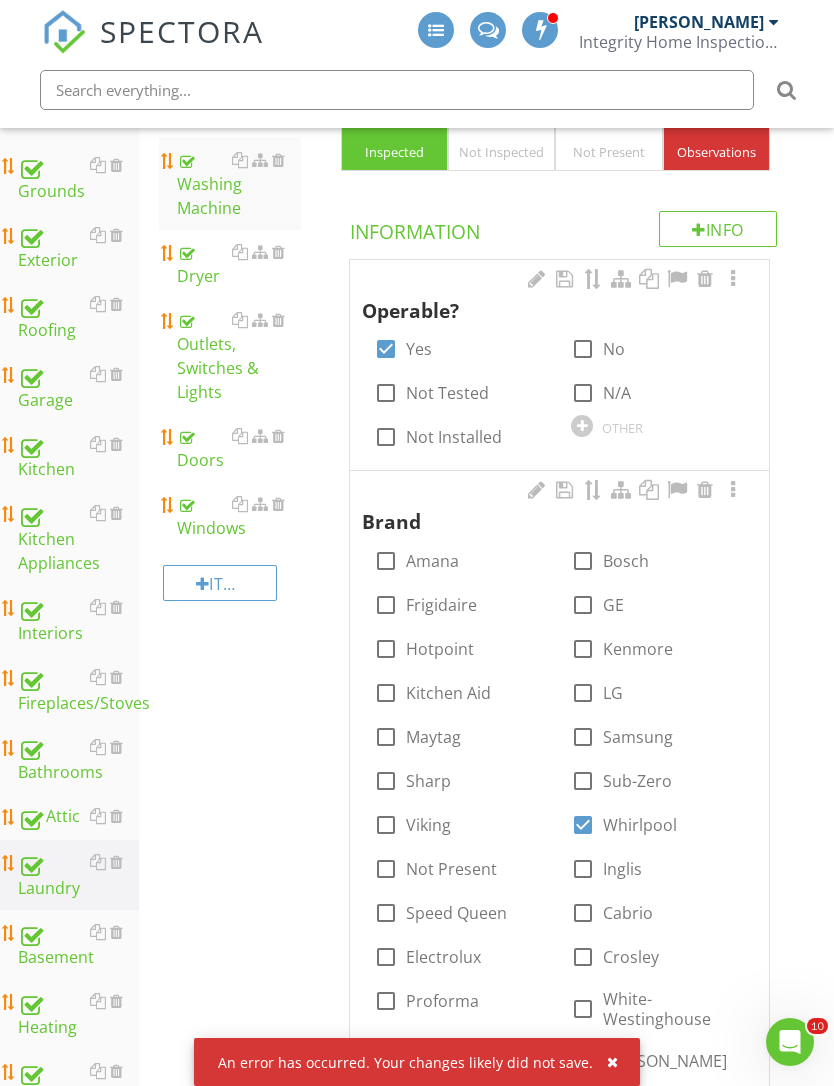 click on "Dryer" at bounding box center (239, 264) 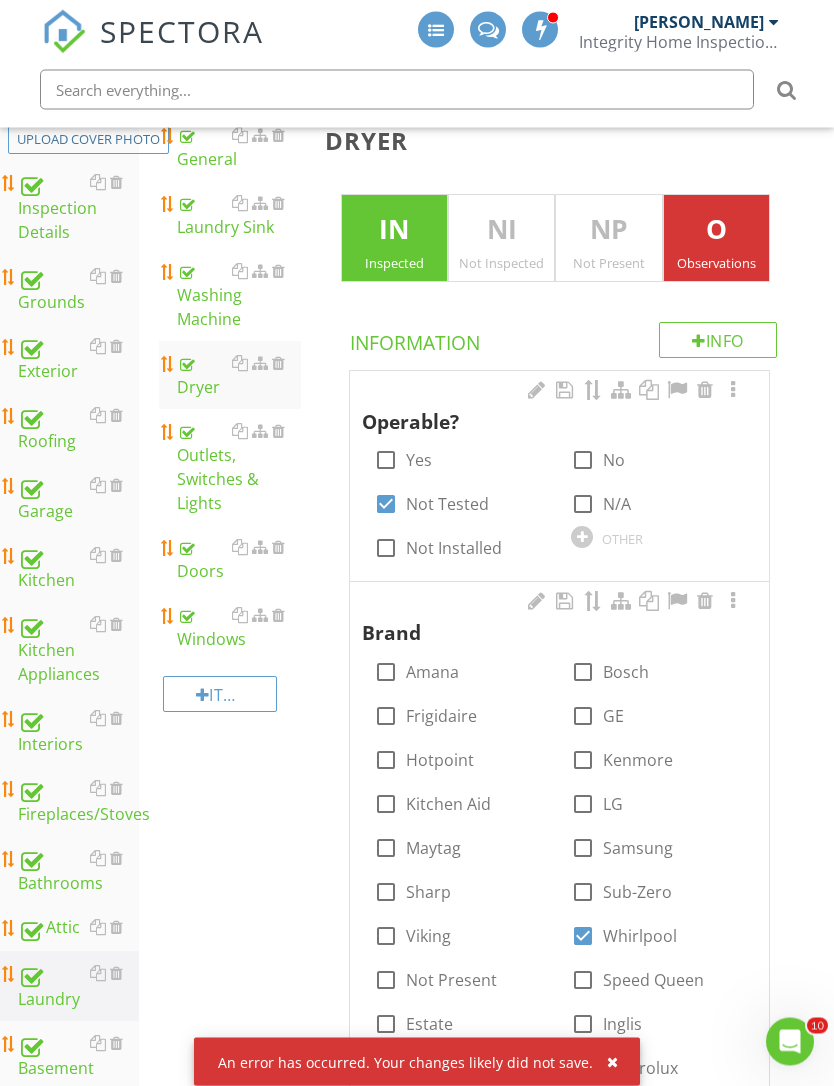 scroll, scrollTop: 307, scrollLeft: 0, axis: vertical 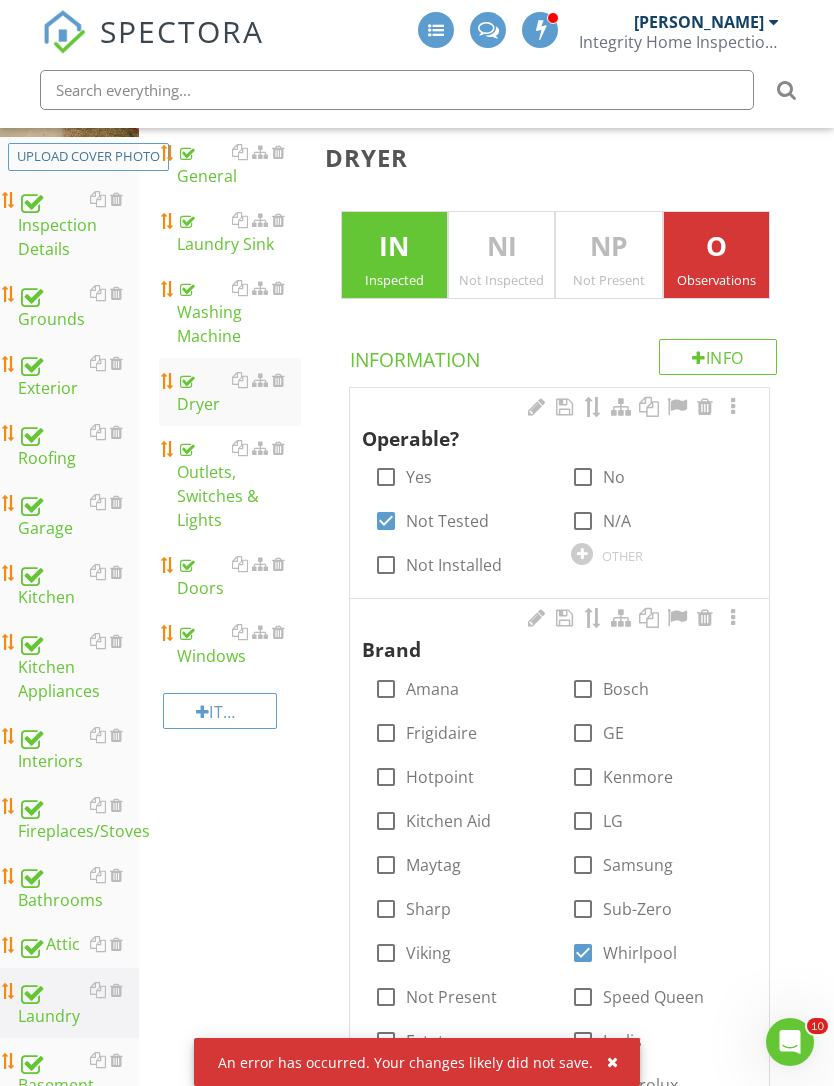 click on "Washing Machine" at bounding box center (239, 312) 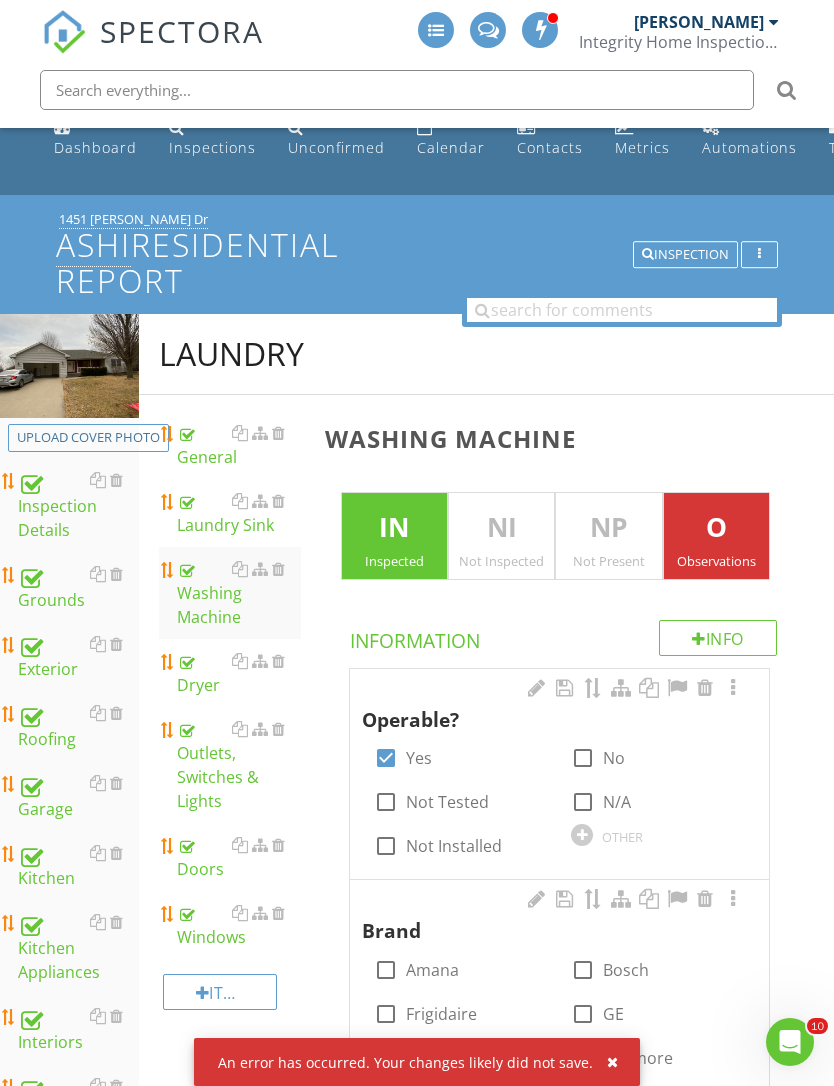 scroll, scrollTop: 54, scrollLeft: 0, axis: vertical 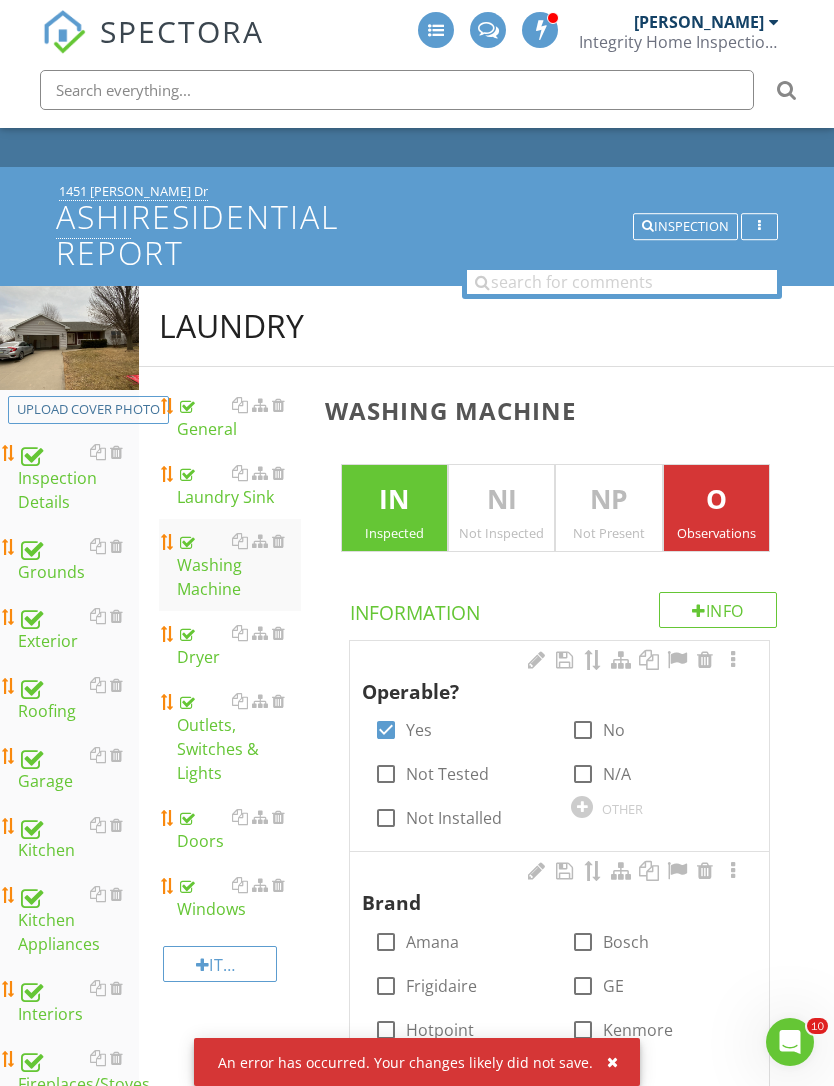 click on "Outlets, Switches & Lights" at bounding box center (239, 737) 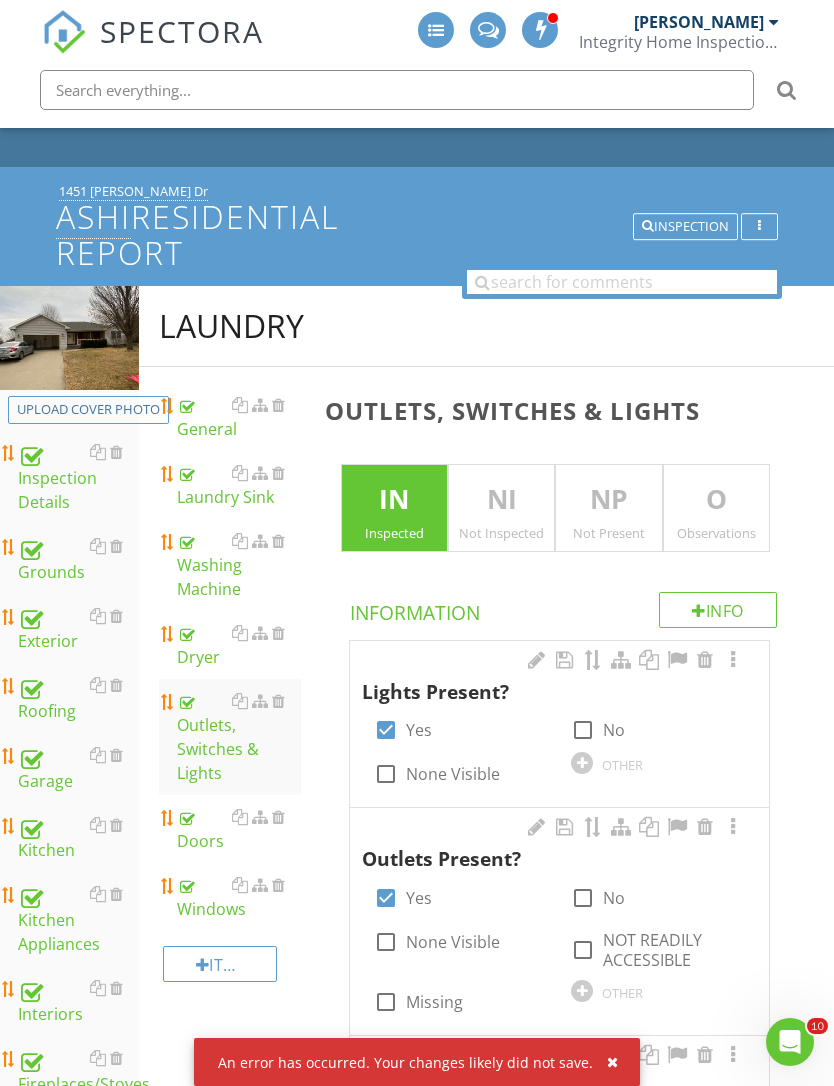 click on "Doors" at bounding box center (239, 829) 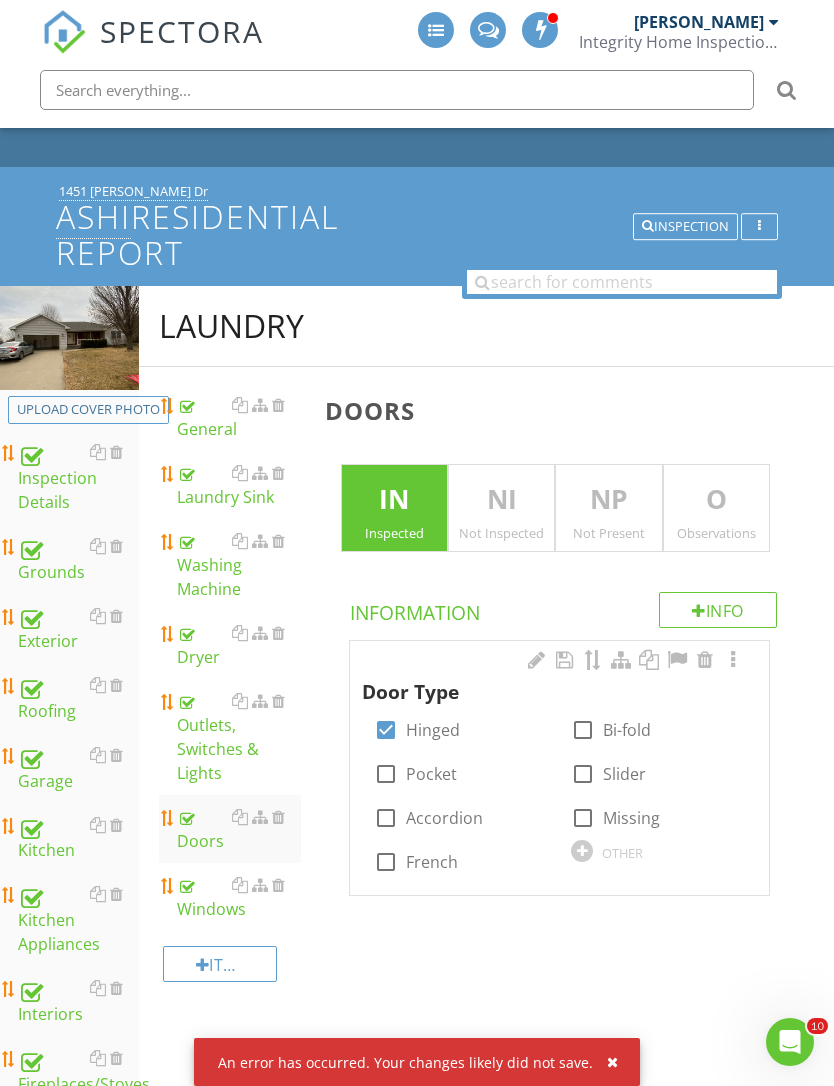 click on "Windows" at bounding box center [239, 897] 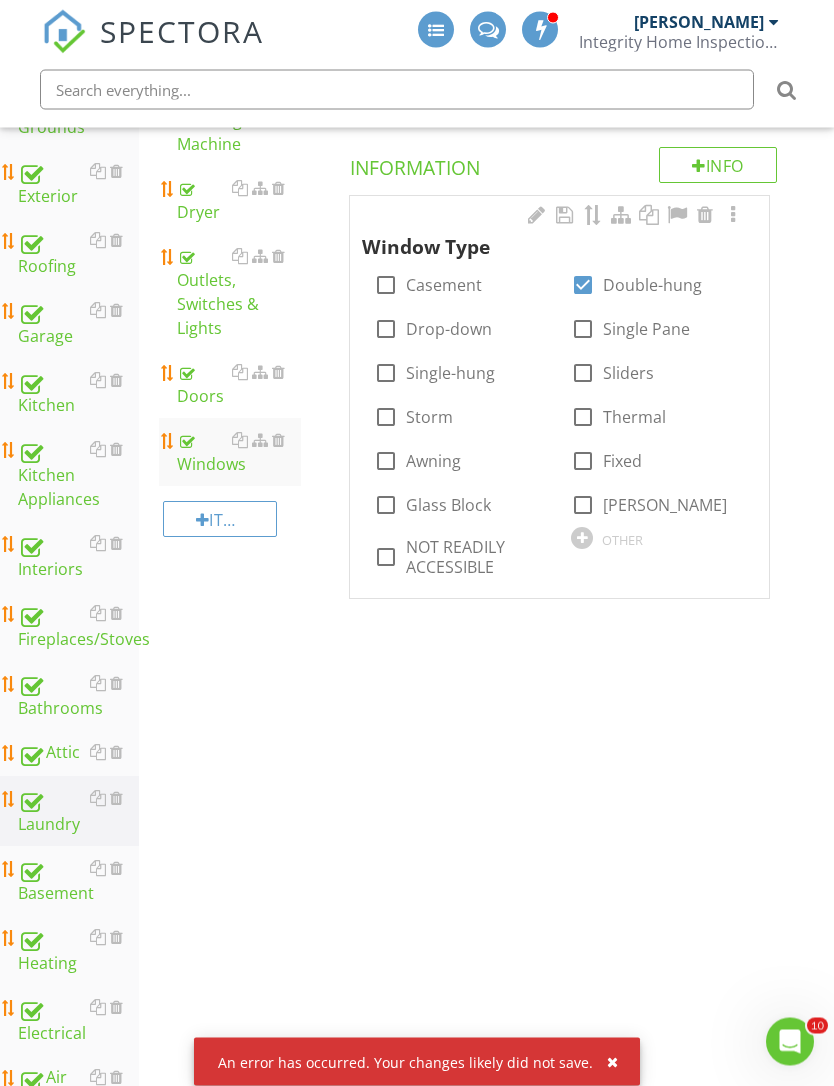 click on "Basement" at bounding box center [78, 882] 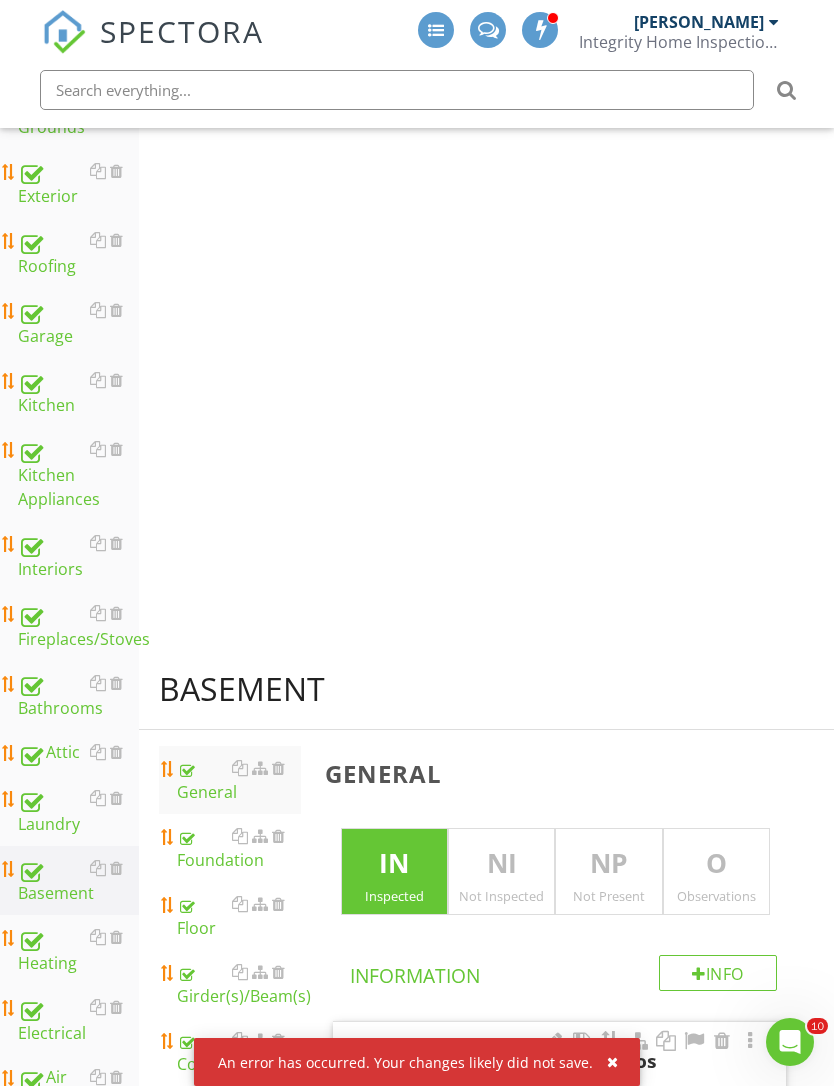 click on "Basement" at bounding box center [78, 881] 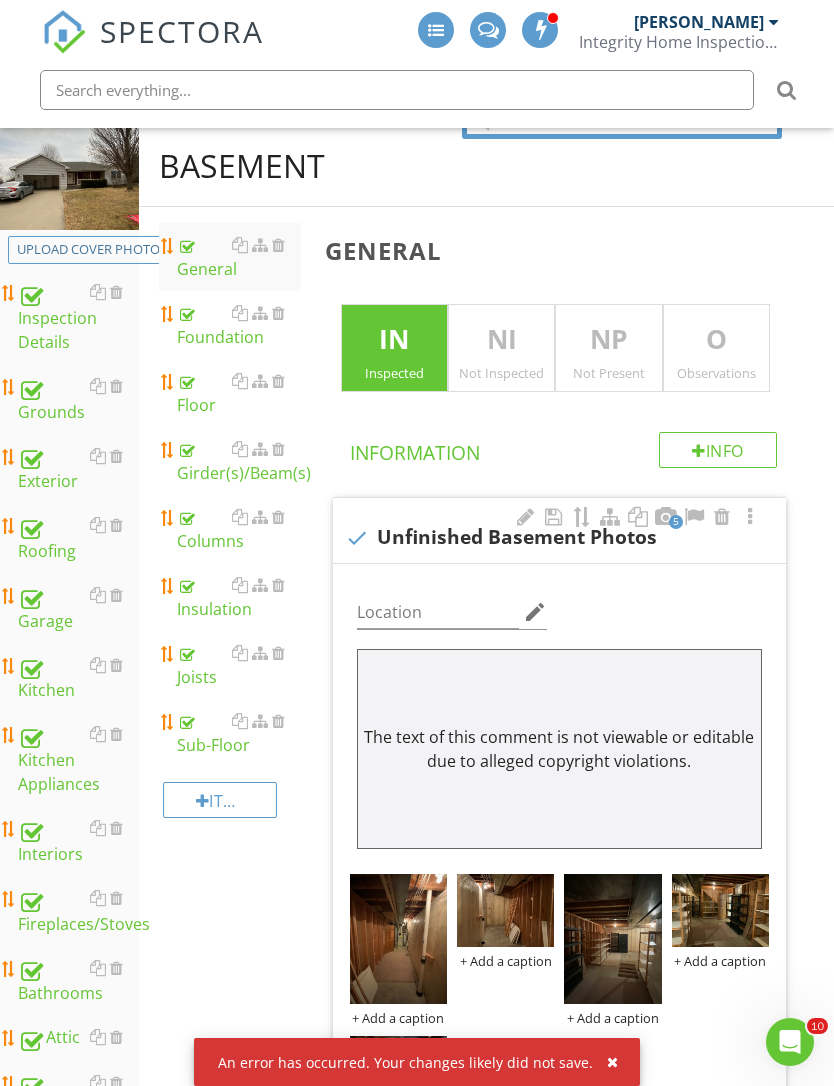 scroll, scrollTop: 193, scrollLeft: 0, axis: vertical 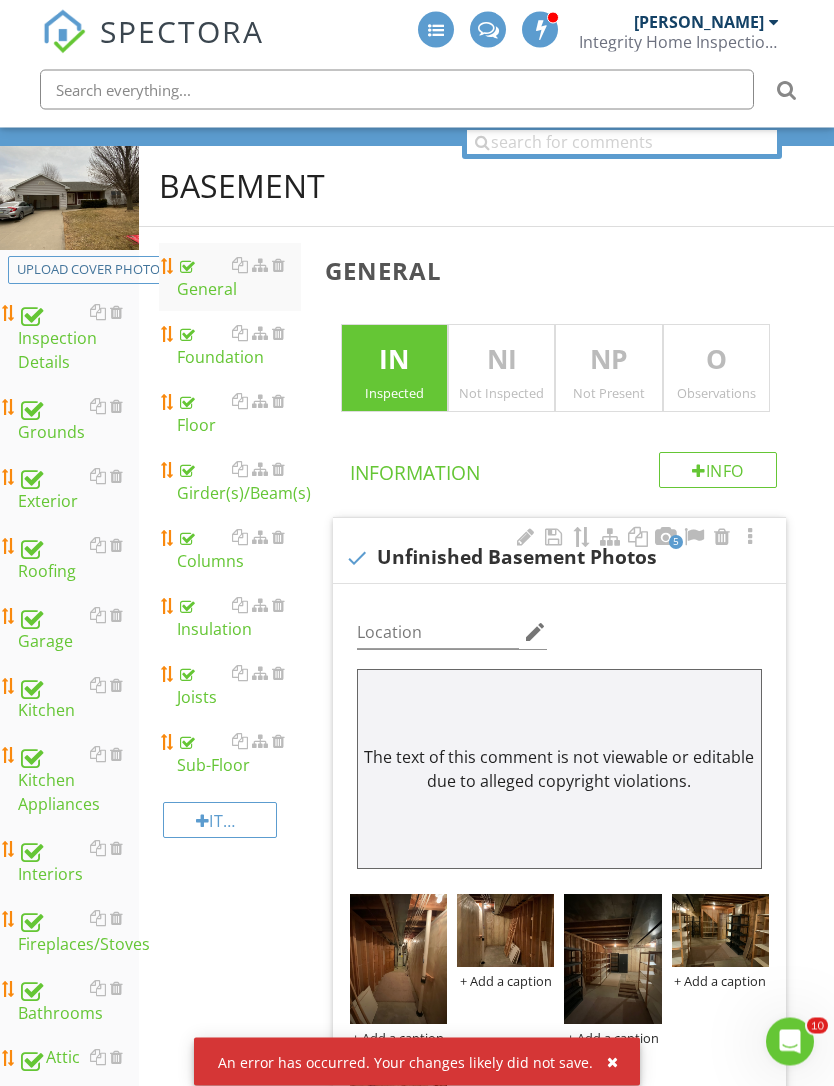 click on "Foundation" at bounding box center (239, 346) 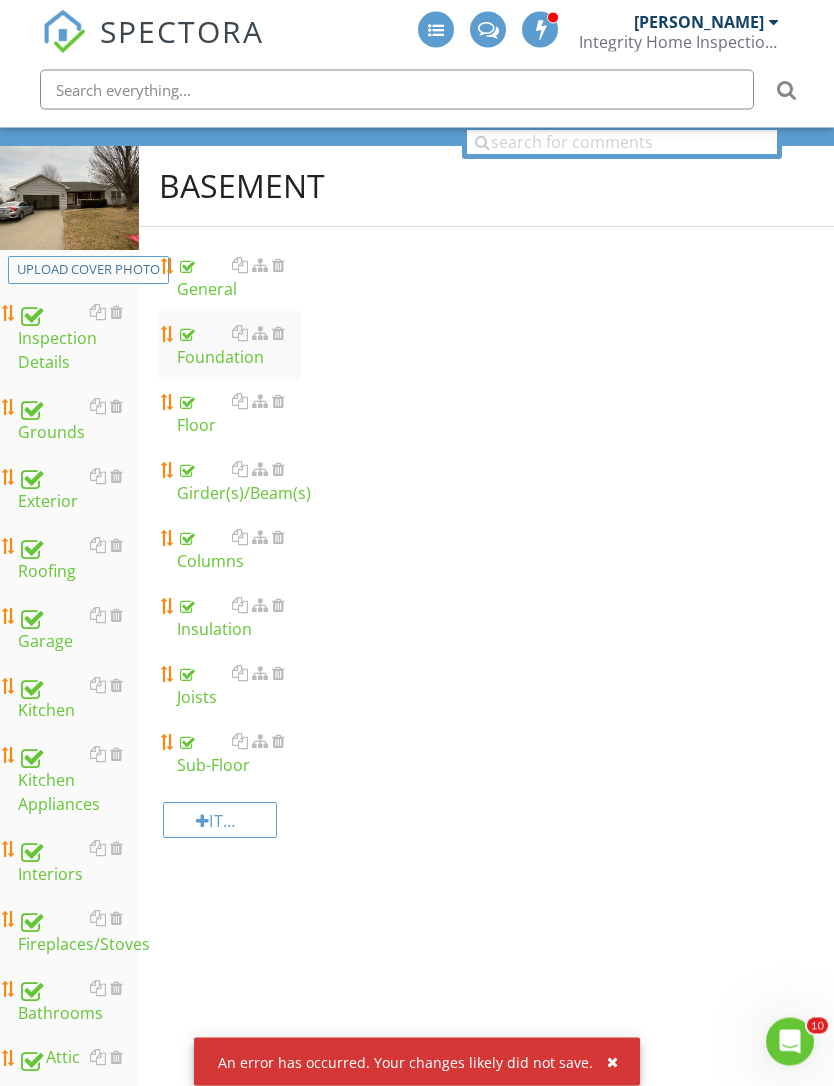 scroll, scrollTop: 194, scrollLeft: 0, axis: vertical 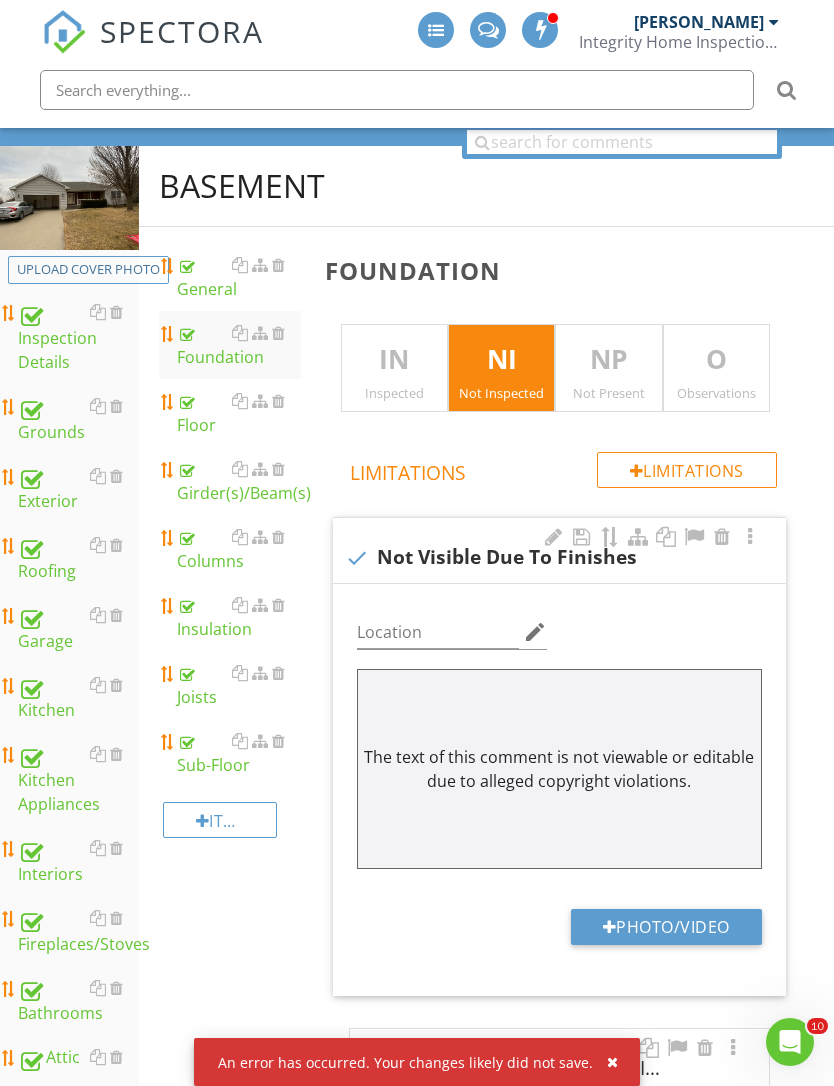click on "Floor" at bounding box center (239, 413) 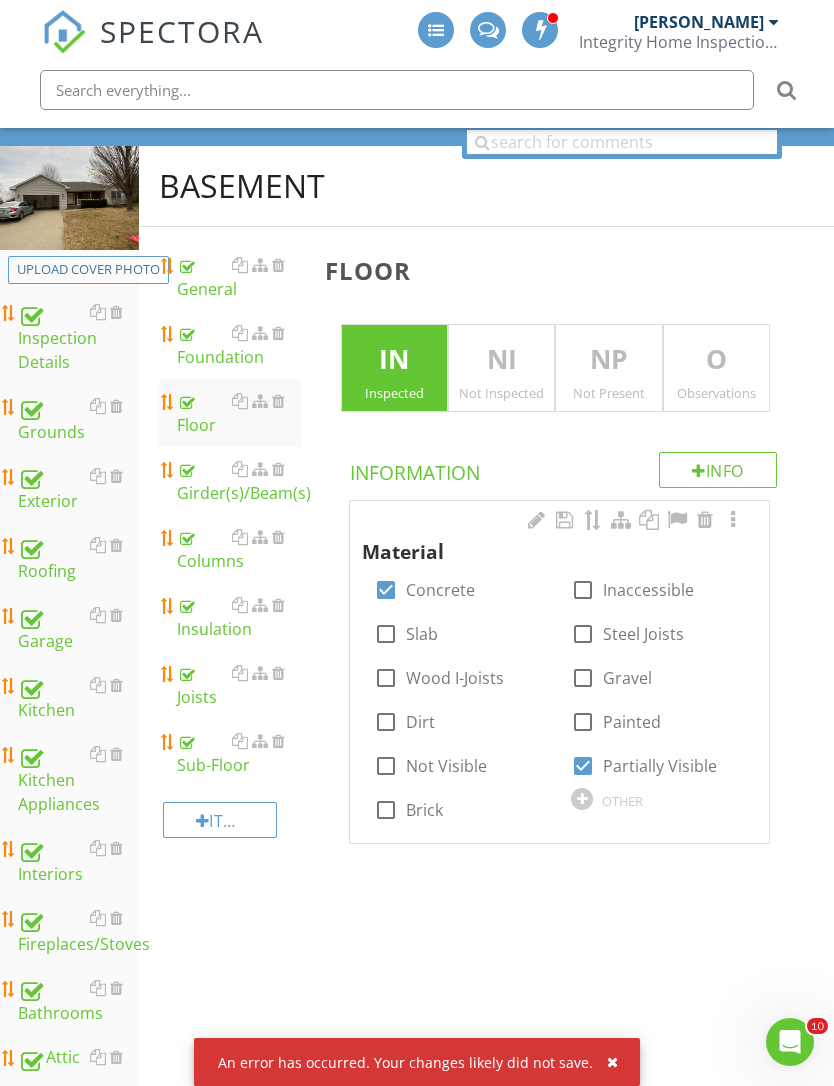 click on "Girder(s)/Beam(s)" at bounding box center [239, 481] 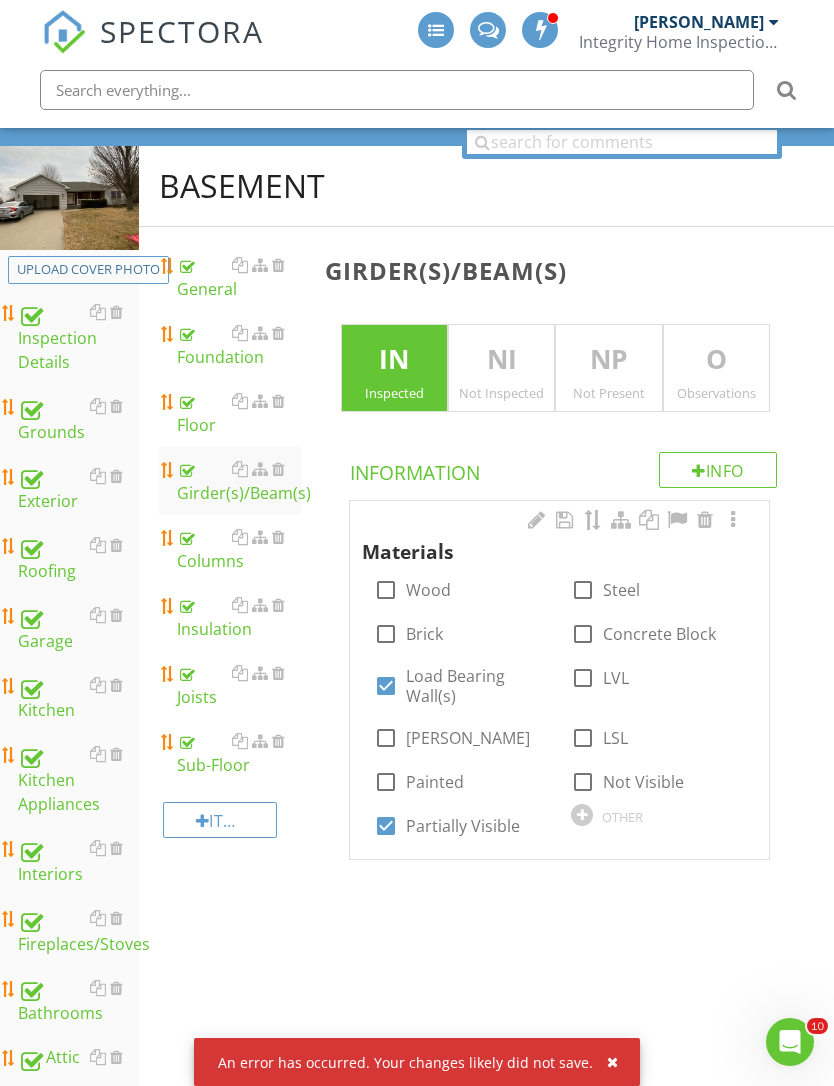 click on "Columns" at bounding box center [239, 549] 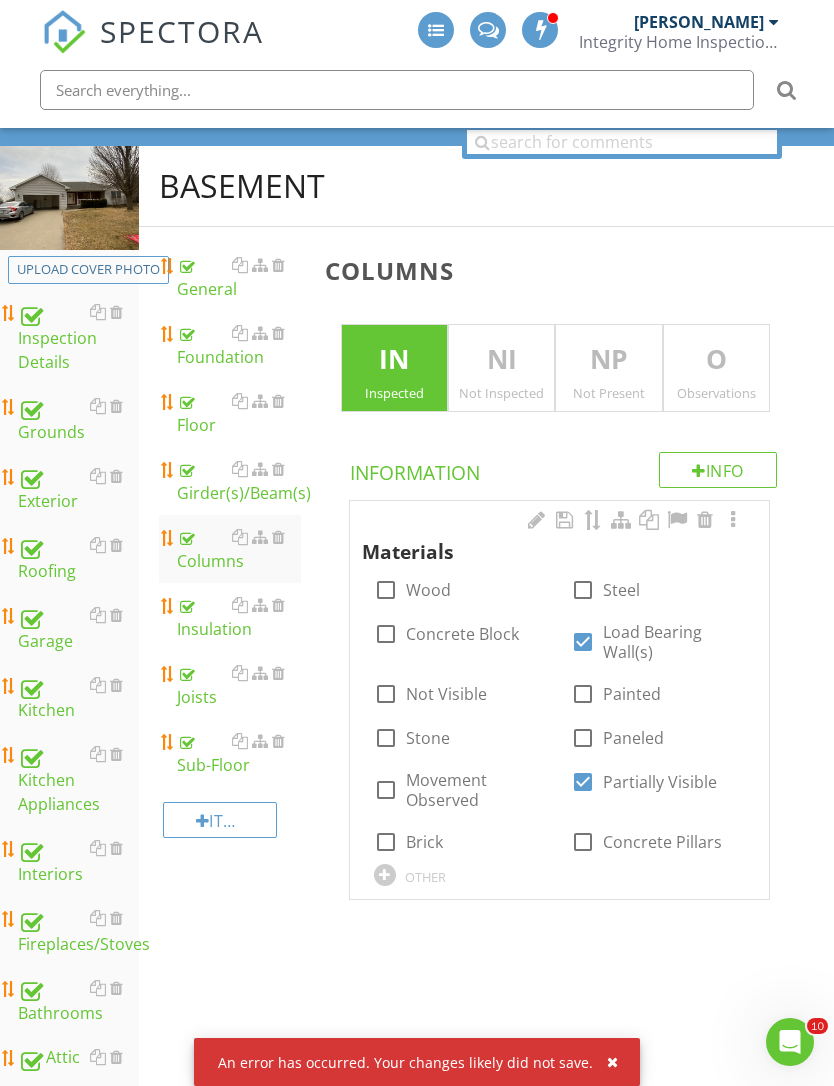 click on "Insulation" at bounding box center (239, 617) 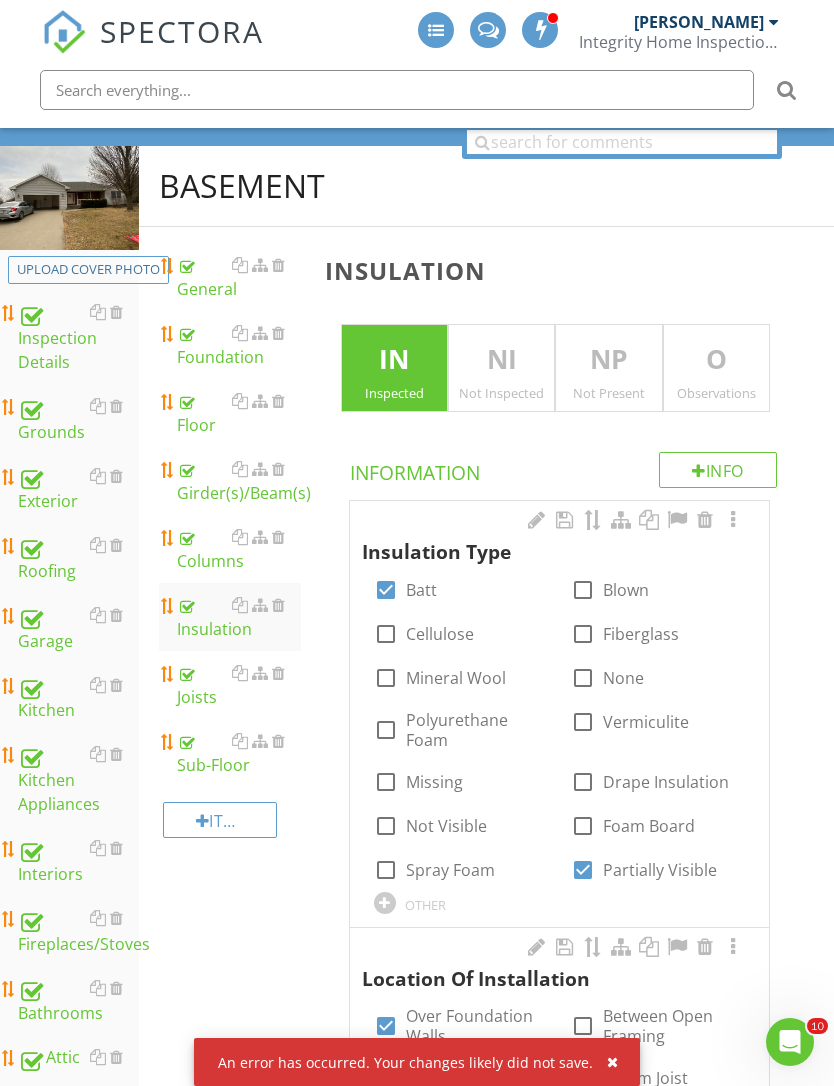 click on "Joists" at bounding box center (239, 685) 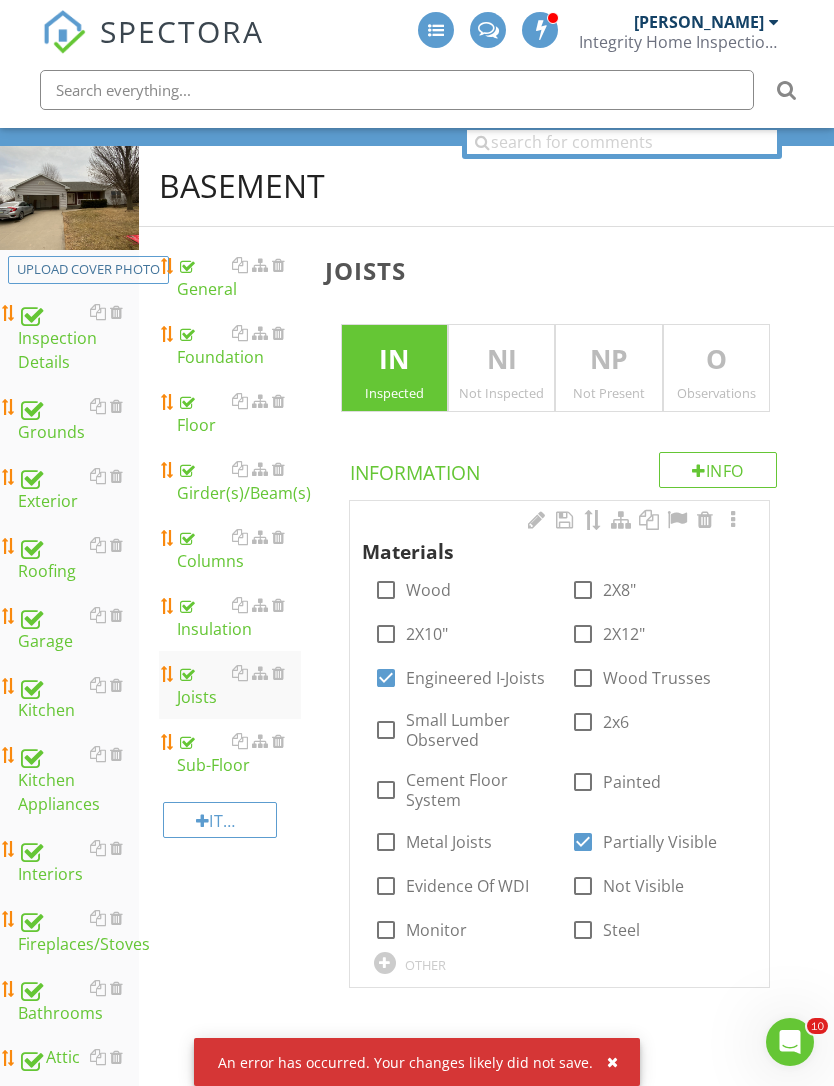 click on "Sub-Floor" at bounding box center [239, 753] 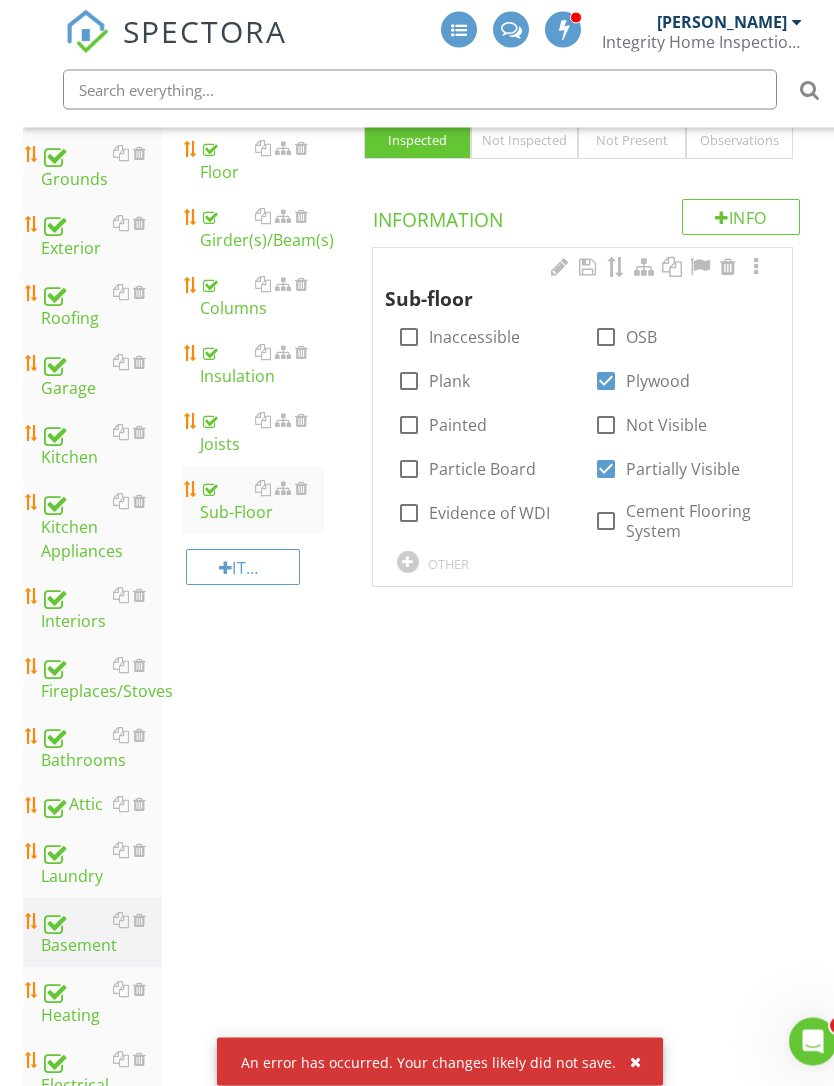 scroll, scrollTop: 451, scrollLeft: 0, axis: vertical 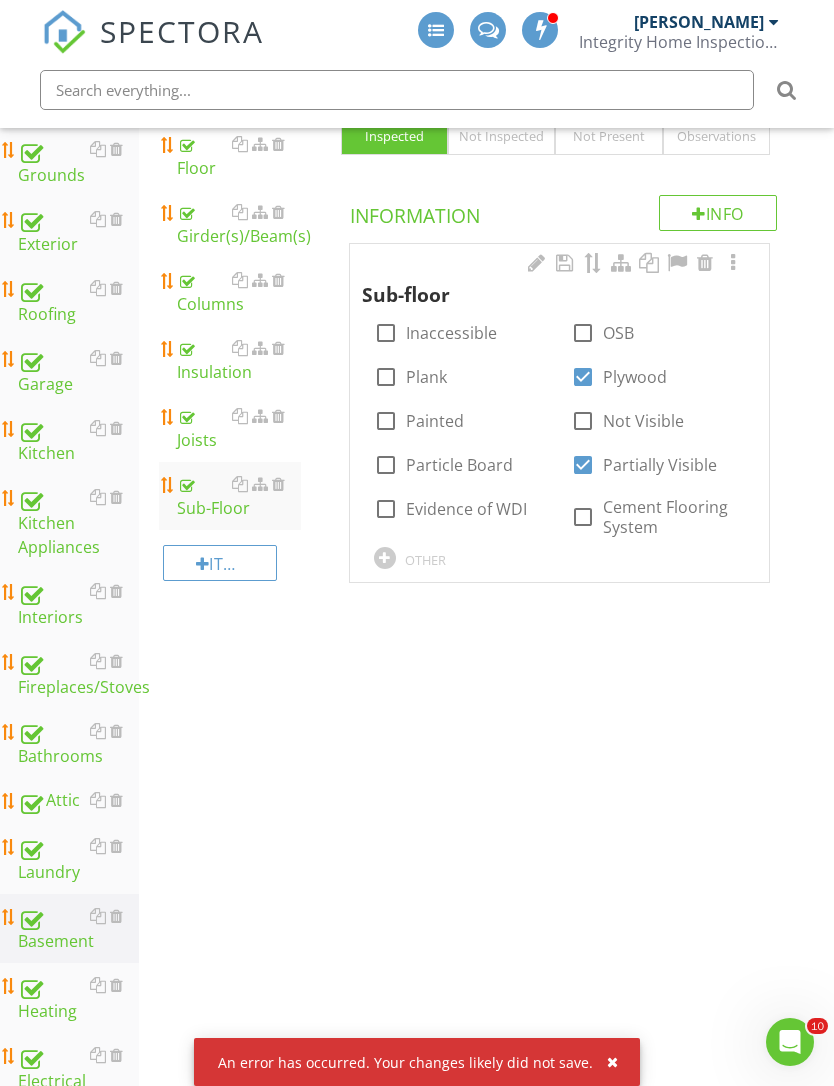 click on "Heating" at bounding box center [78, 998] 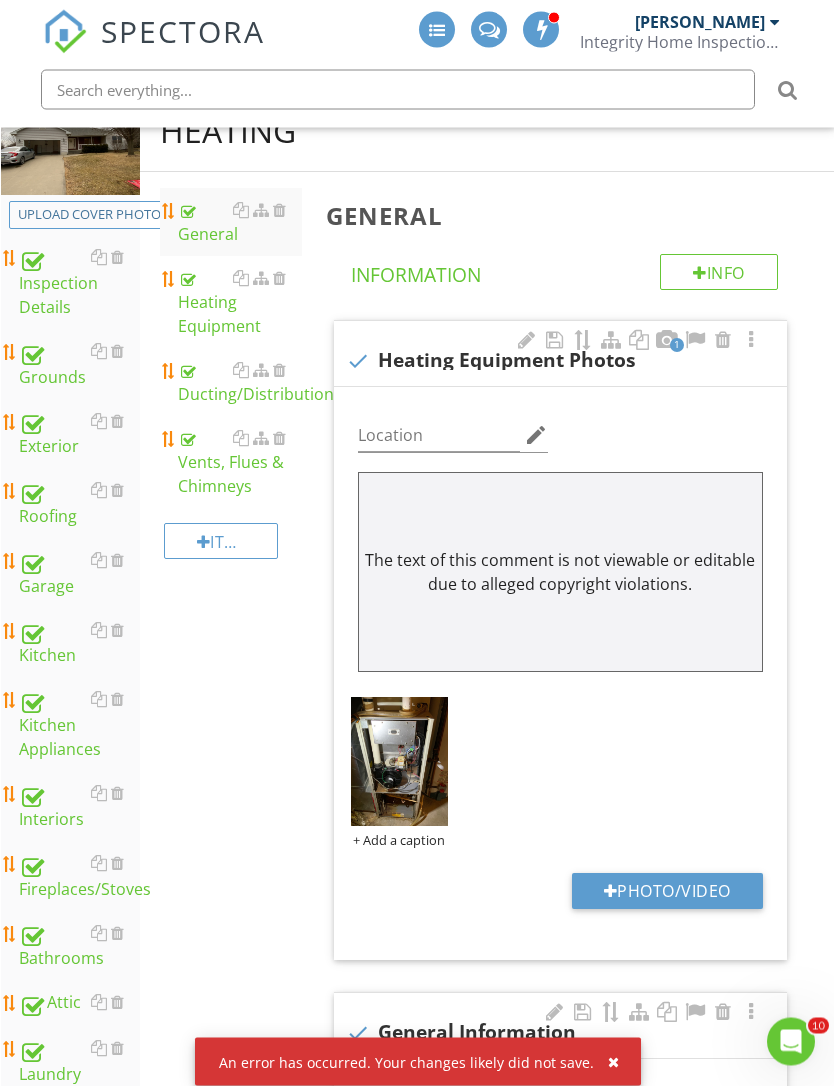 scroll, scrollTop: 242, scrollLeft: 0, axis: vertical 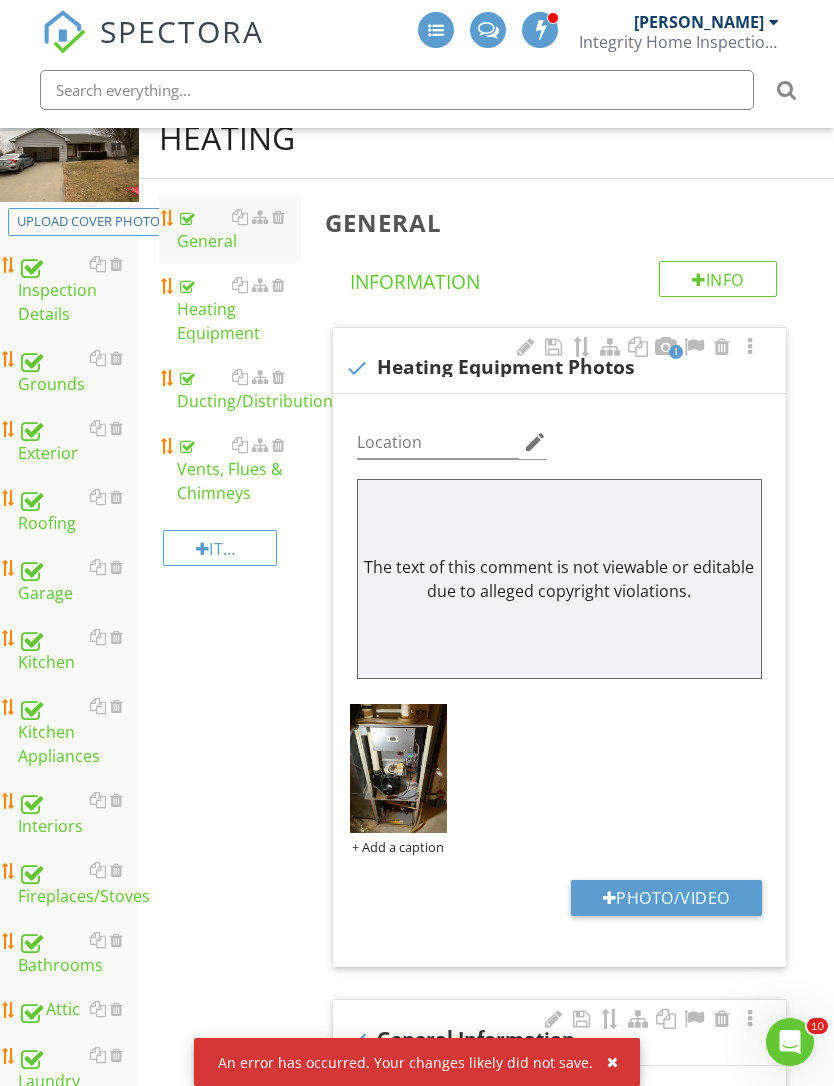 click on "Heating Equipment" at bounding box center [239, 309] 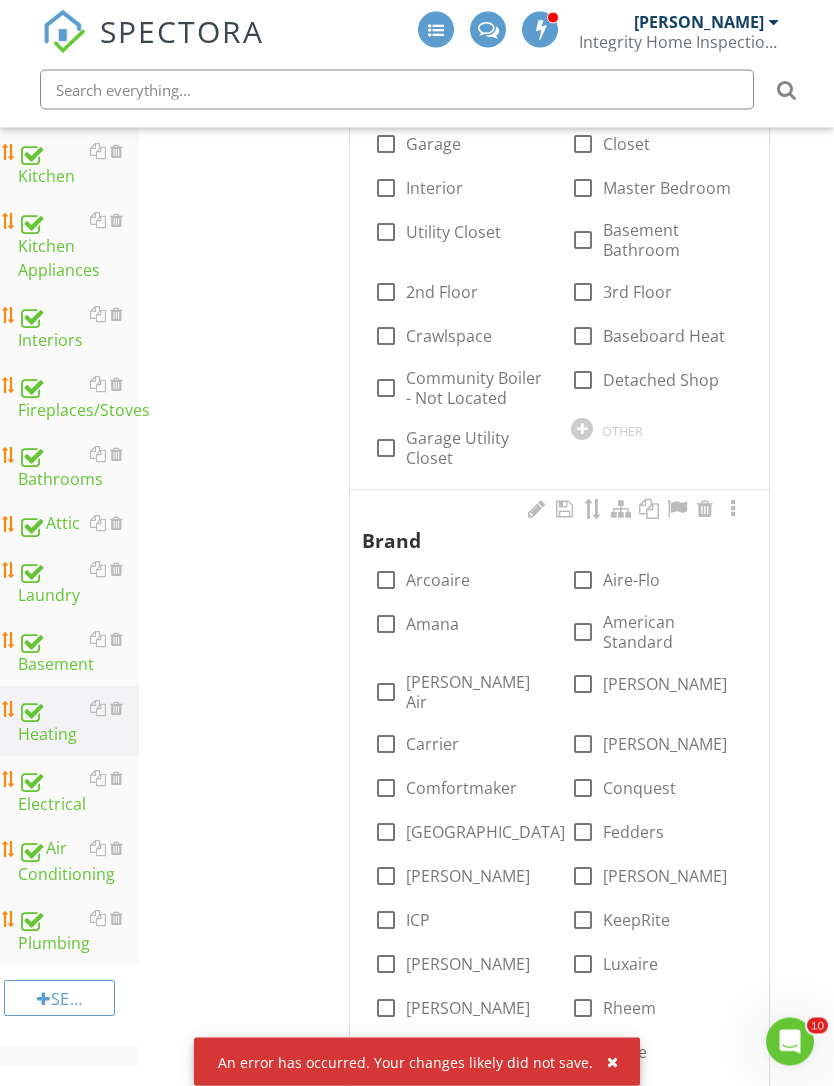 scroll, scrollTop: 728, scrollLeft: 0, axis: vertical 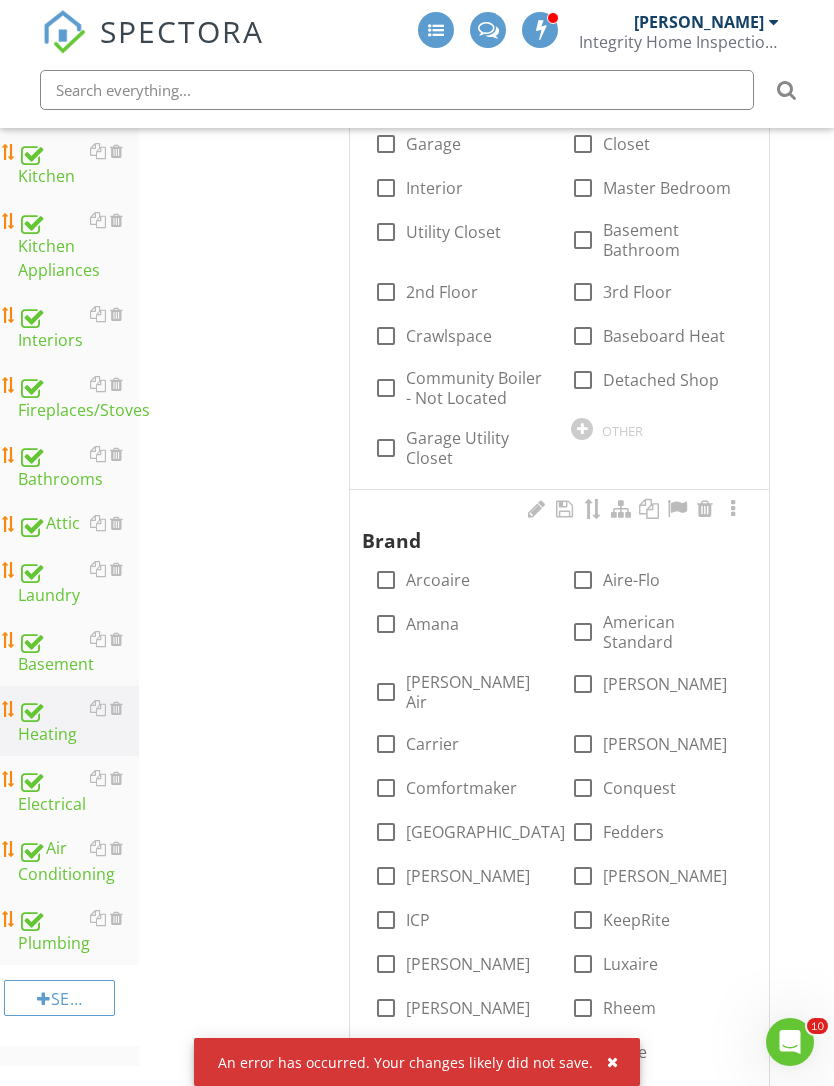 click on "Air Conditioning" at bounding box center (78, 861) 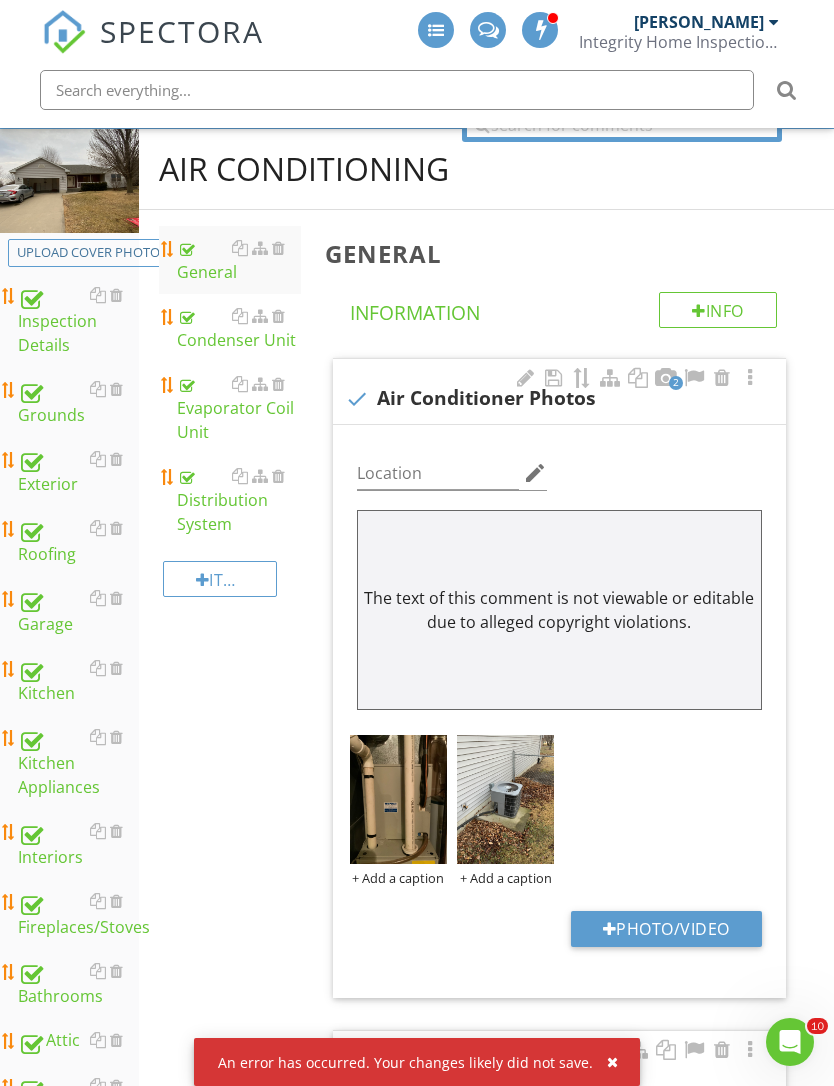 scroll, scrollTop: 210, scrollLeft: 0, axis: vertical 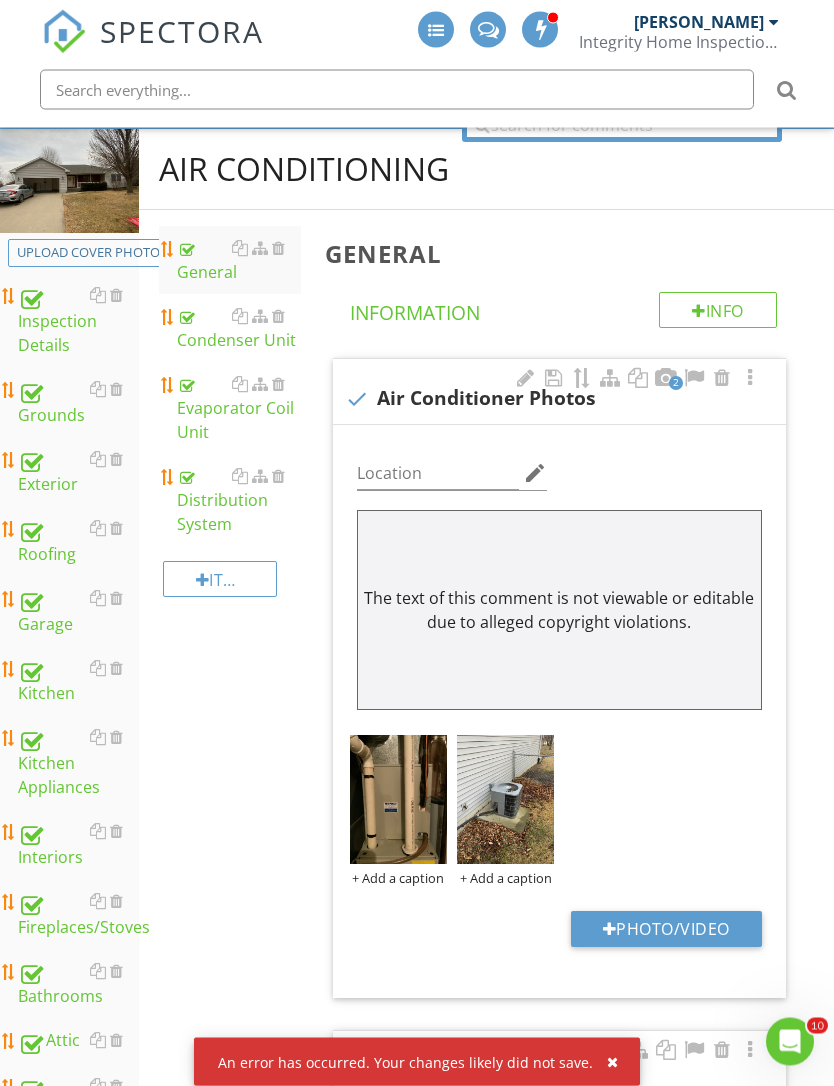 click on "Evaporator Coil Unit" at bounding box center (239, 409) 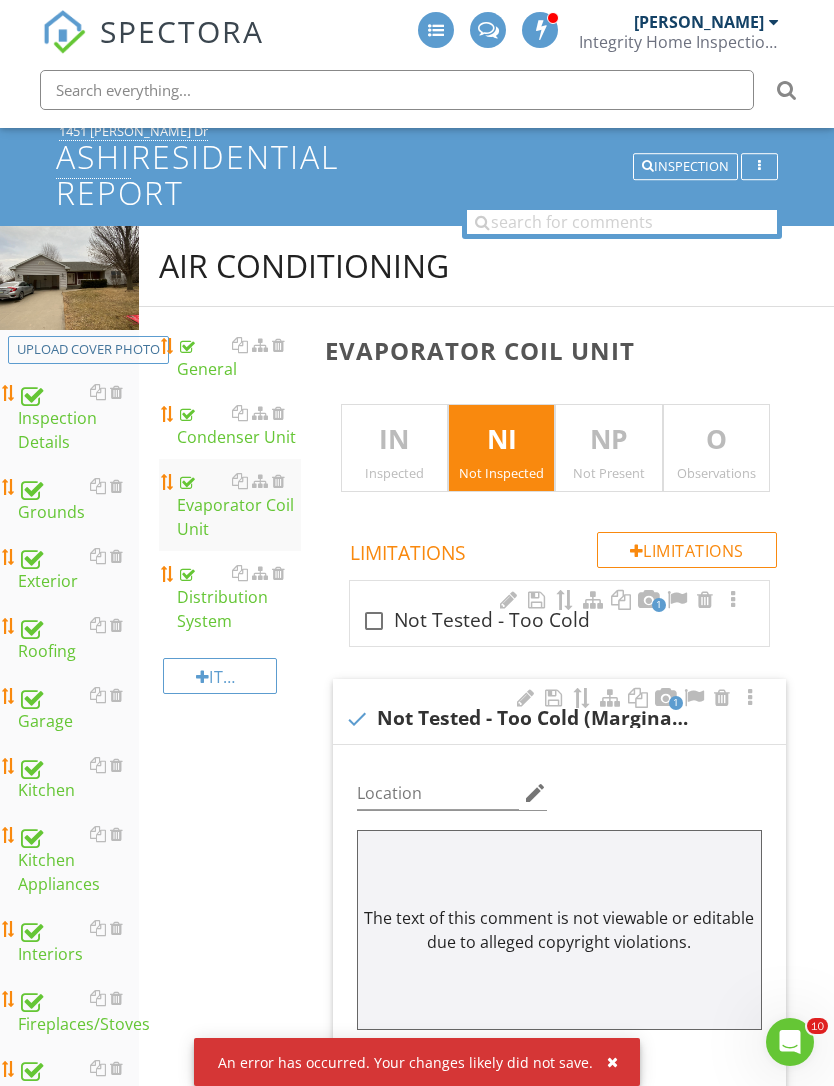 scroll, scrollTop: 110, scrollLeft: 0, axis: vertical 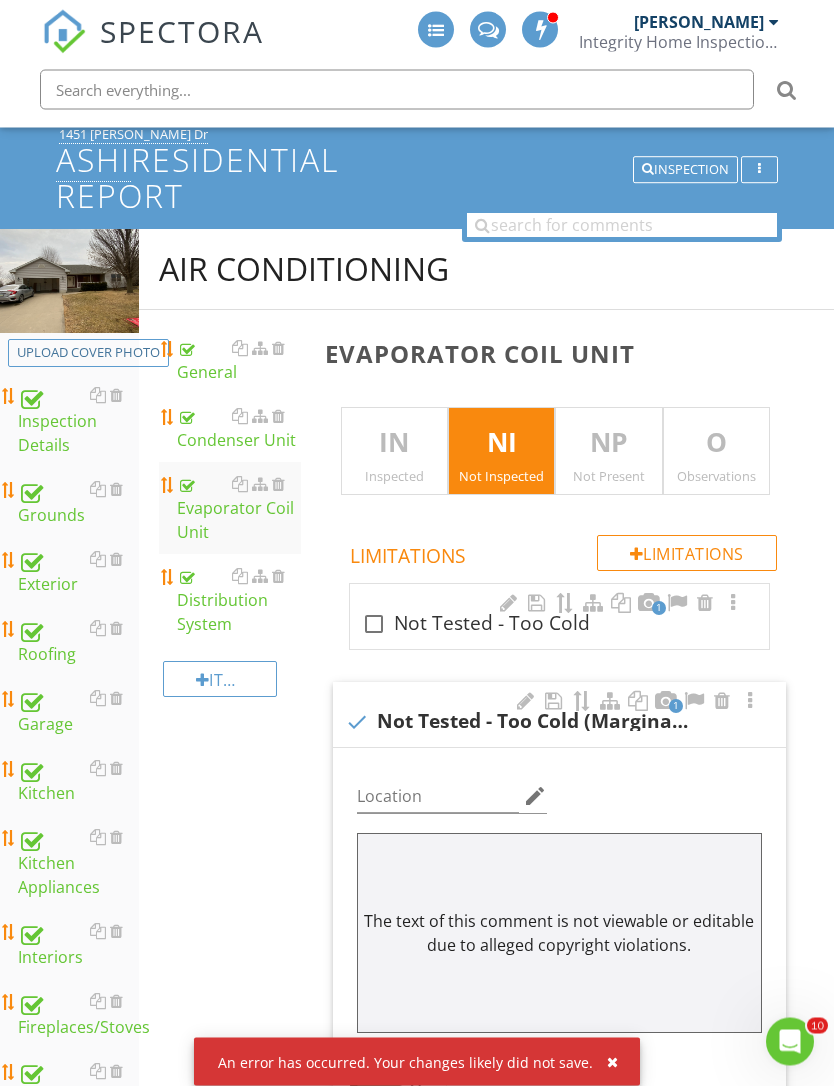 click on "Condenser Unit" at bounding box center (239, 429) 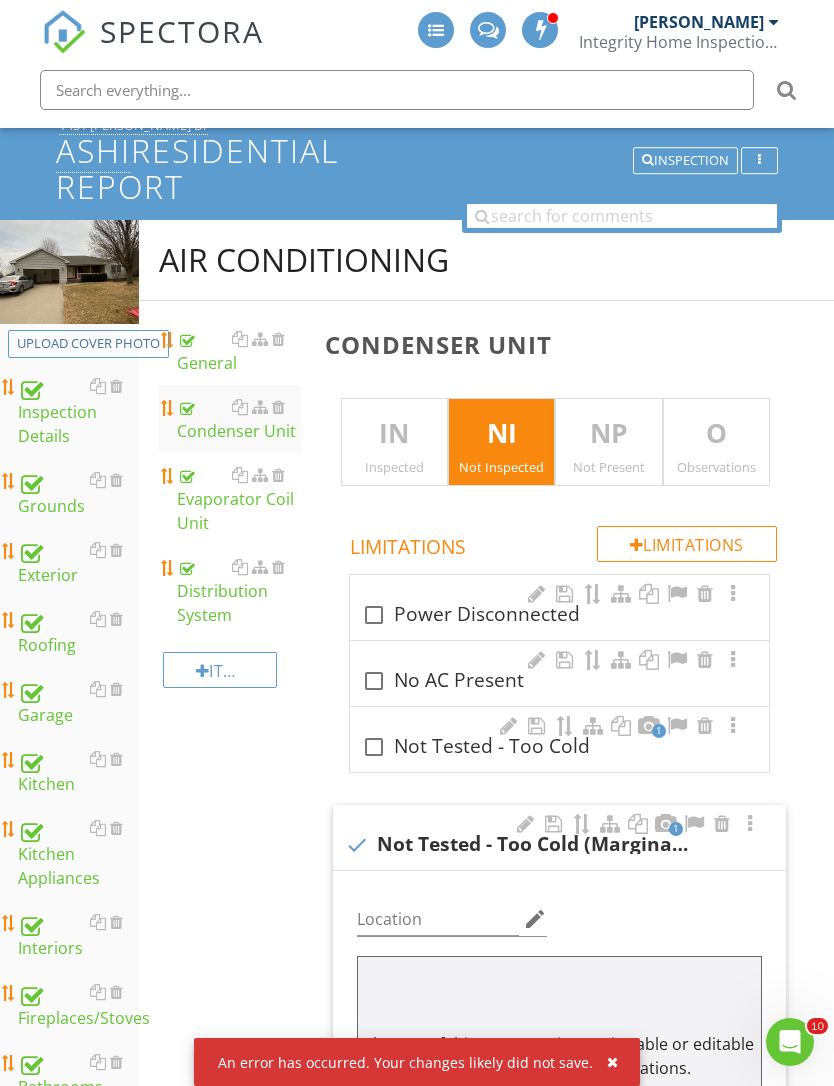 scroll, scrollTop: 117, scrollLeft: 0, axis: vertical 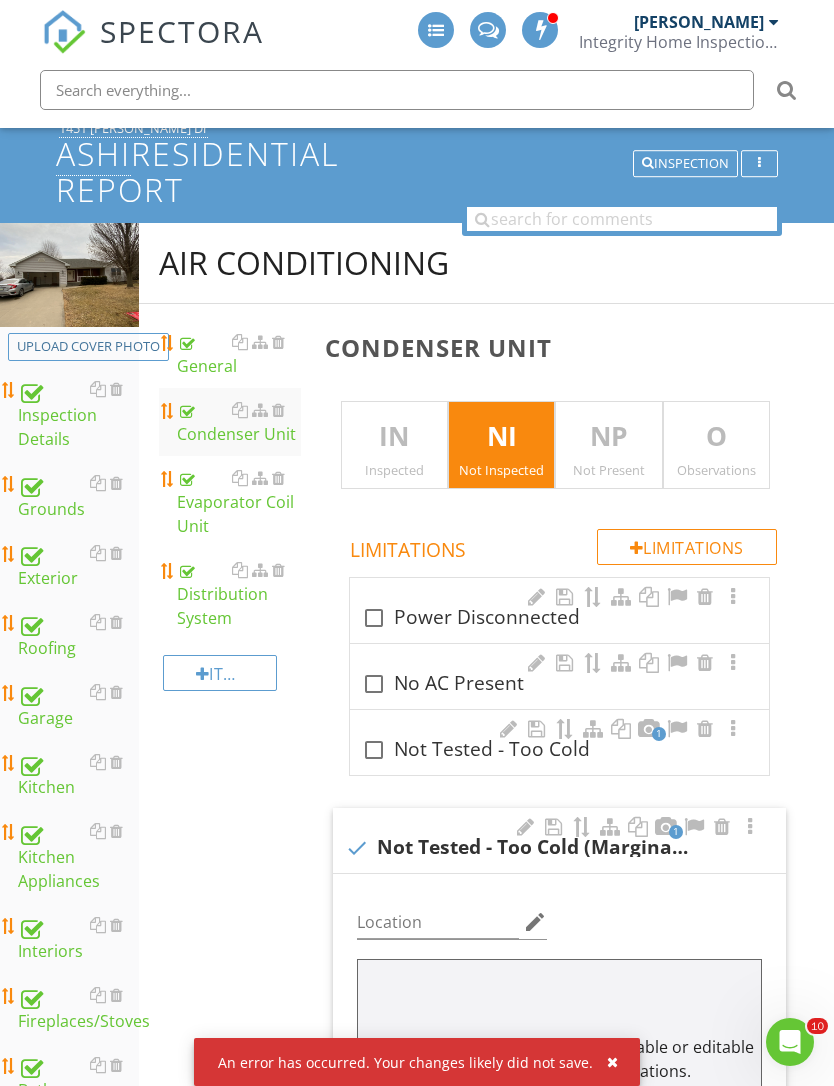 click on "O" at bounding box center [716, 437] 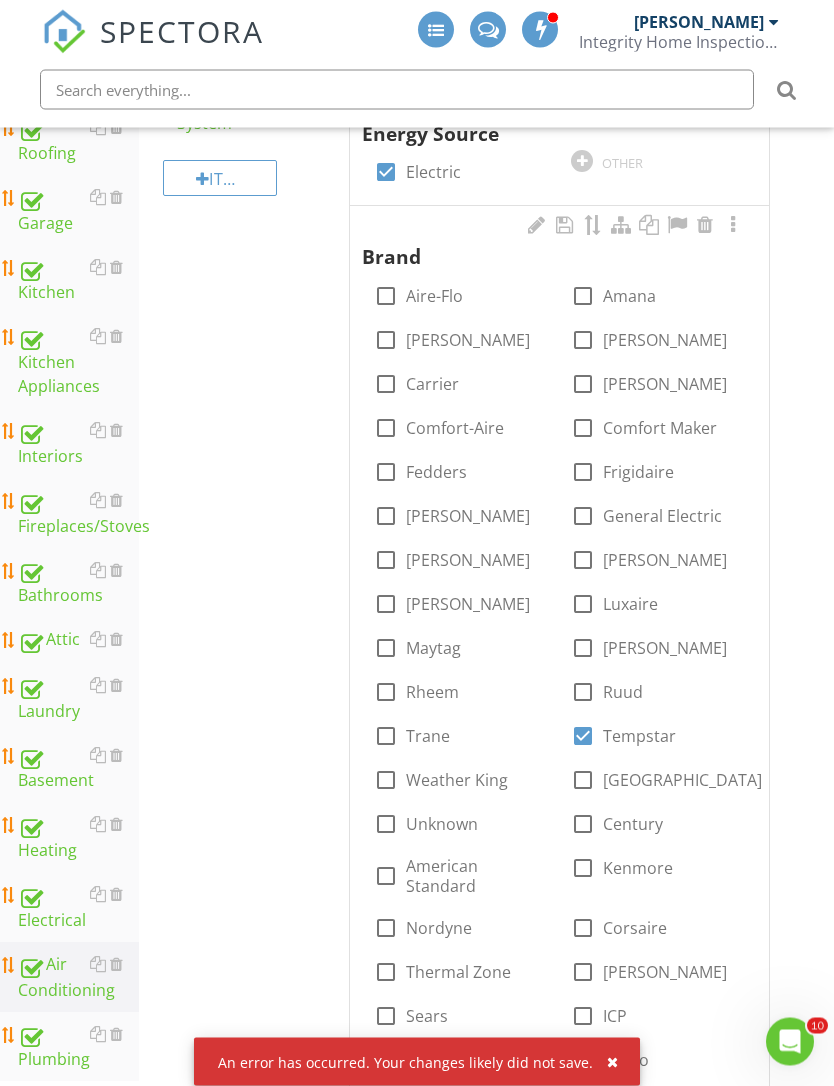 scroll, scrollTop: 0, scrollLeft: 0, axis: both 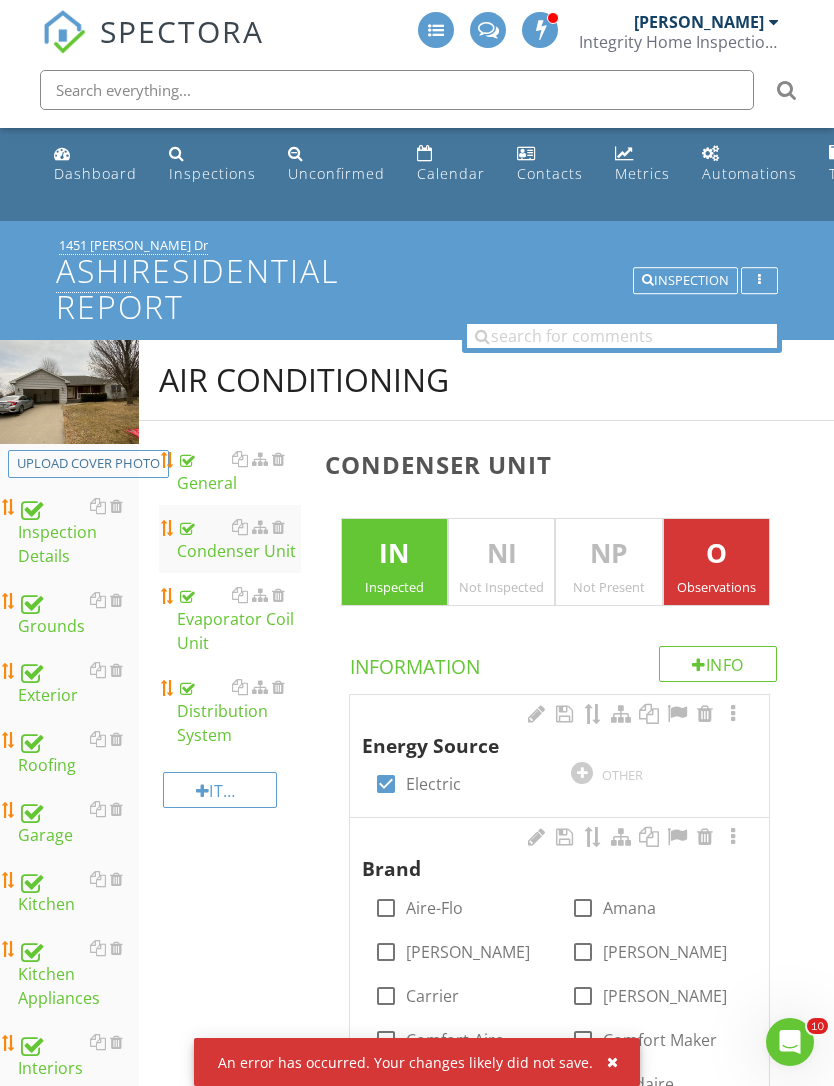 click on "NI" at bounding box center (501, 554) 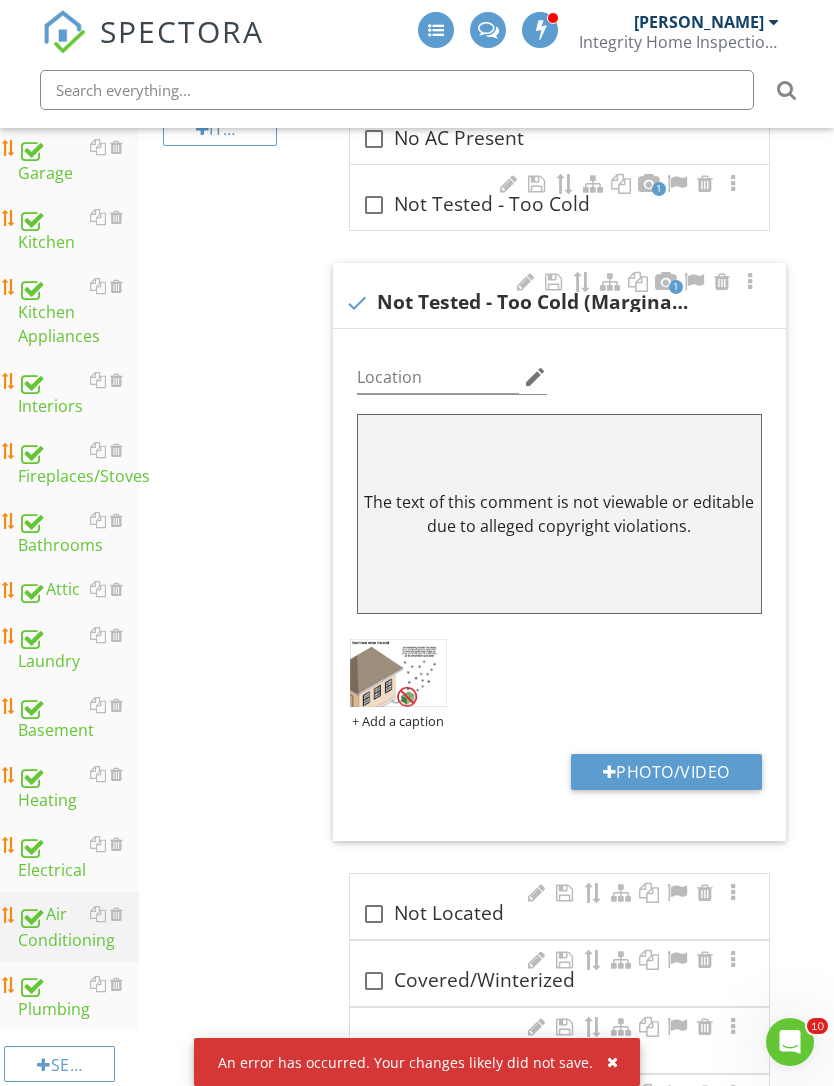 scroll, scrollTop: 685, scrollLeft: 0, axis: vertical 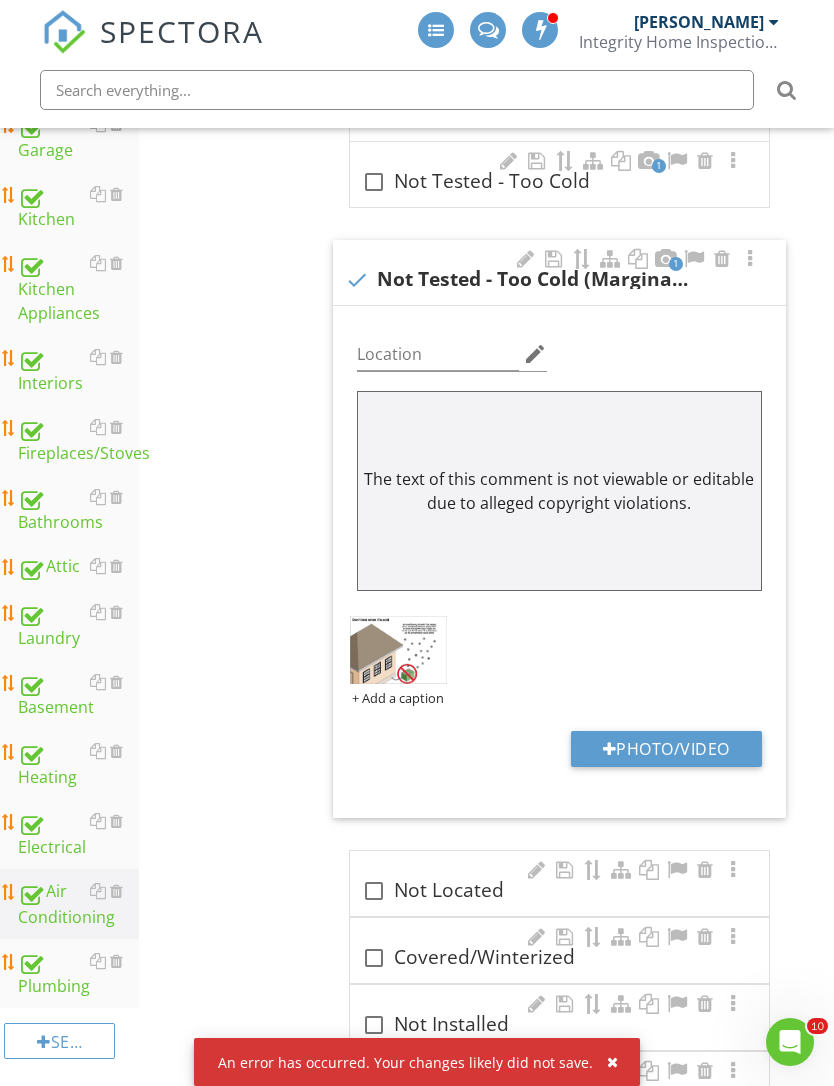 click on "Plumbing" at bounding box center [78, 974] 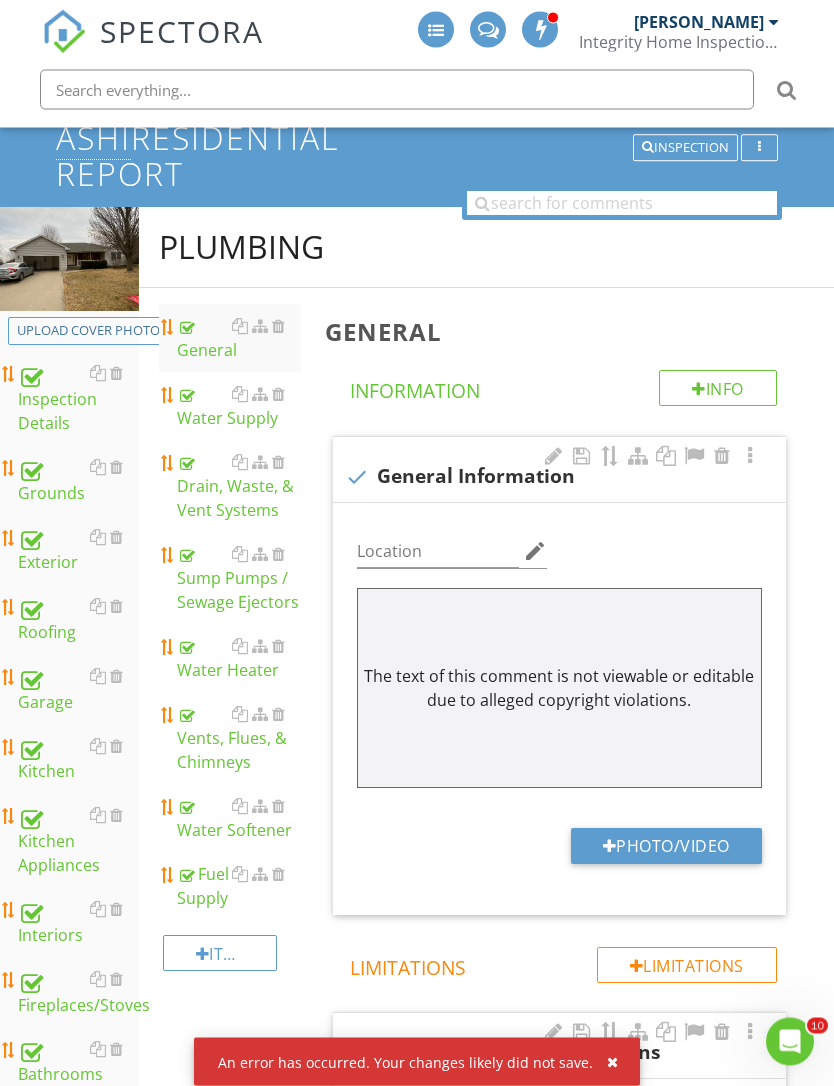 click on "Water Supply" at bounding box center (239, 407) 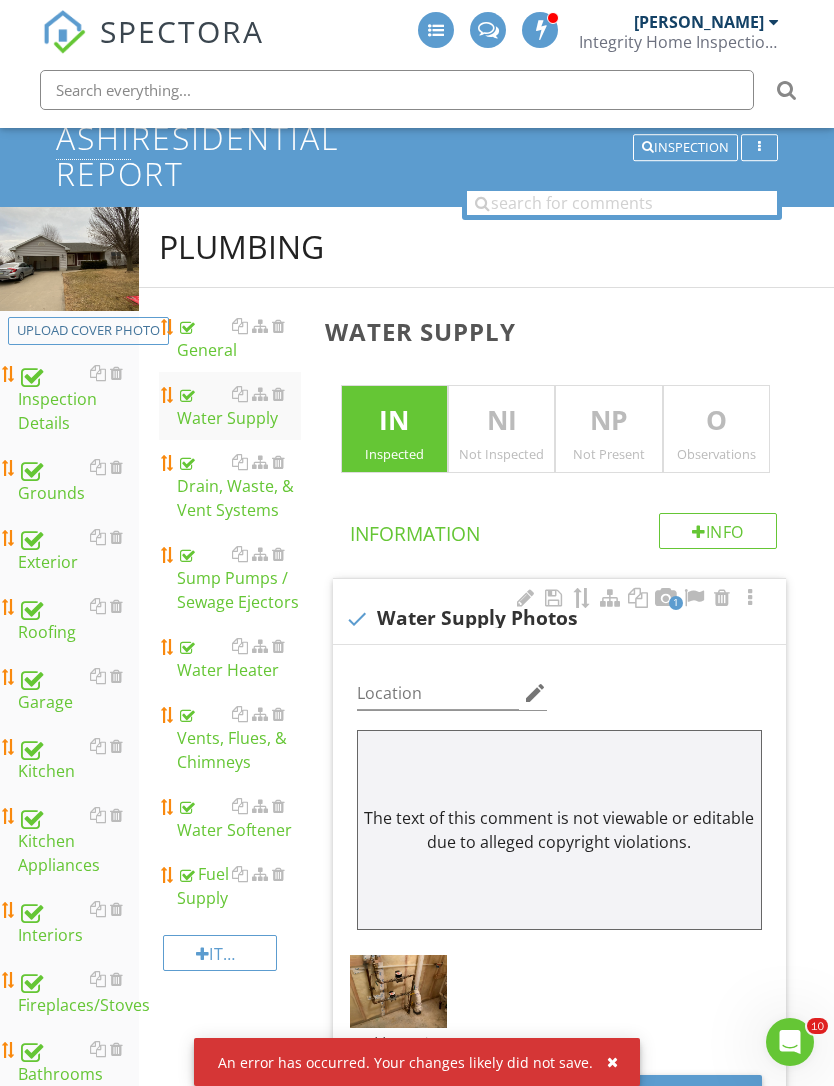 click on "Drain, Waste, & Vent Systems" at bounding box center [239, 486] 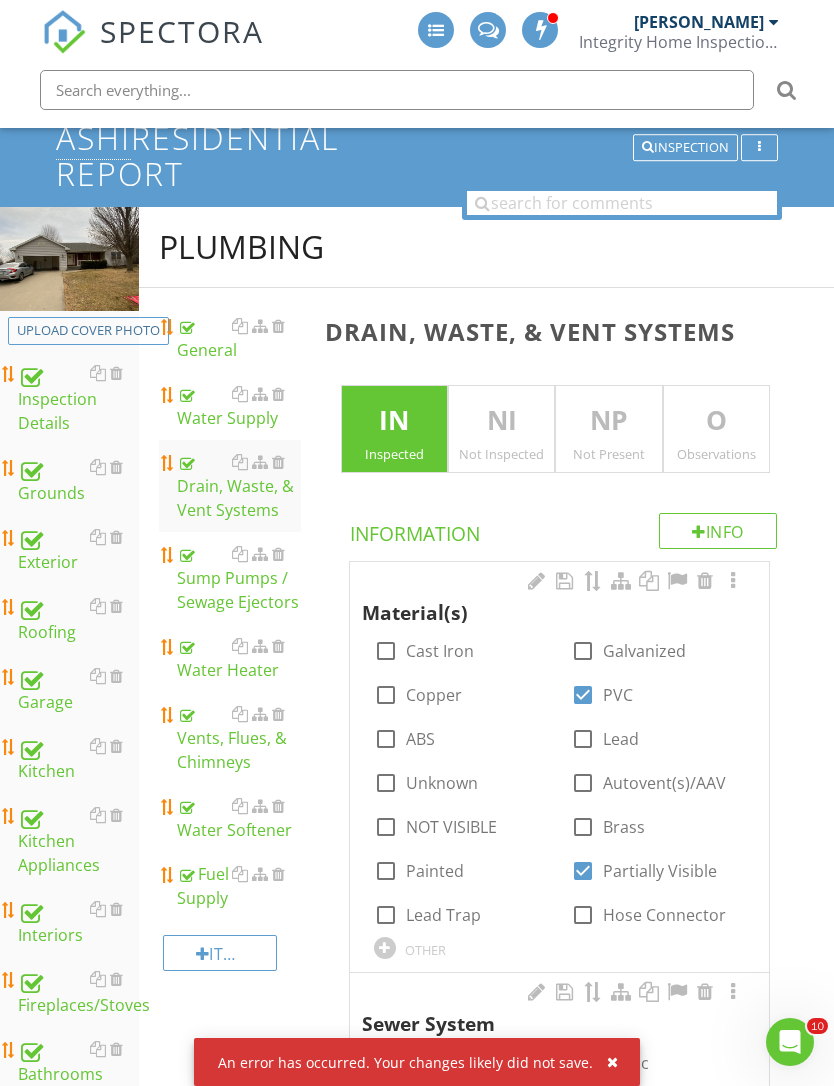 click on "Sump Pumps / Sewage Ejectors" at bounding box center (239, 578) 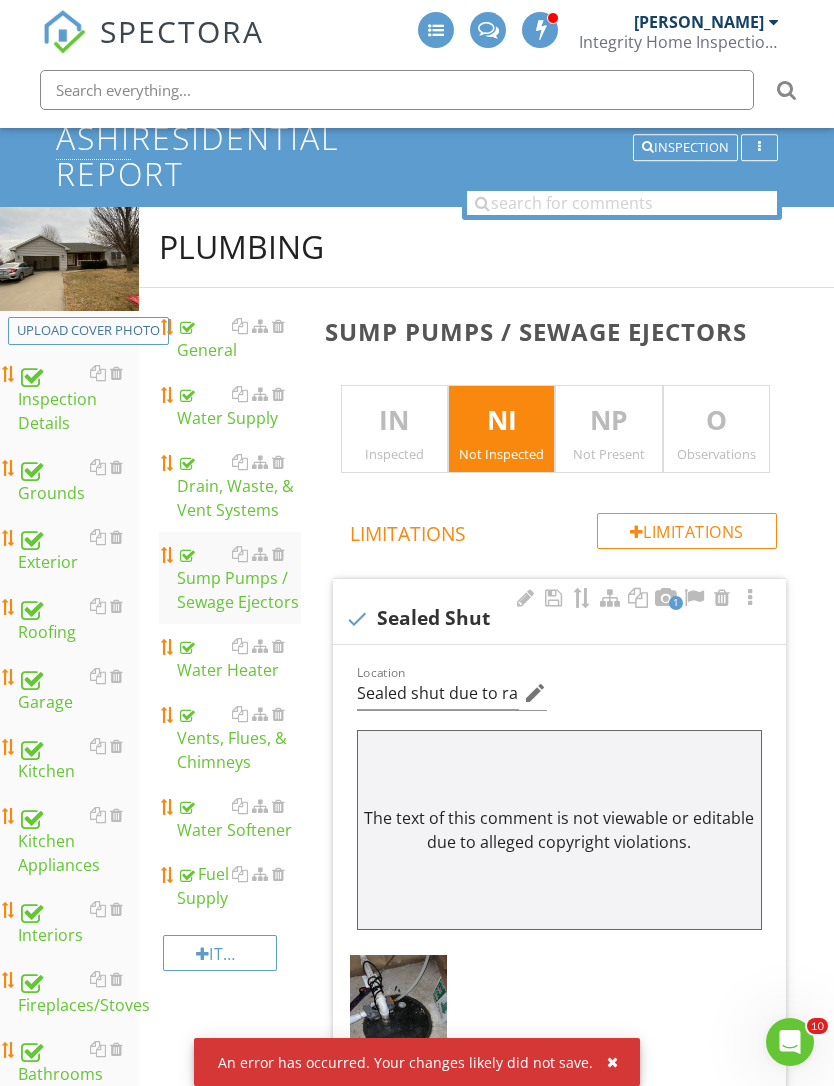 click on "Water Heater" at bounding box center [239, 658] 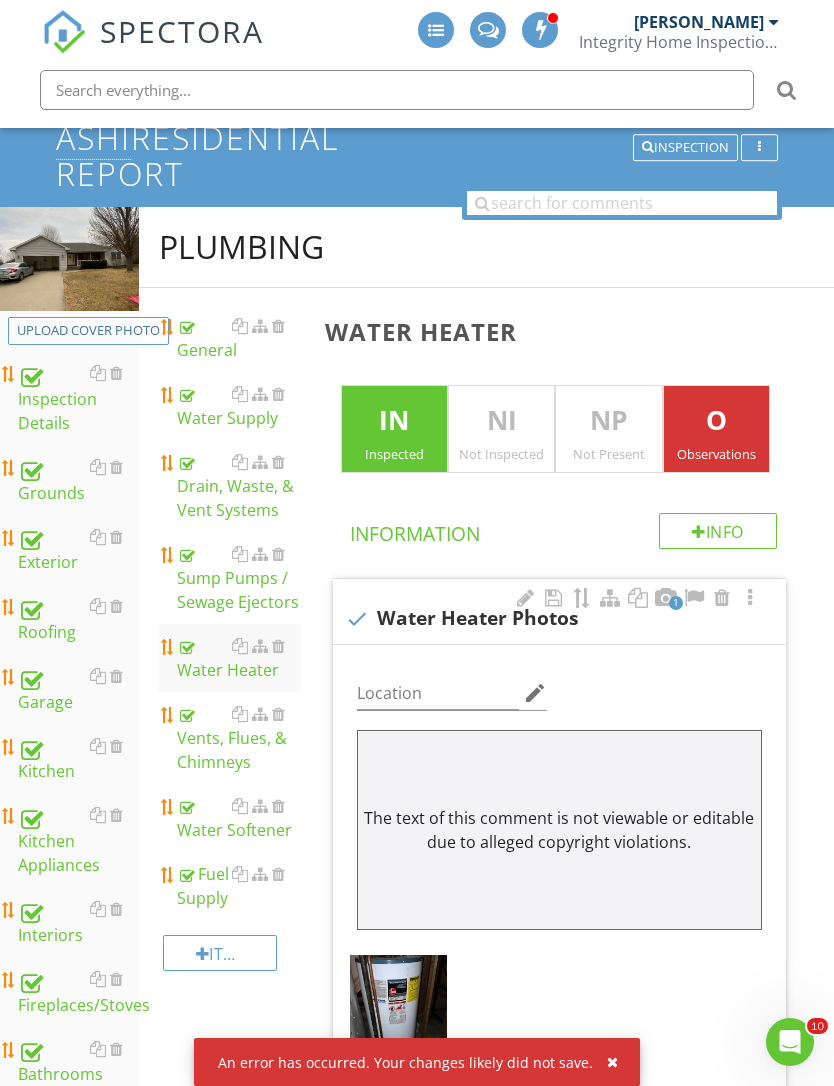 click on "Vents, Flues, & Chimneys" at bounding box center [239, 738] 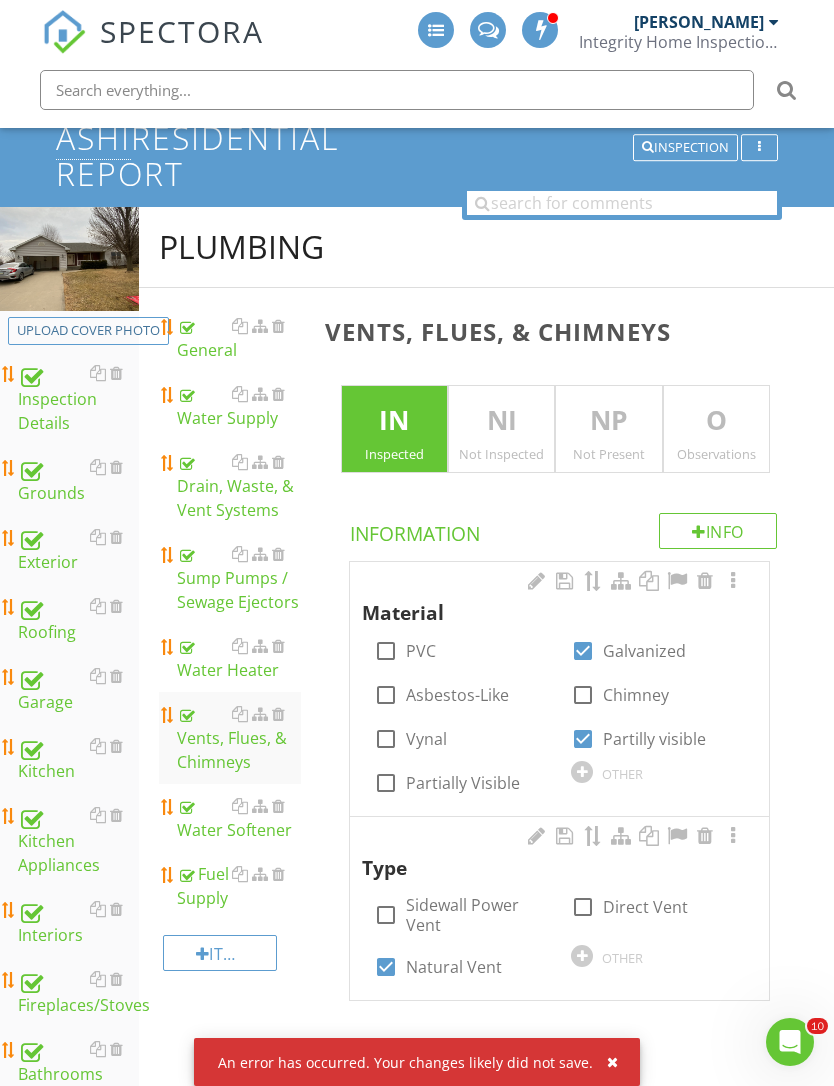 click on "Water Softener" at bounding box center (239, 818) 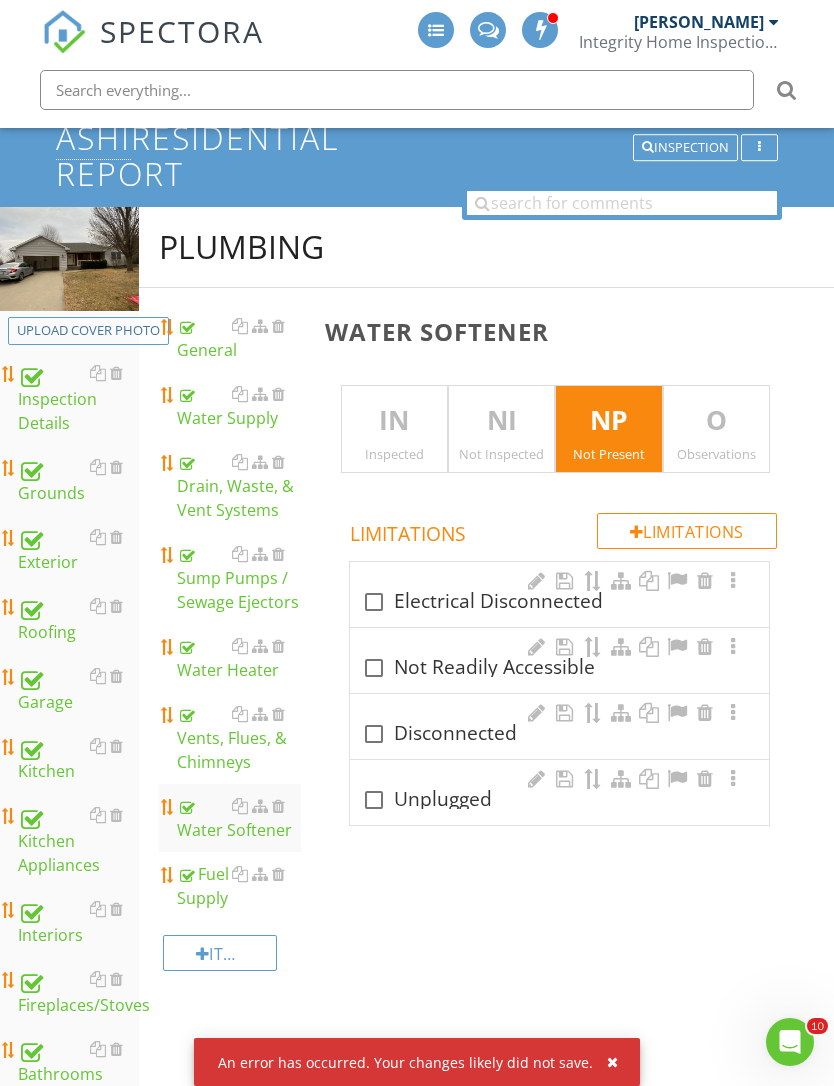 scroll, scrollTop: 97, scrollLeft: 0, axis: vertical 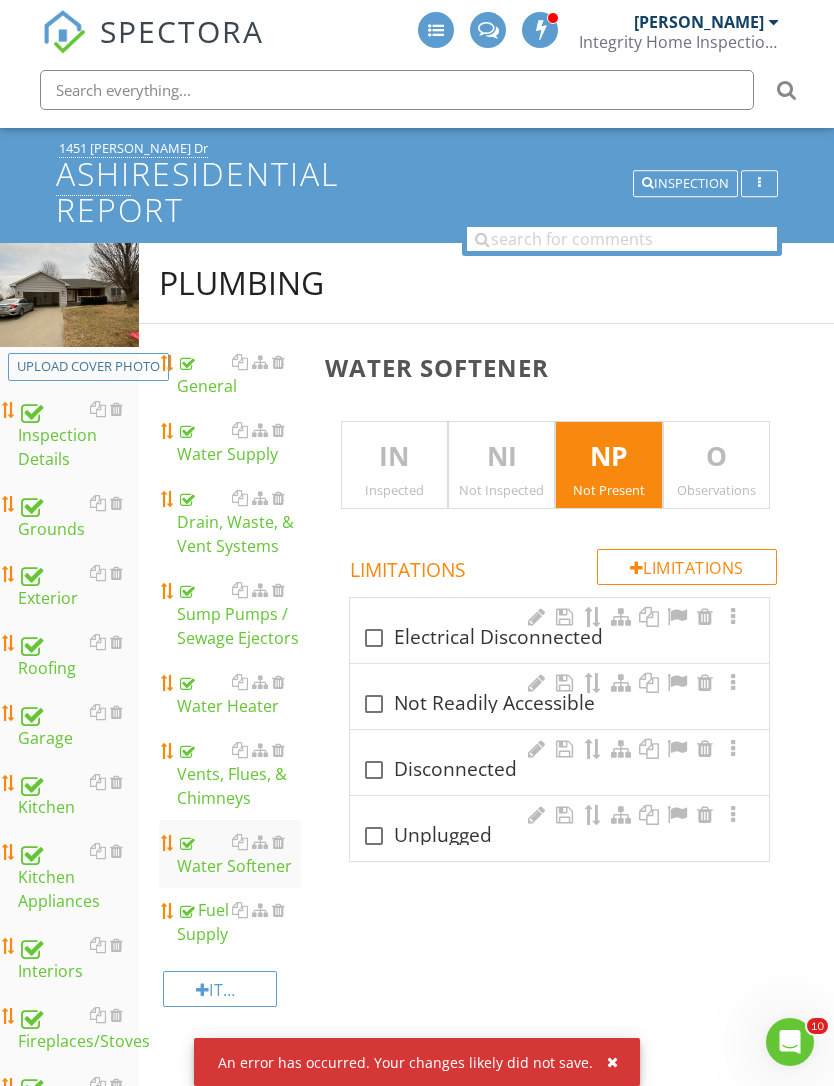 click on "Fuel Supply" at bounding box center (239, 922) 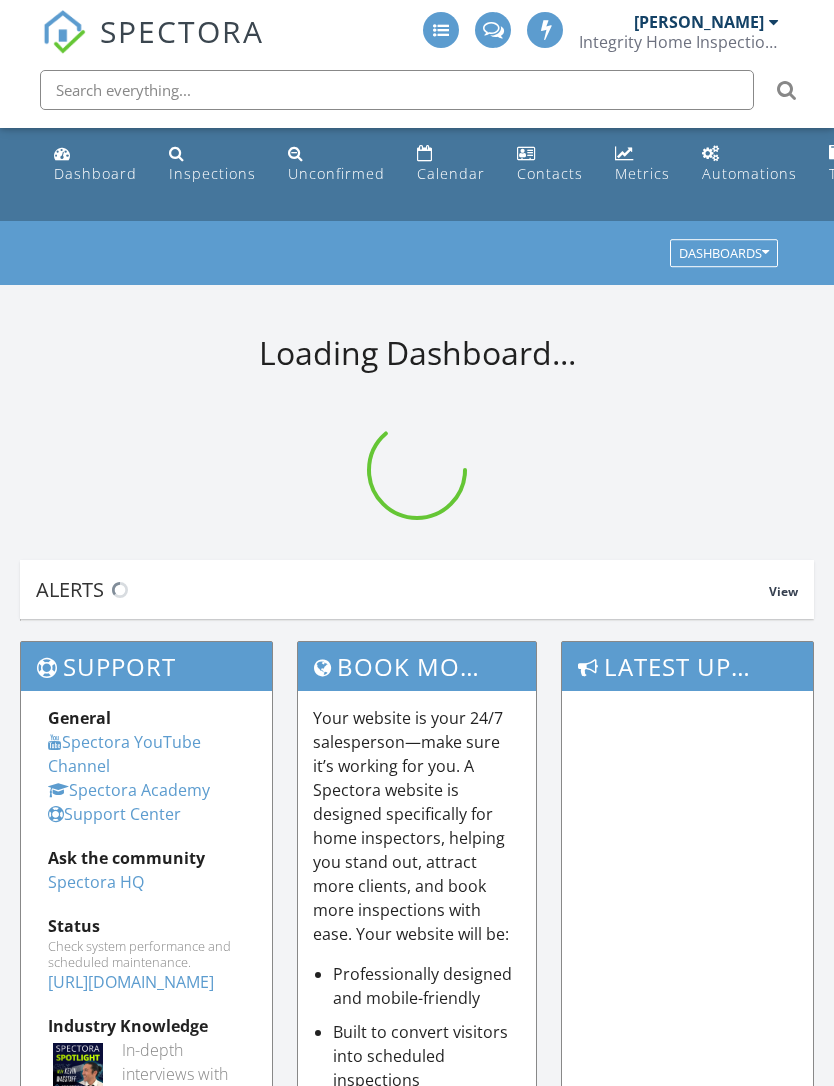 scroll, scrollTop: 0, scrollLeft: 0, axis: both 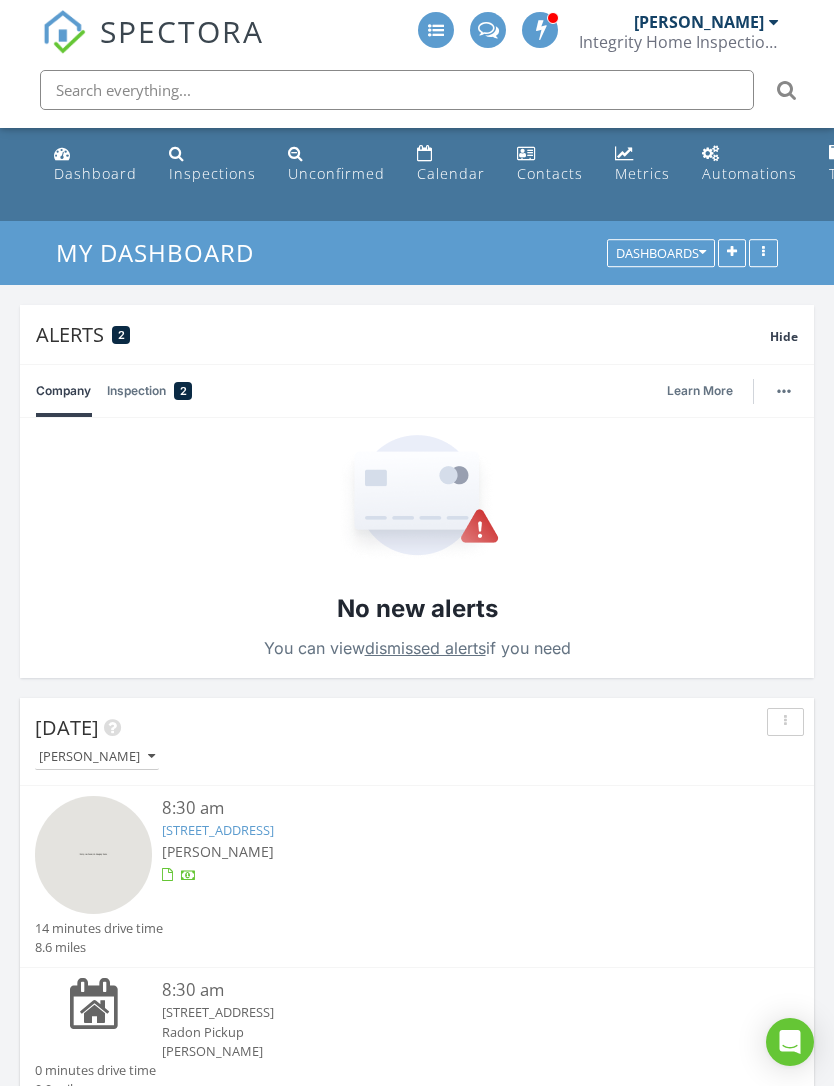 click on "Calendar" at bounding box center (451, 173) 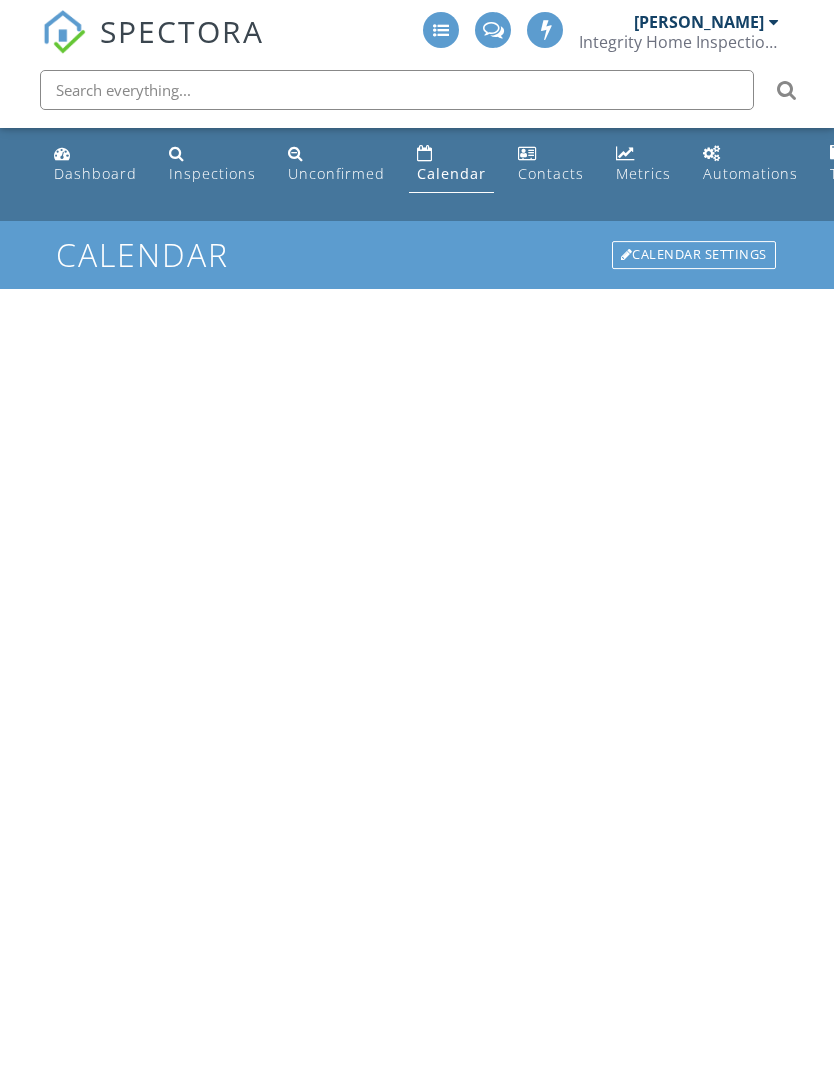 scroll, scrollTop: 0, scrollLeft: 0, axis: both 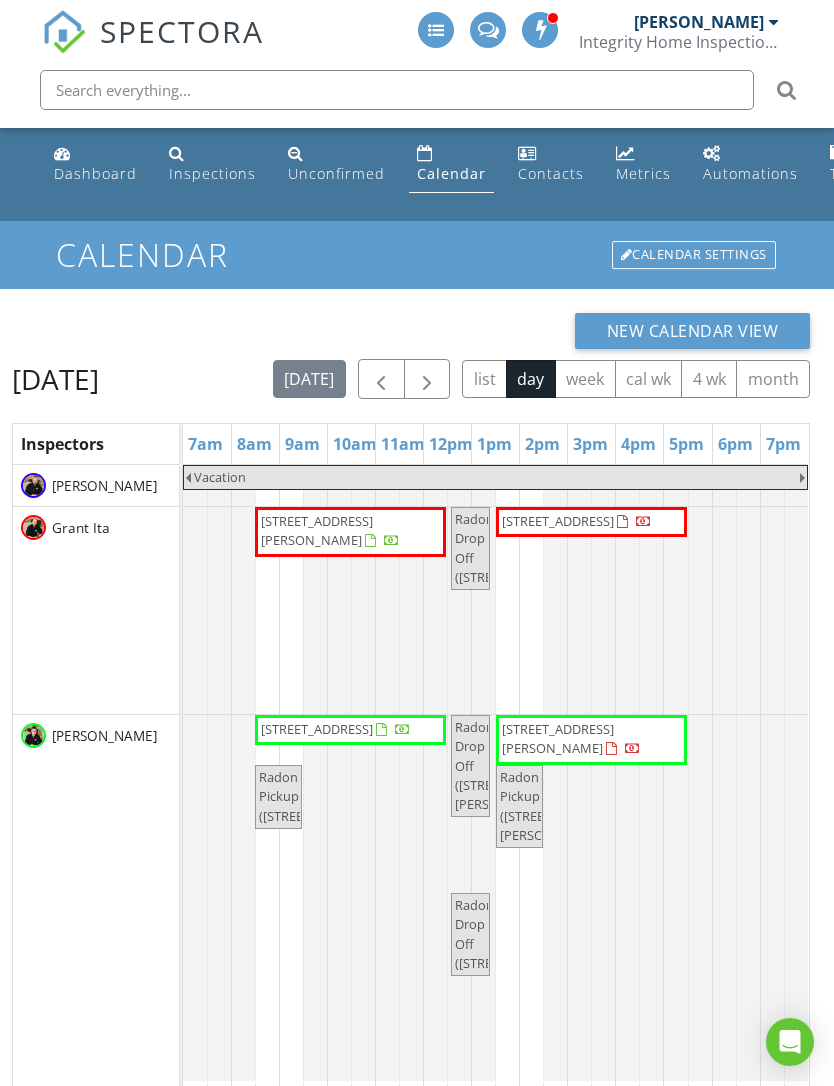 click at bounding box center (381, 379) 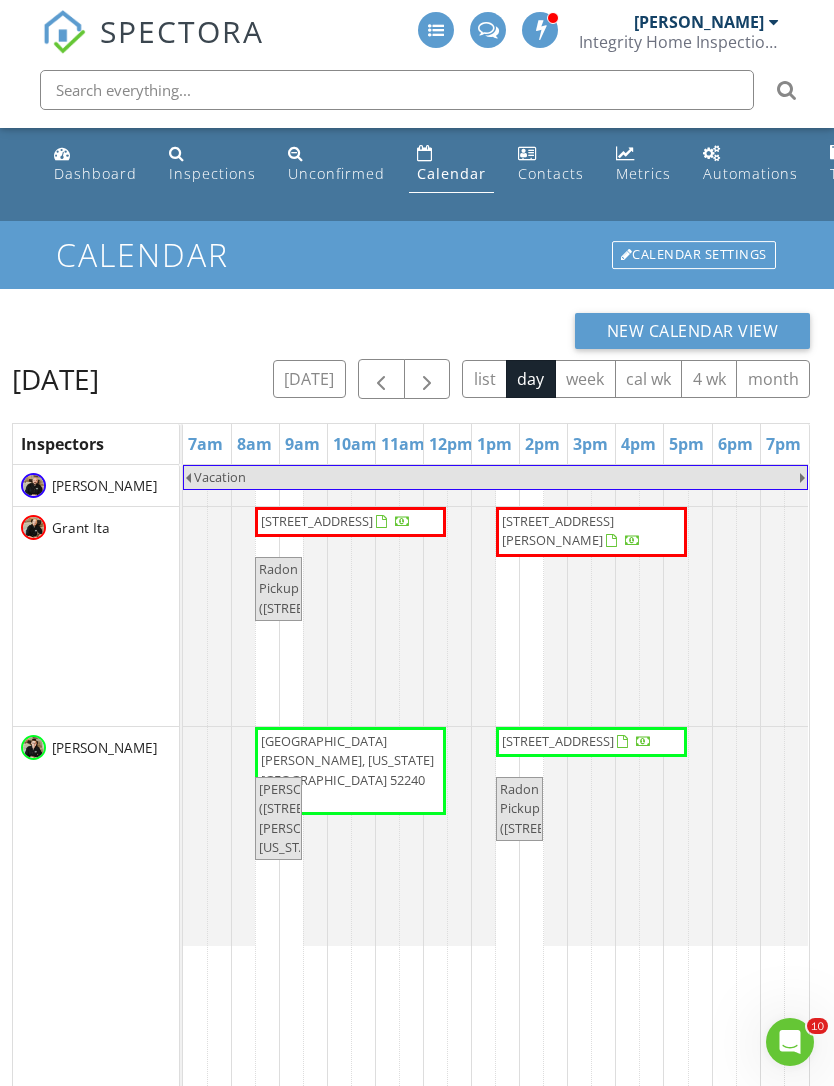 scroll, scrollTop: 0, scrollLeft: 0, axis: both 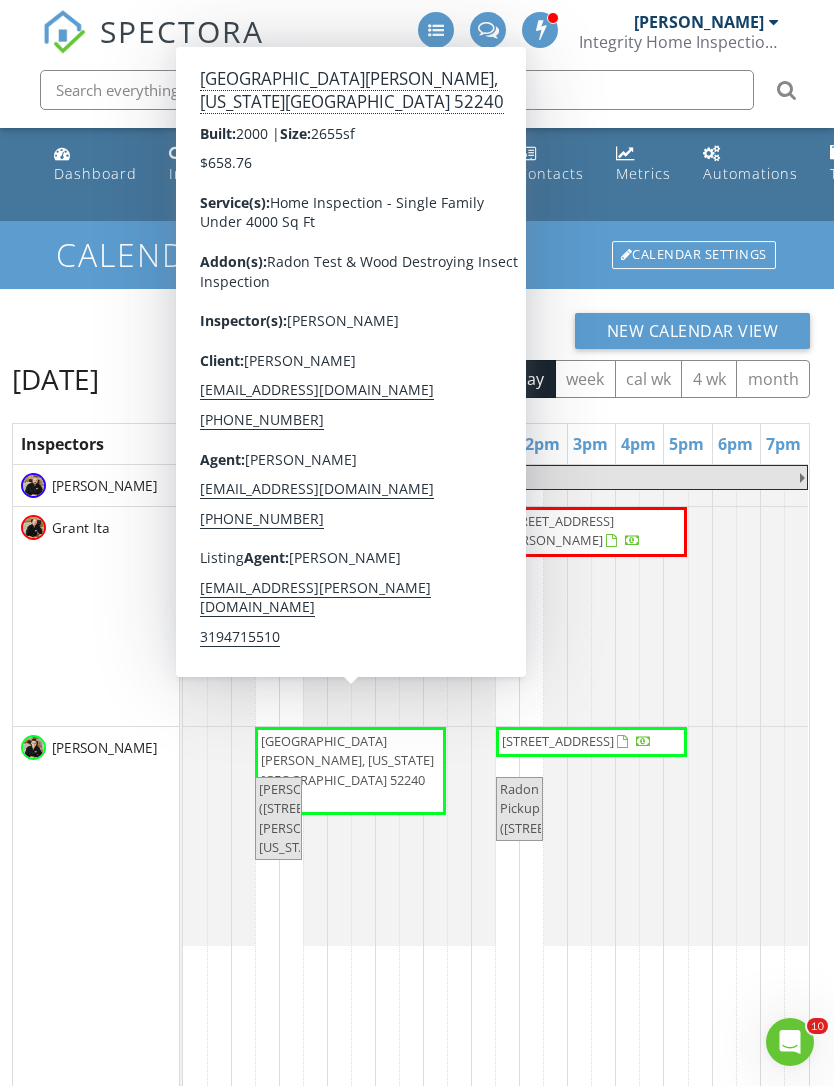 click on "[GEOGRAPHIC_DATA][PERSON_NAME], [US_STATE][GEOGRAPHIC_DATA] 52240" at bounding box center [350, 771] 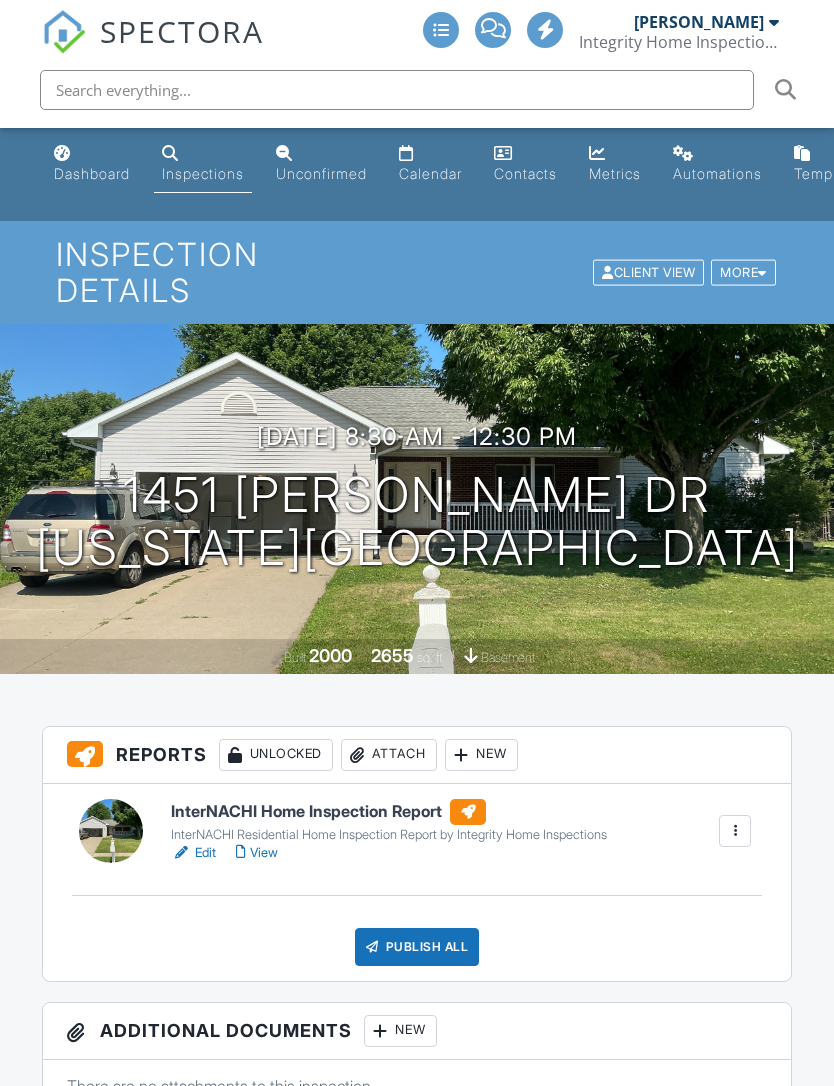 scroll, scrollTop: 0, scrollLeft: 0, axis: both 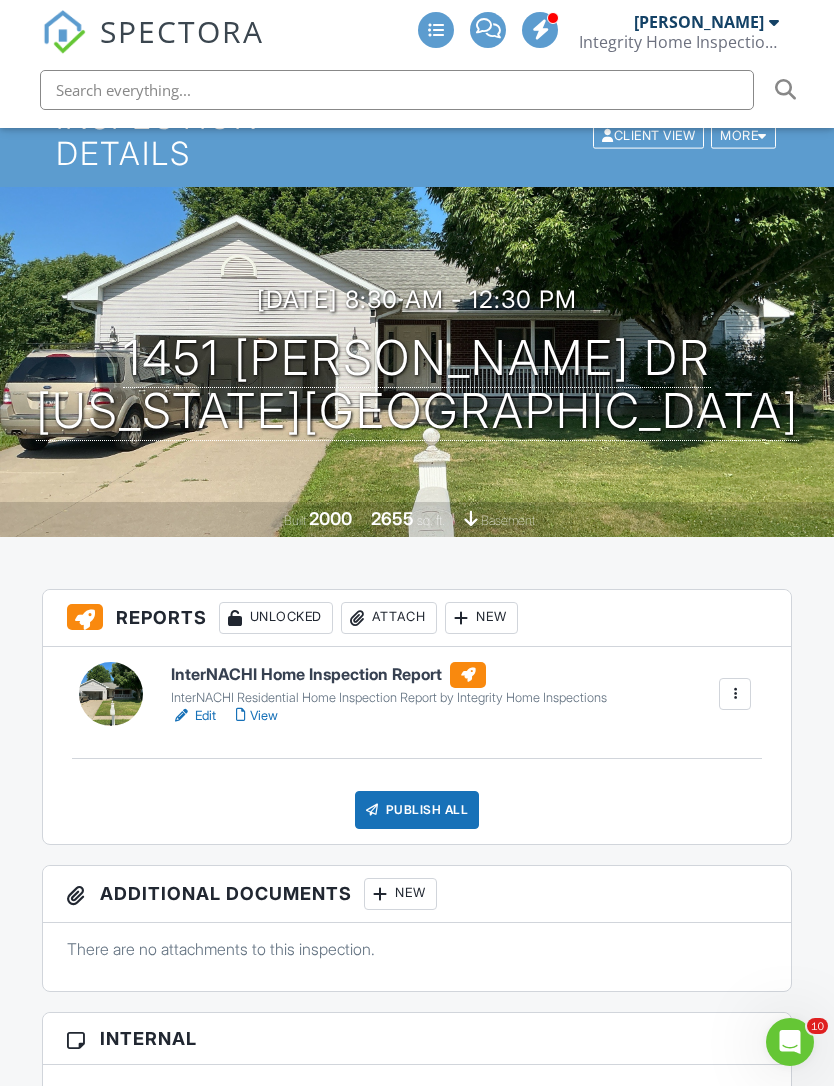 click on "Attach" at bounding box center (389, 618) 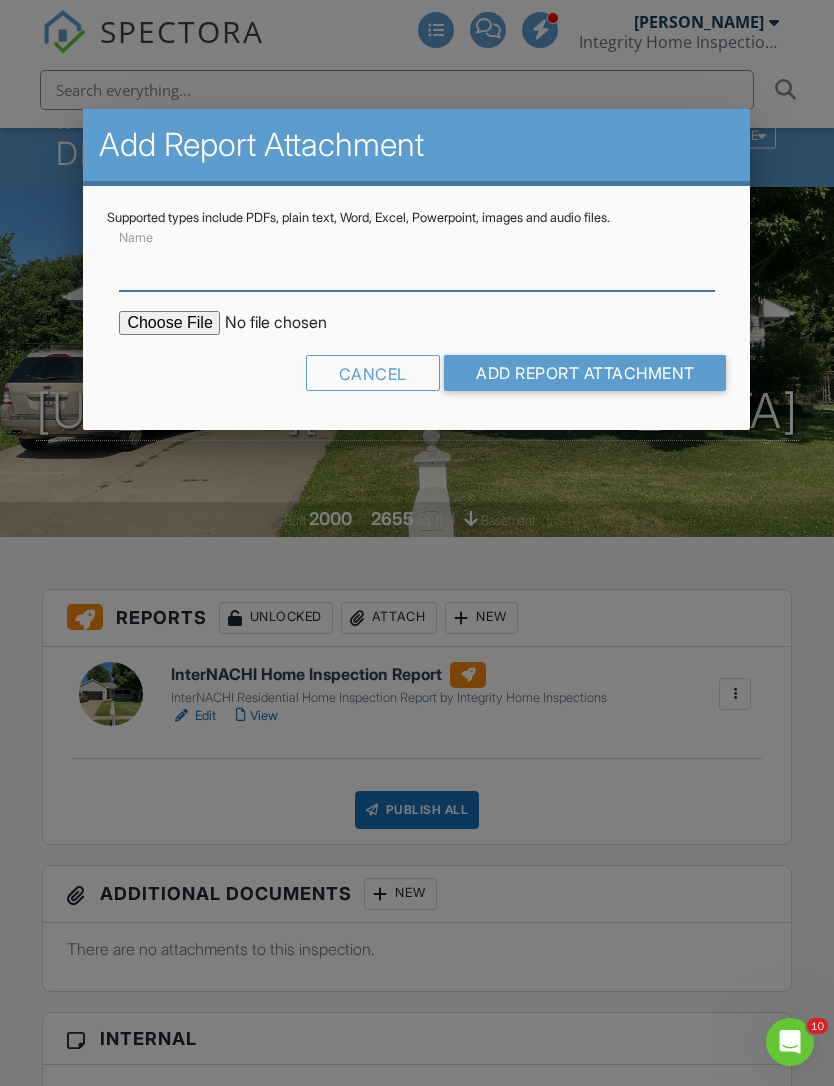 click on "Name" at bounding box center (416, 266) 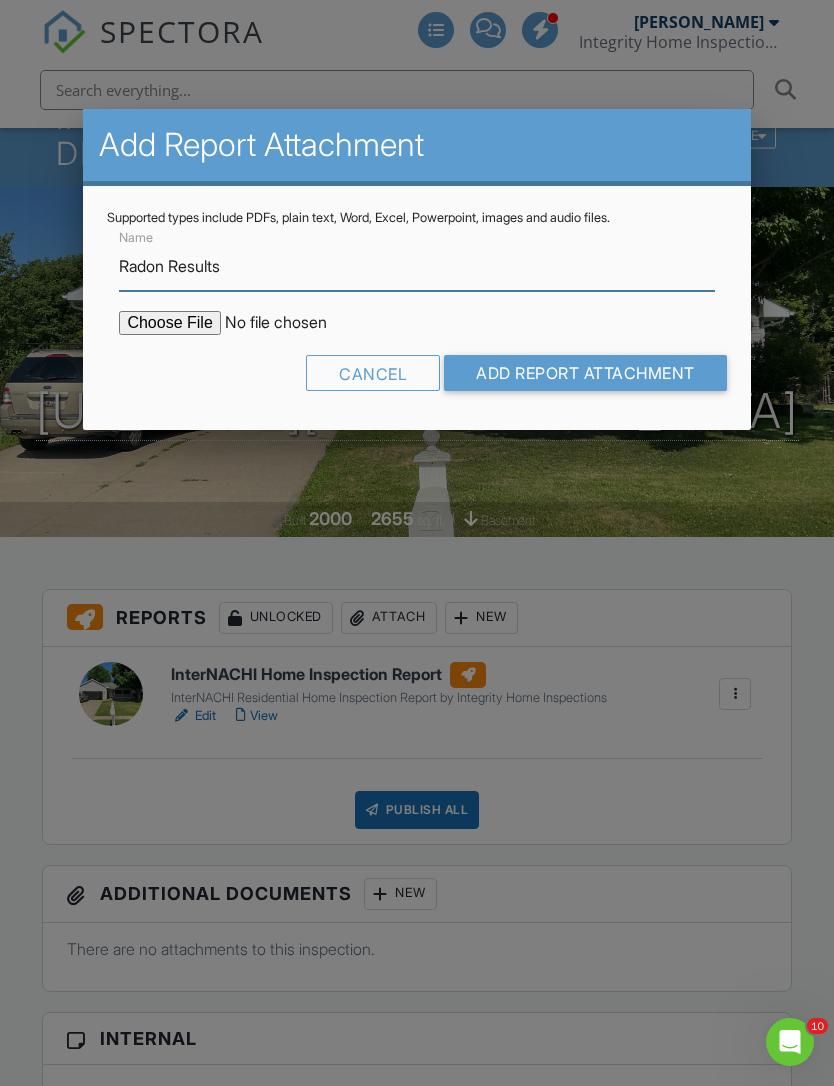 type on "Radon Results" 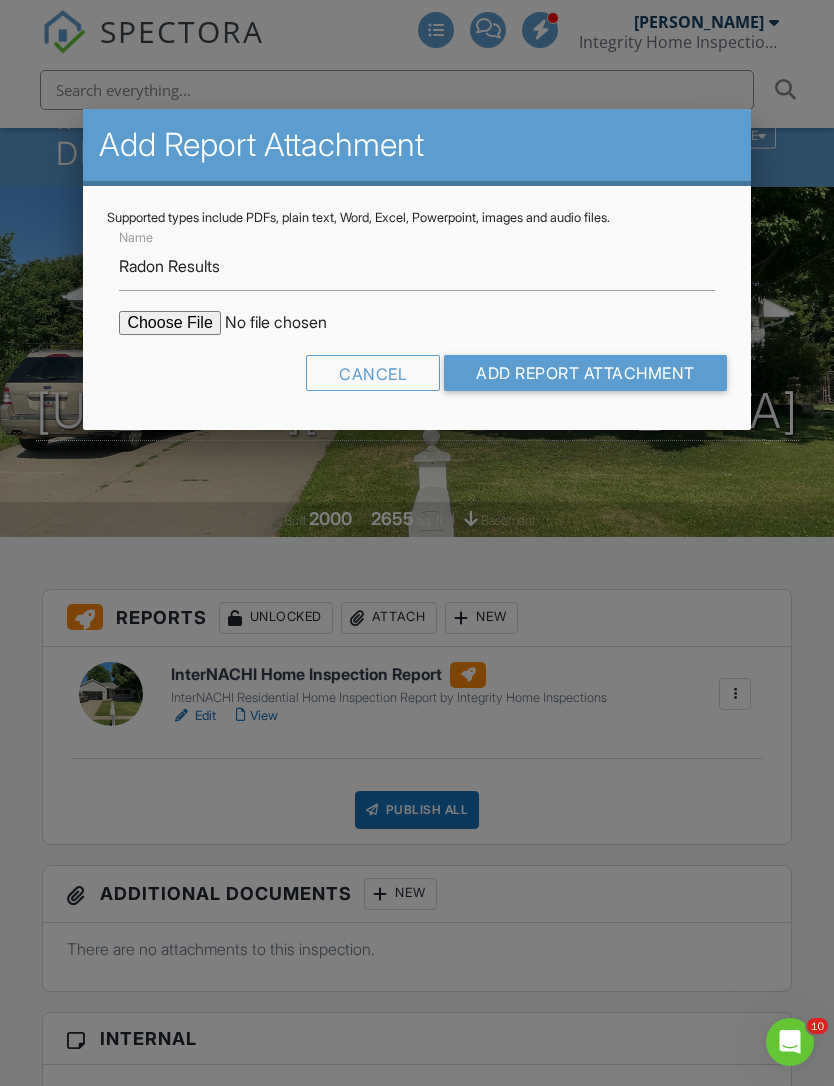 click at bounding box center [289, 323] 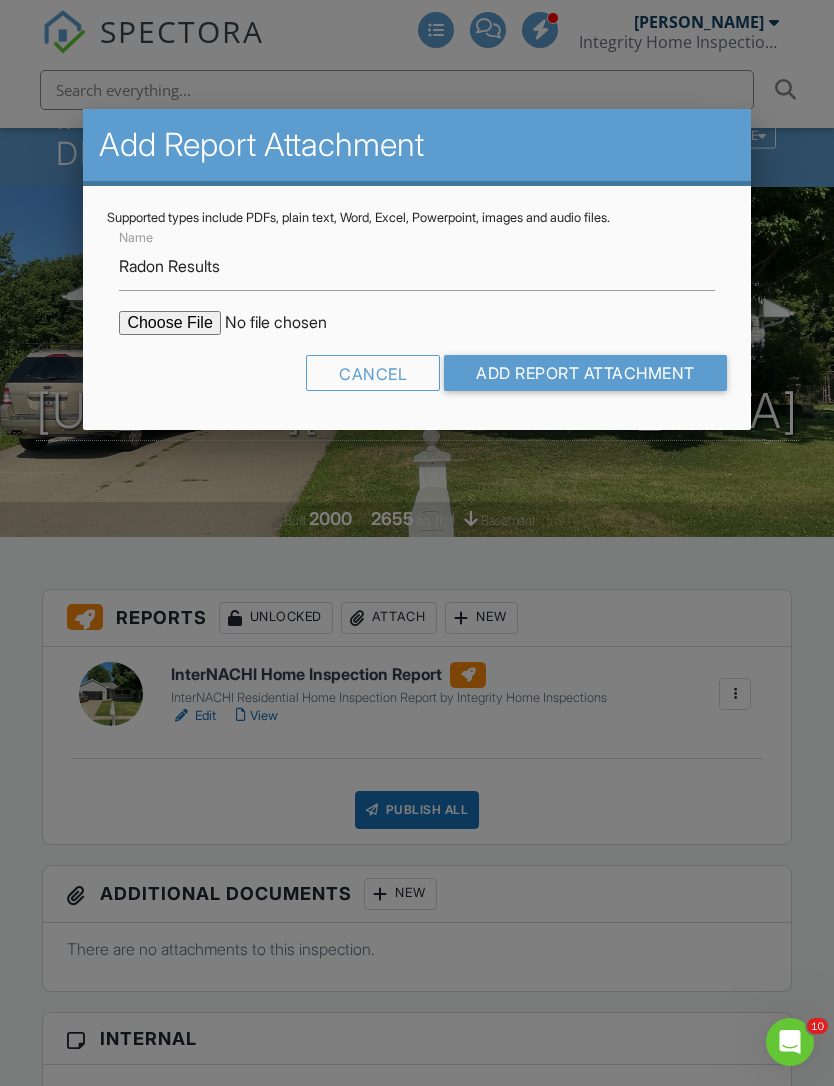 type on "C:\fakepath\1451-Chamberlain-Dr202507091123.pdf" 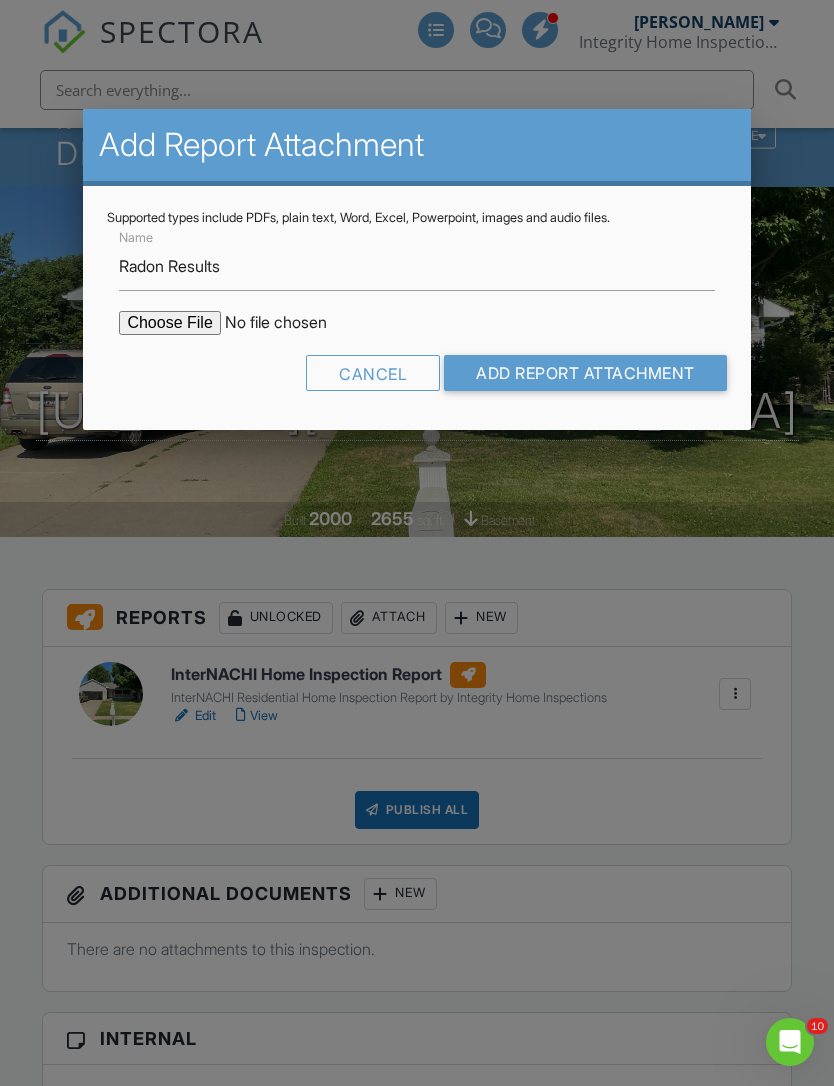 click on "Add Report Attachment" at bounding box center (585, 373) 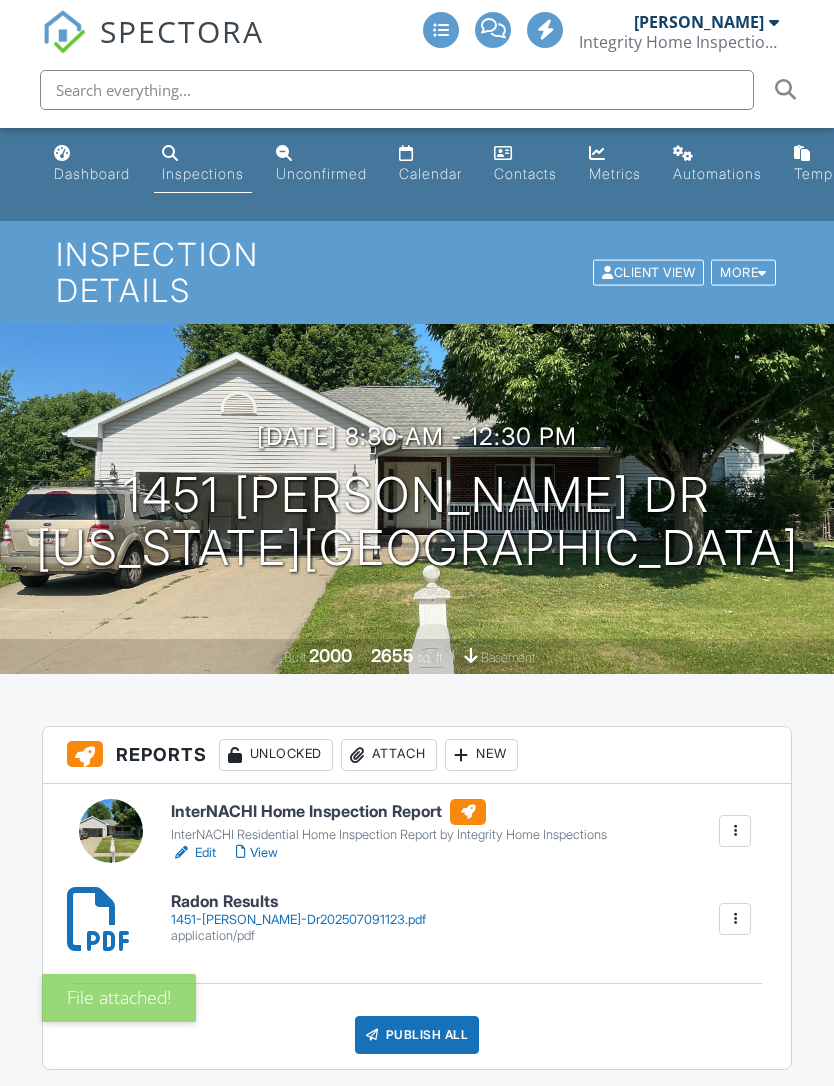 scroll, scrollTop: 0, scrollLeft: 0, axis: both 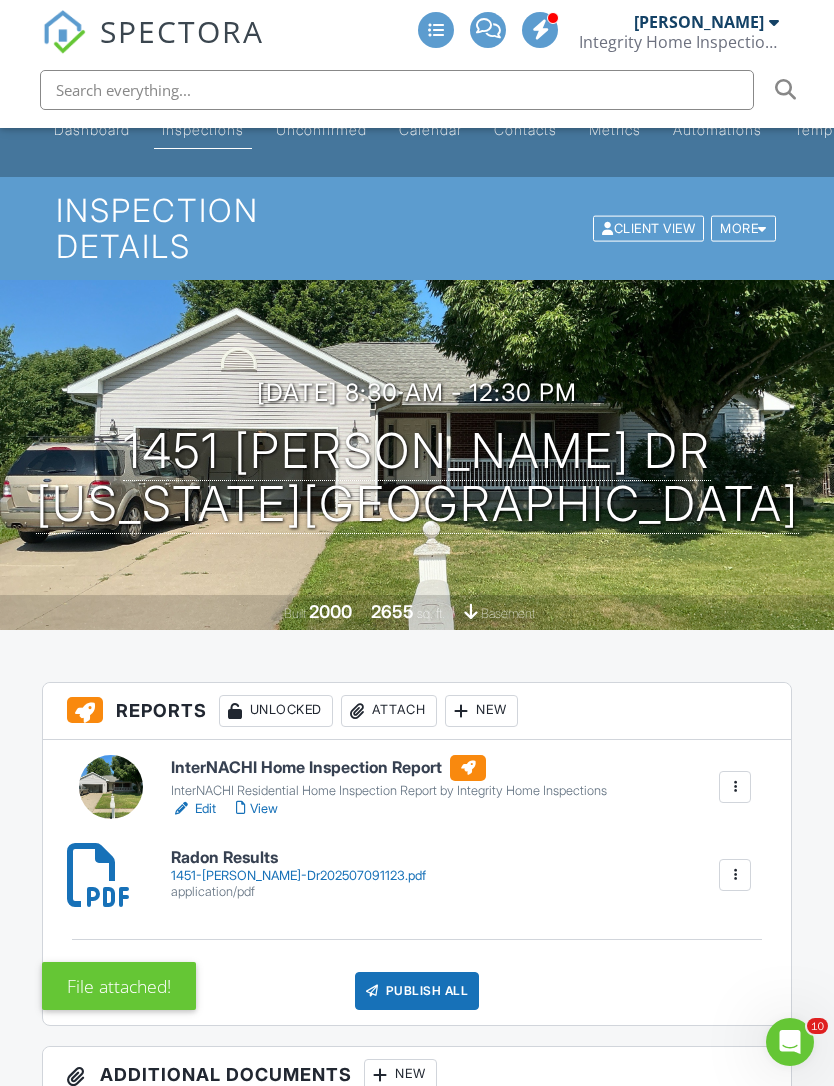 click on "Attach" at bounding box center [389, 711] 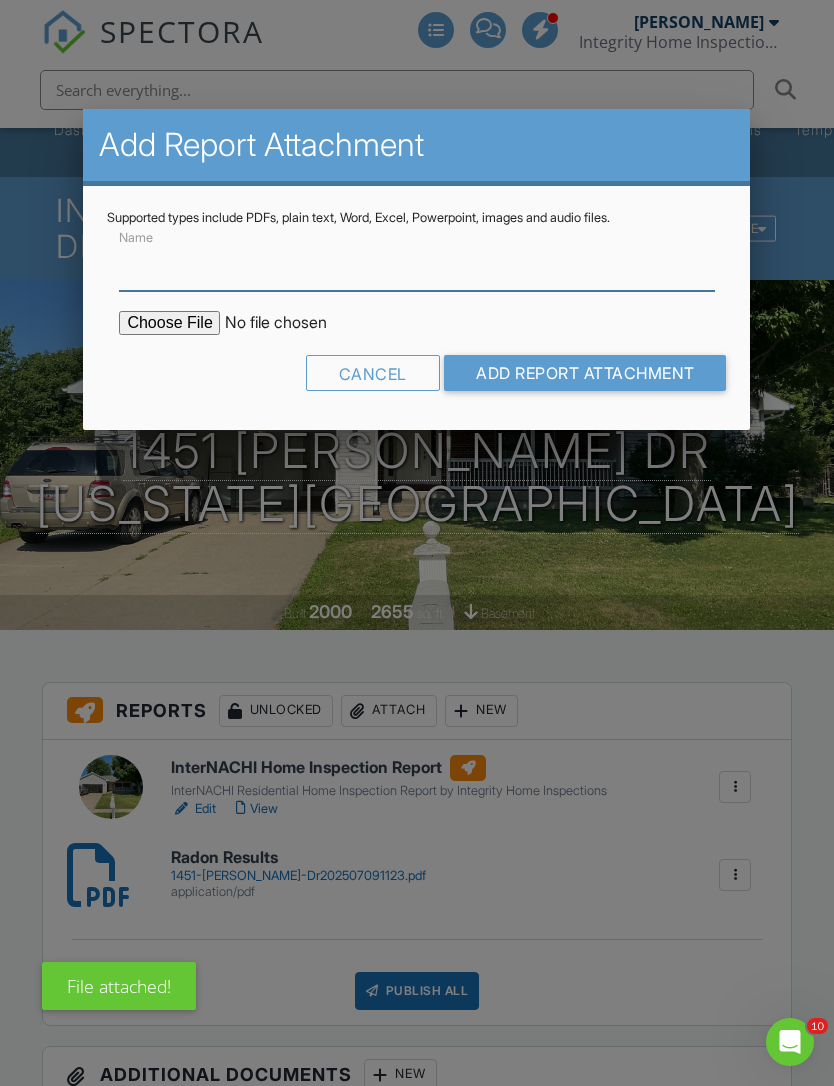 click on "Name" at bounding box center [416, 266] 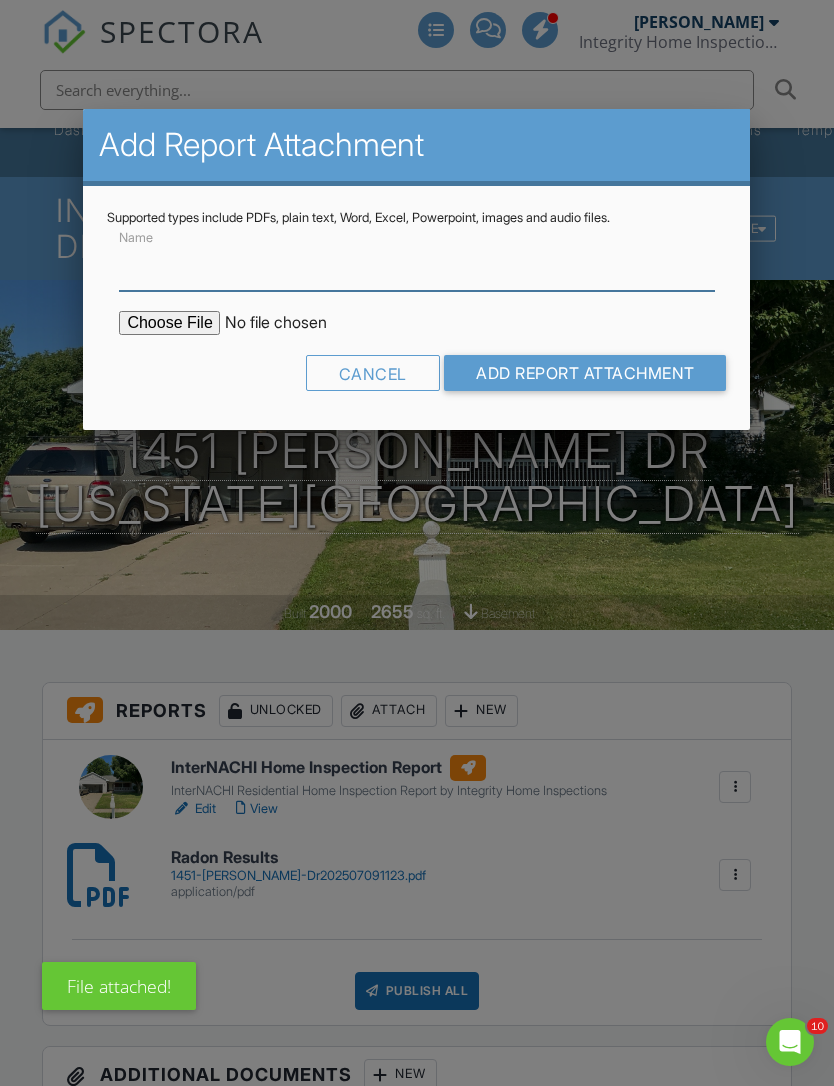 scroll, scrollTop: 43, scrollLeft: 0, axis: vertical 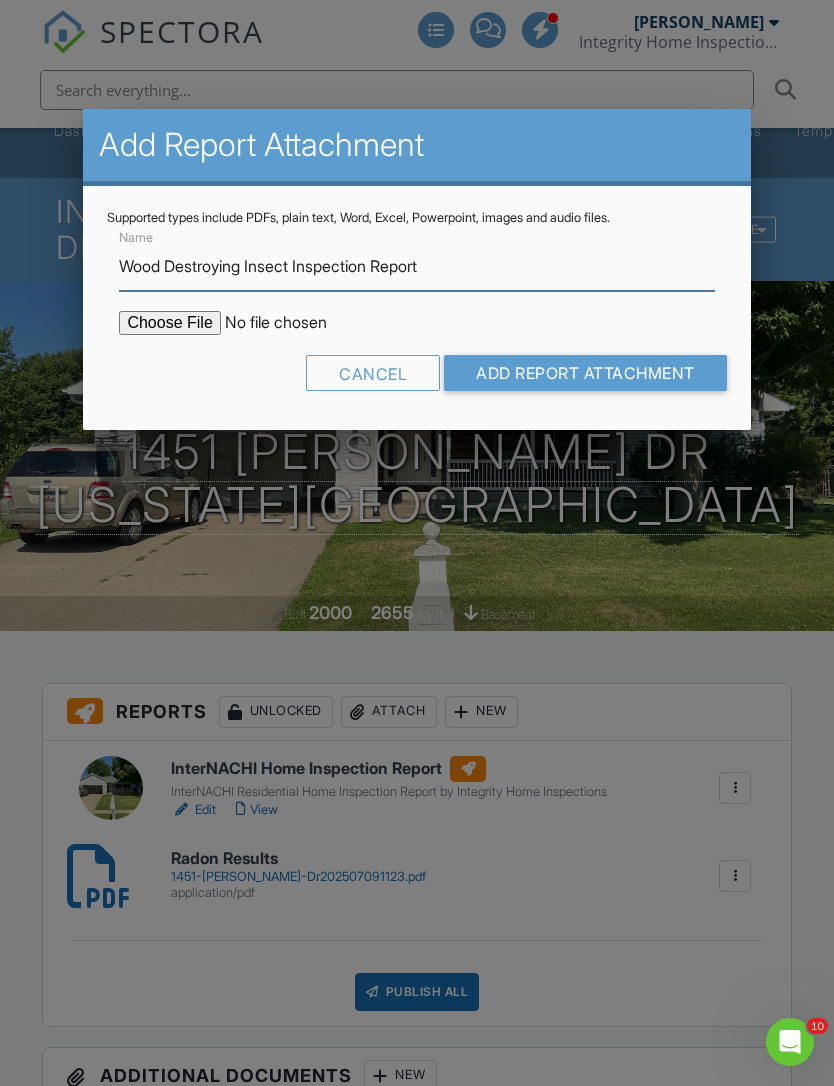 type on "Wood Destroying Insect Inspection Report" 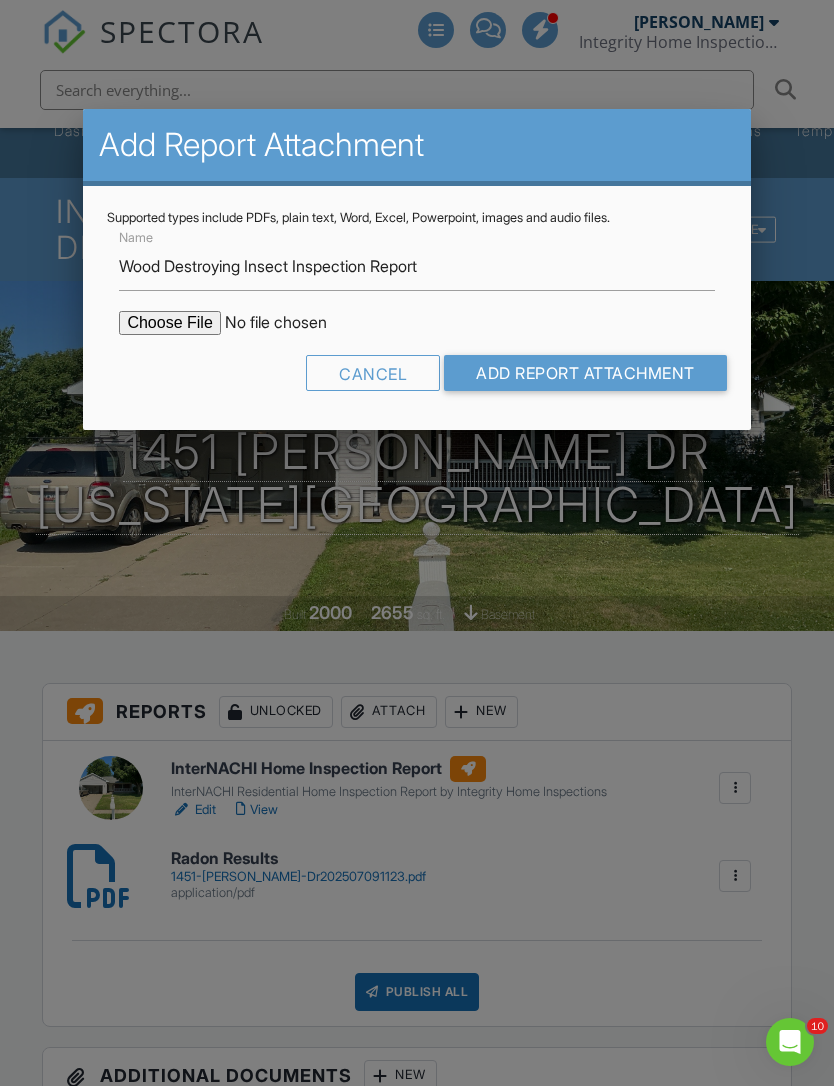 click at bounding box center (289, 323) 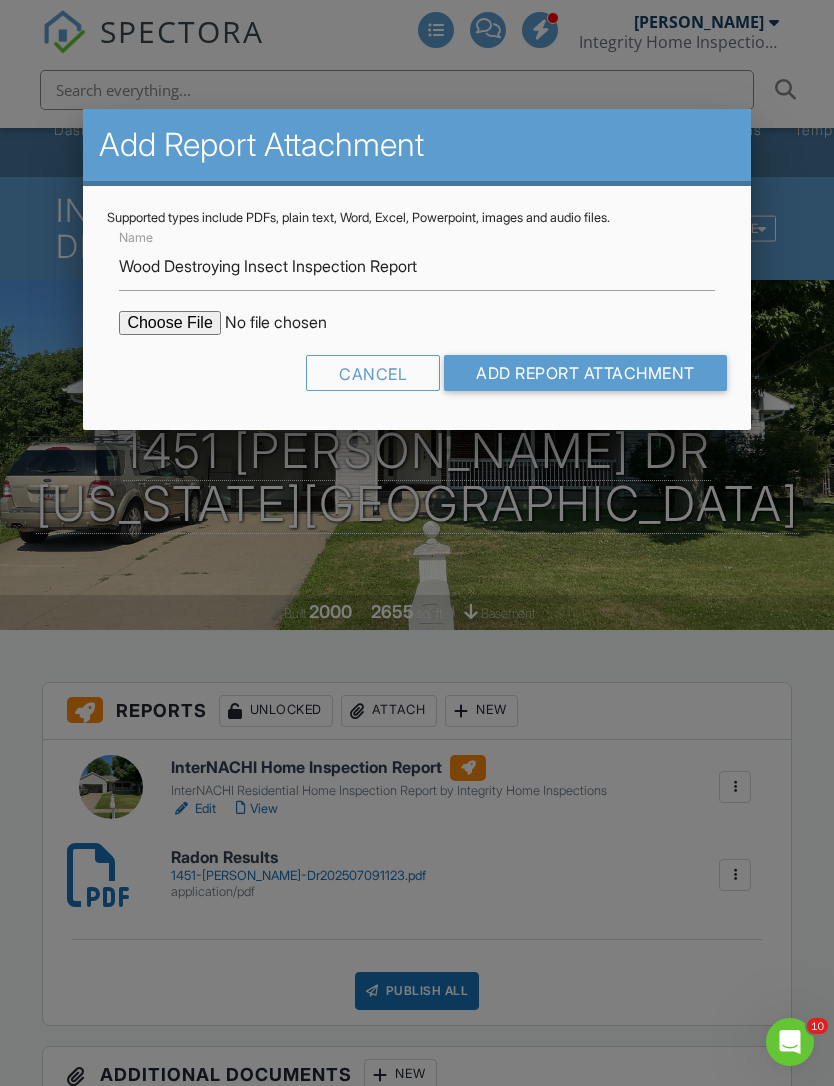 type on "C:\fakepath\1451_Chamberlain_Dr___Wood_Destroying_Insect_Inspection_Report.pdf" 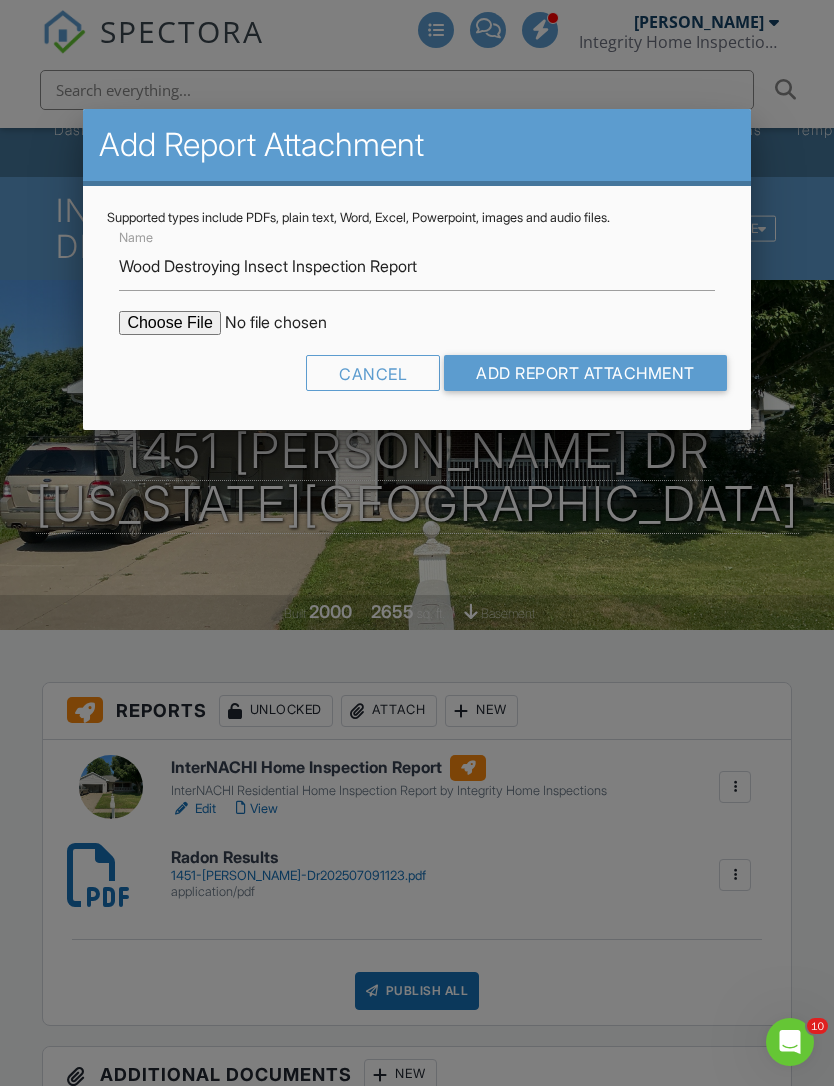 click on "Add Report Attachment" at bounding box center [585, 373] 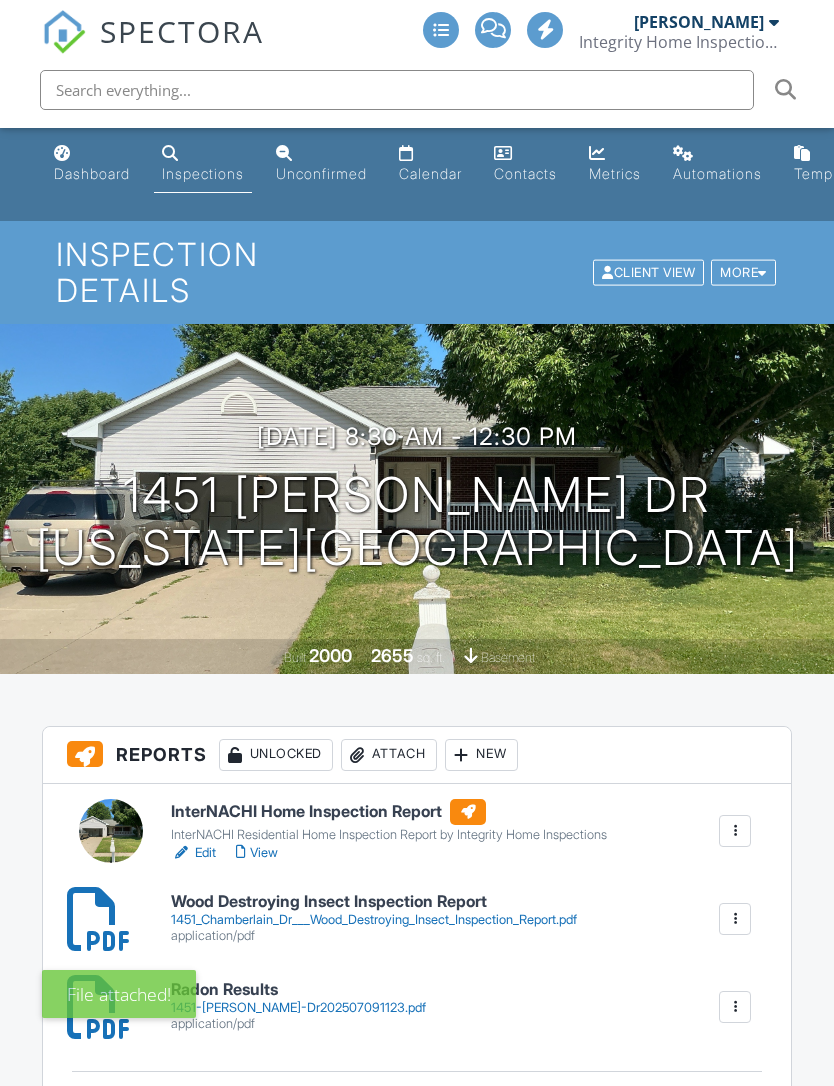 scroll, scrollTop: 0, scrollLeft: 0, axis: both 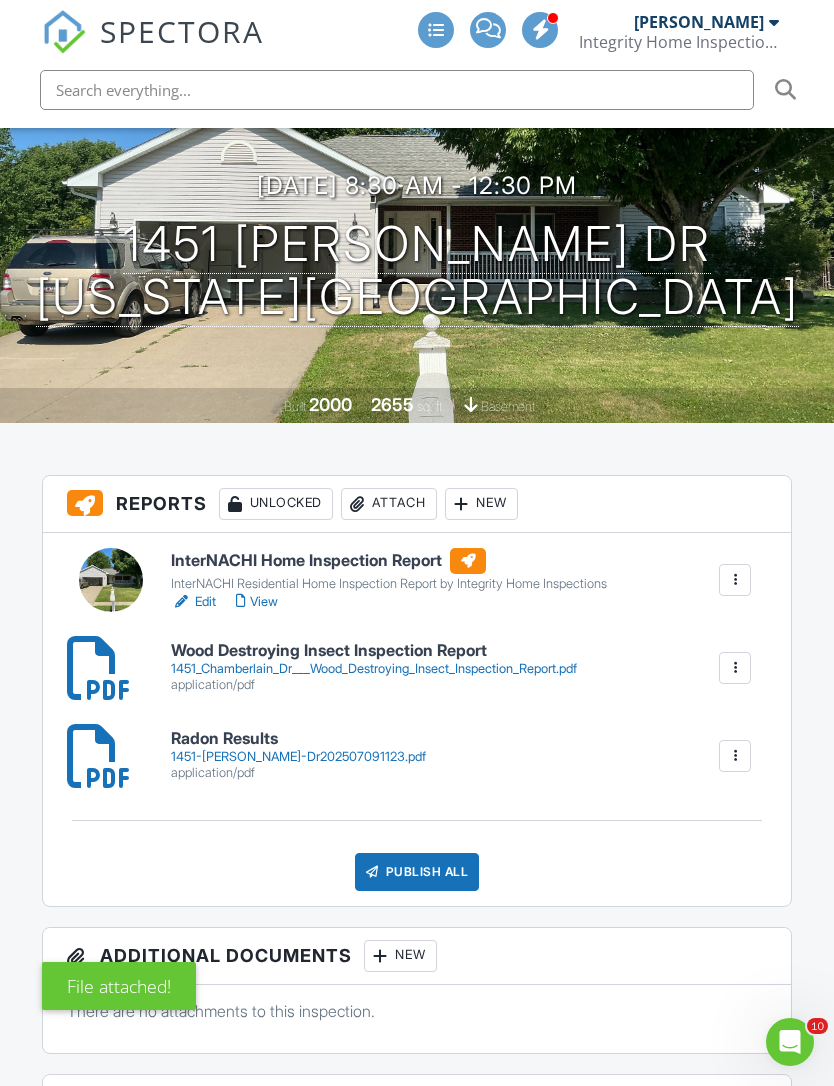 click on "Publish All" at bounding box center [417, 872] 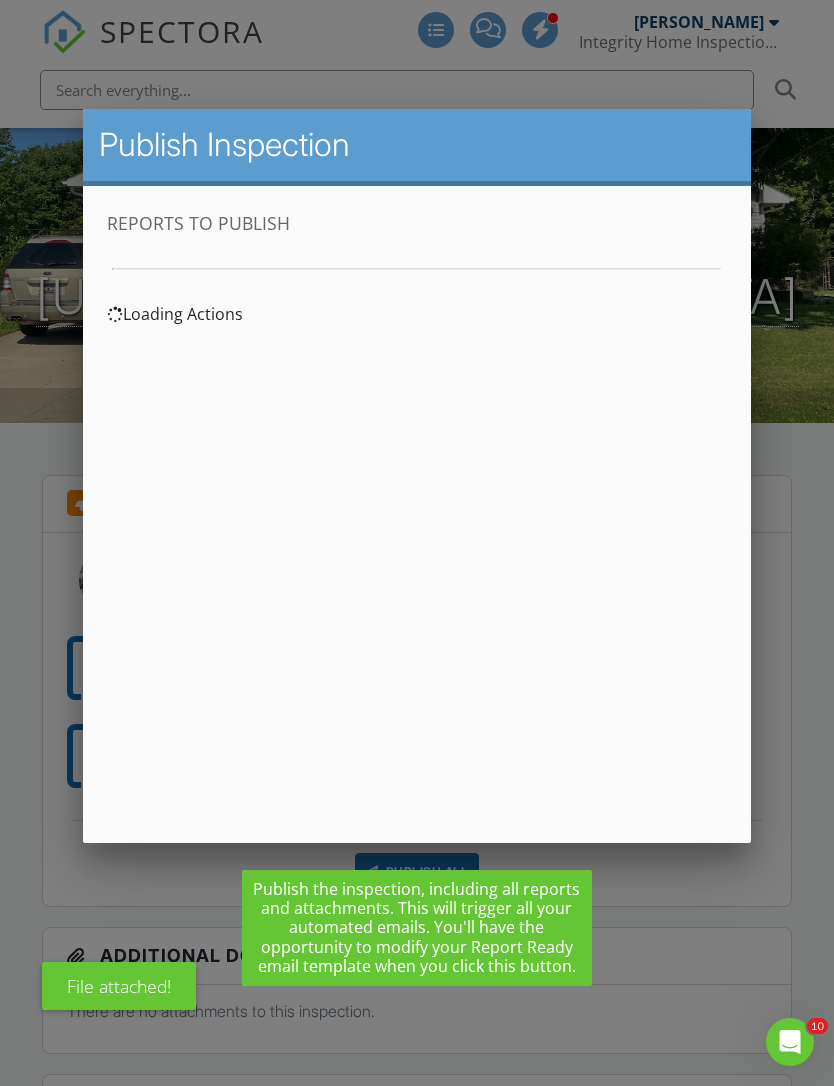 scroll, scrollTop: 0, scrollLeft: 0, axis: both 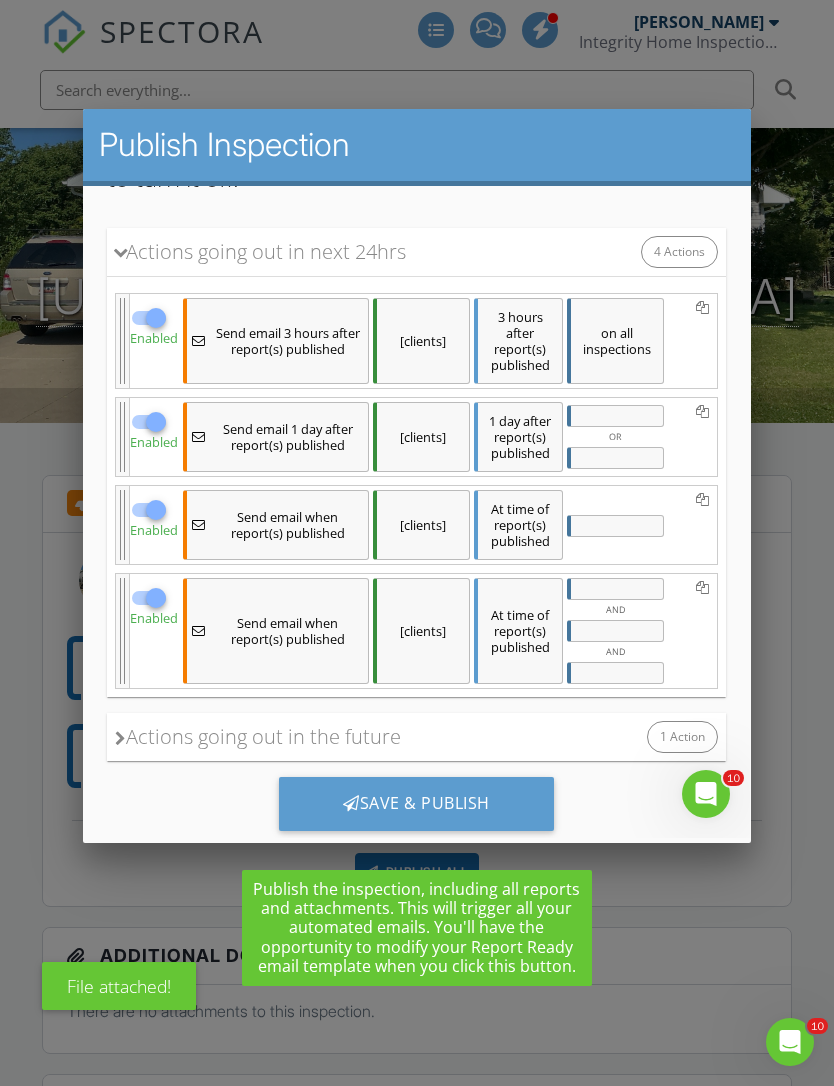 click on "Save & Publish" at bounding box center [416, 803] 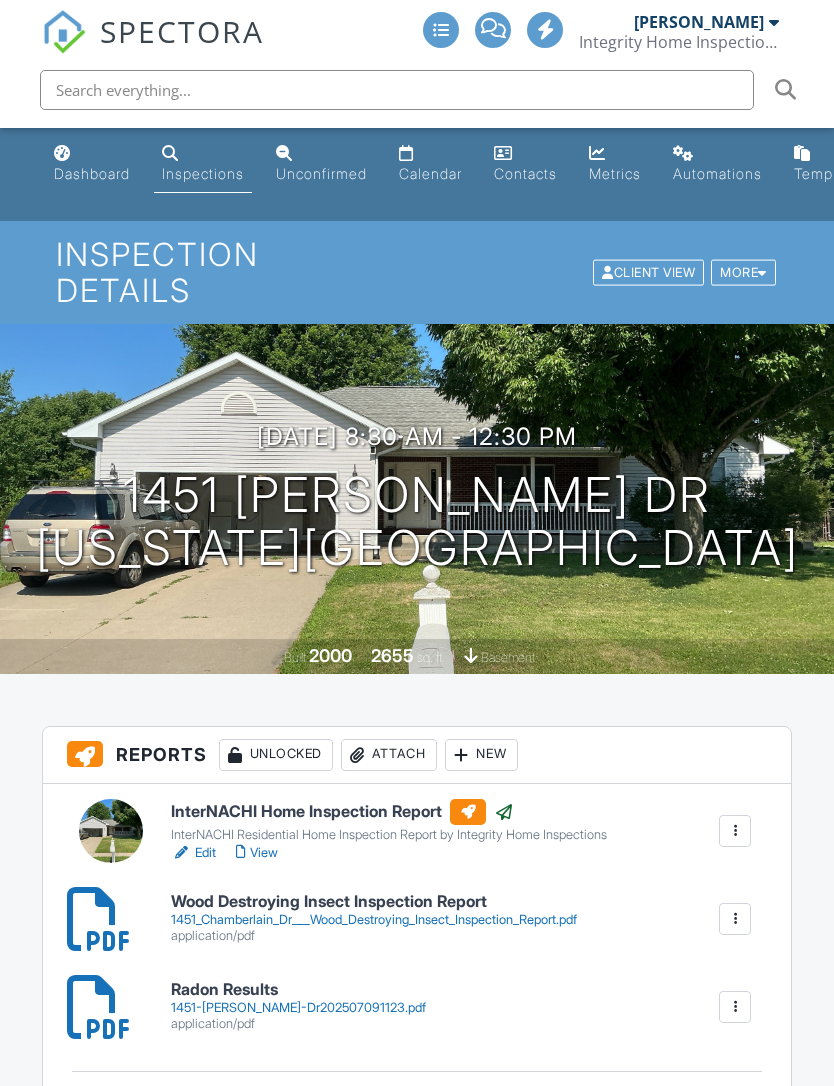 scroll, scrollTop: 0, scrollLeft: 0, axis: both 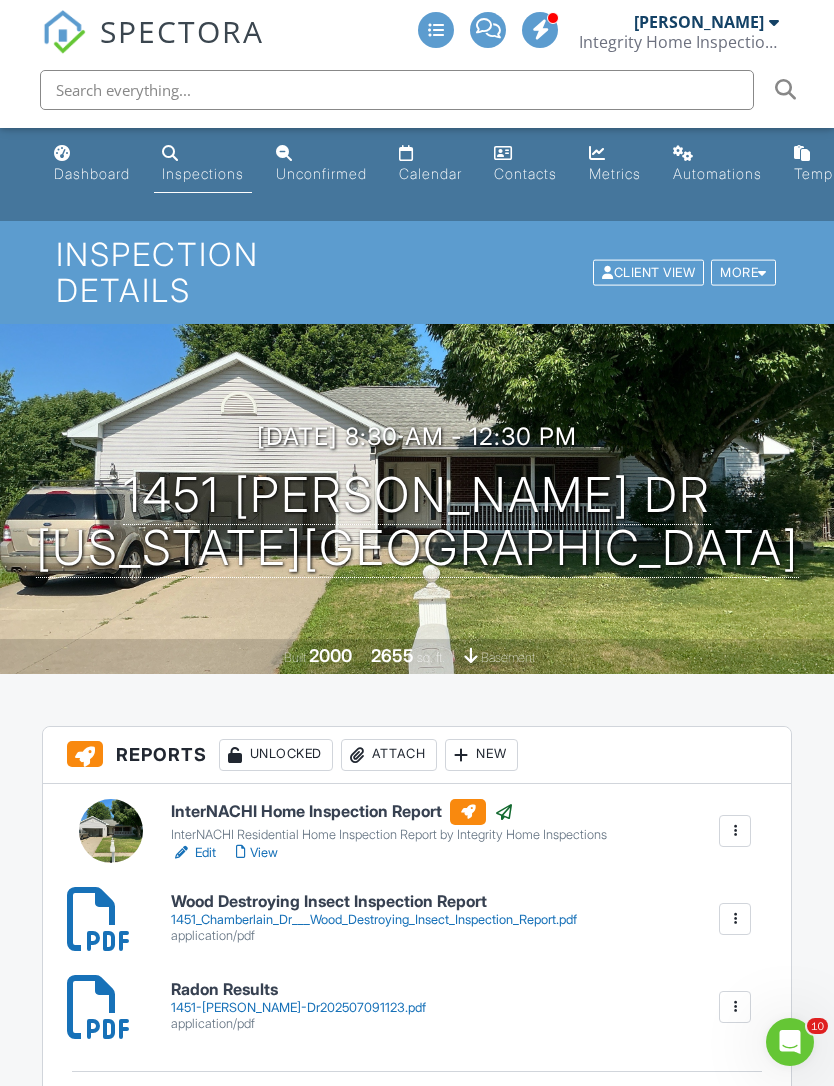 click on "Calendar" at bounding box center (430, 173) 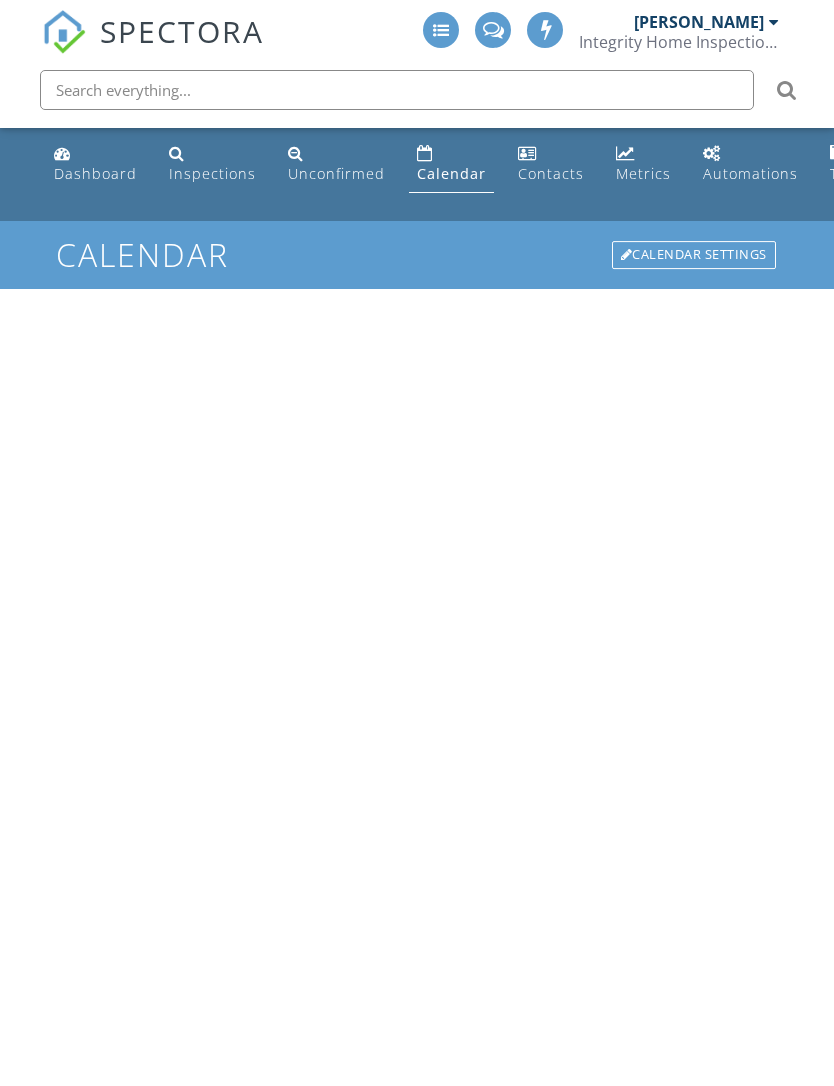 scroll, scrollTop: 0, scrollLeft: 0, axis: both 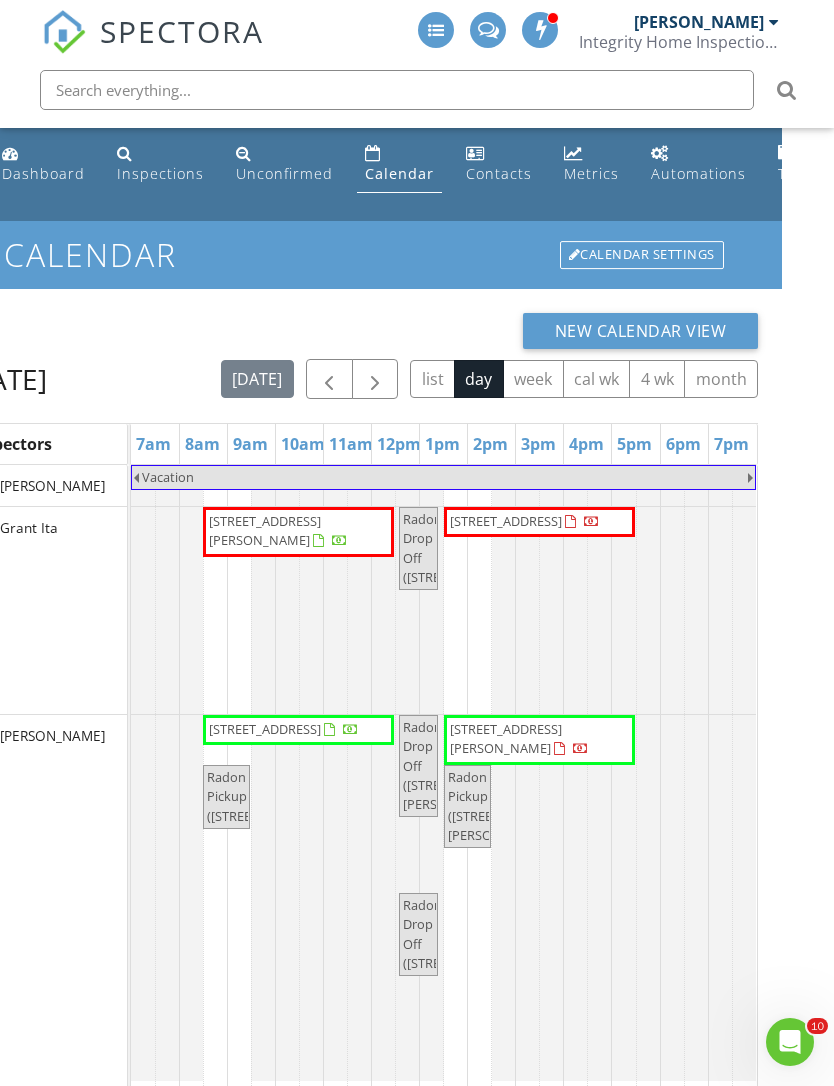 click at bounding box center [329, 380] 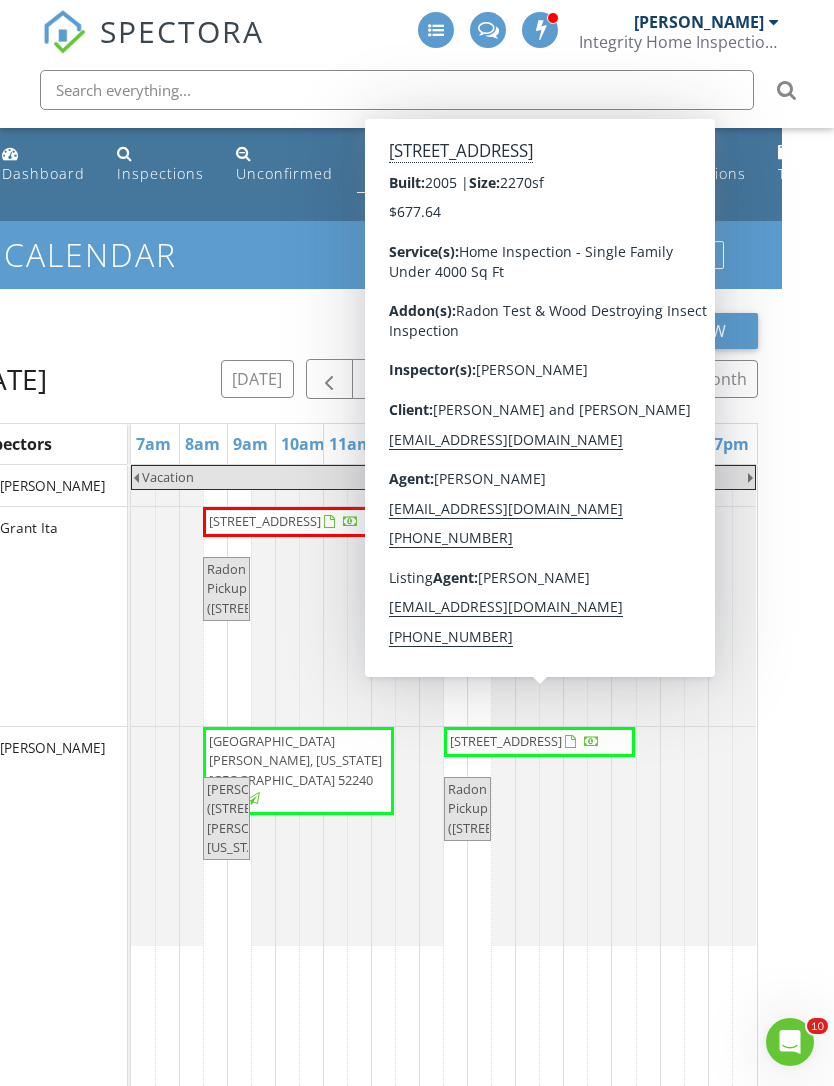 click on "505 Prairie Hills Dr, Central City 52214" at bounding box center (525, 742) 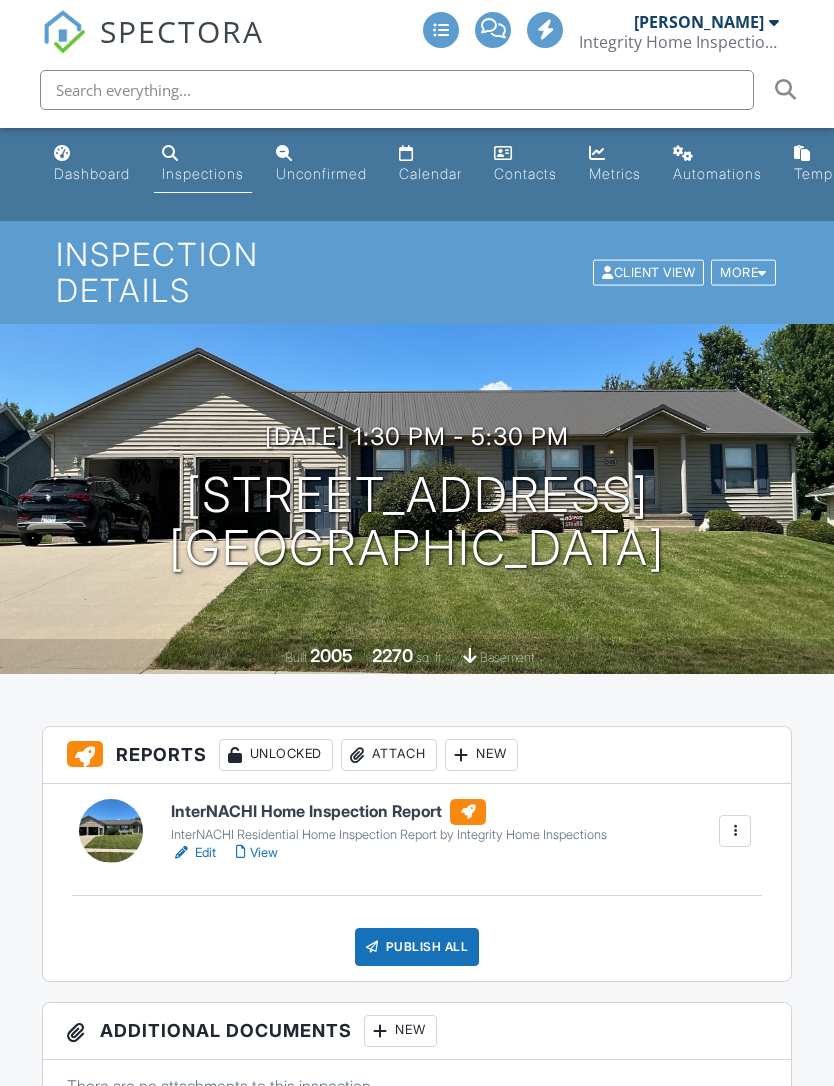 scroll, scrollTop: 167, scrollLeft: 0, axis: vertical 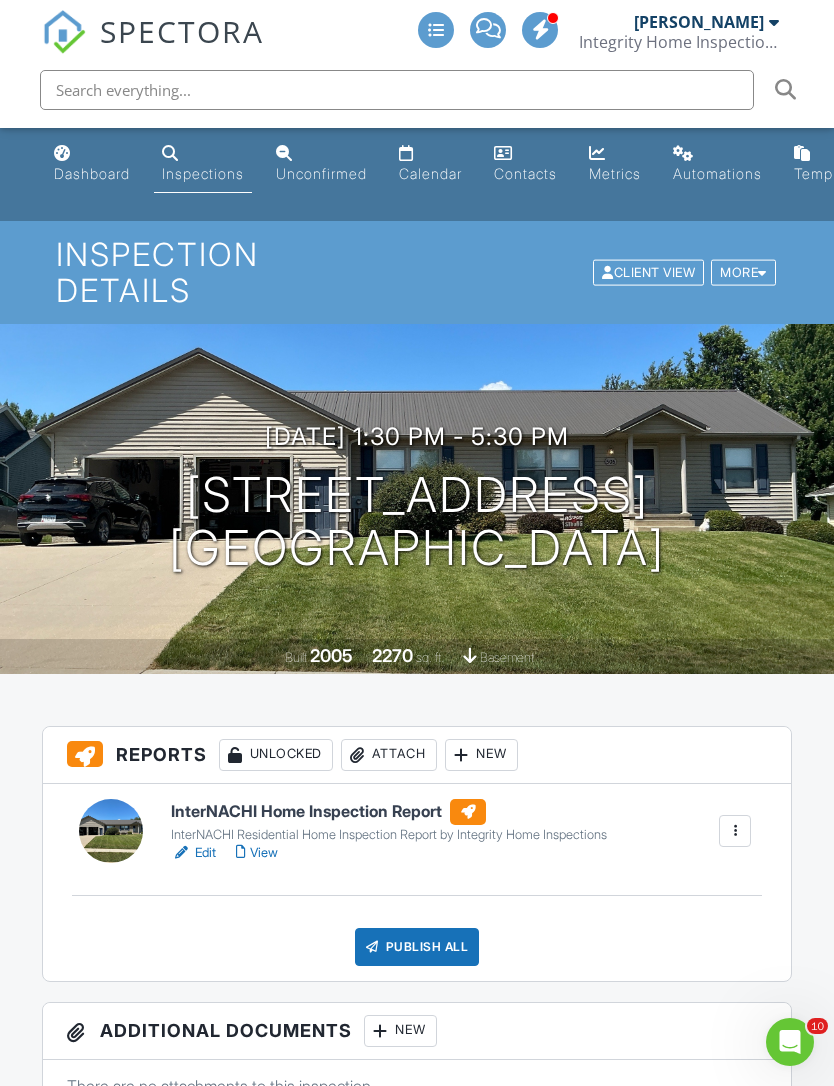click on "Attach" at bounding box center (389, 755) 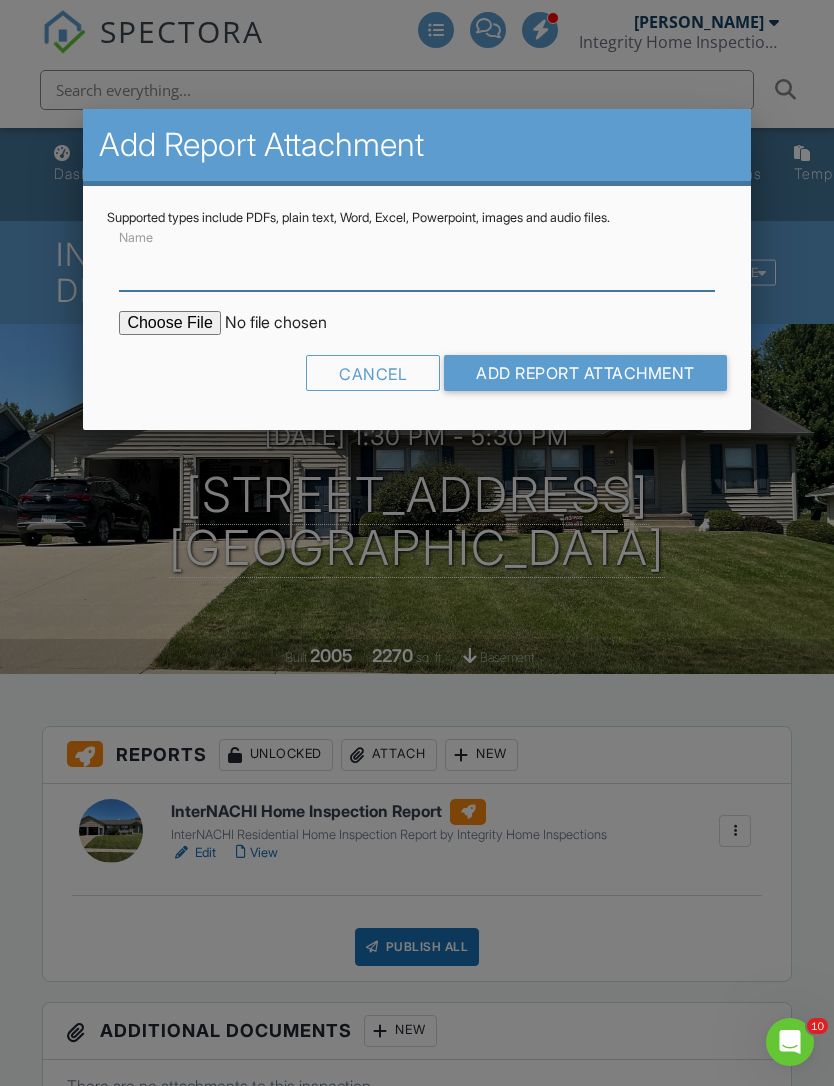 click on "Name" at bounding box center [416, 266] 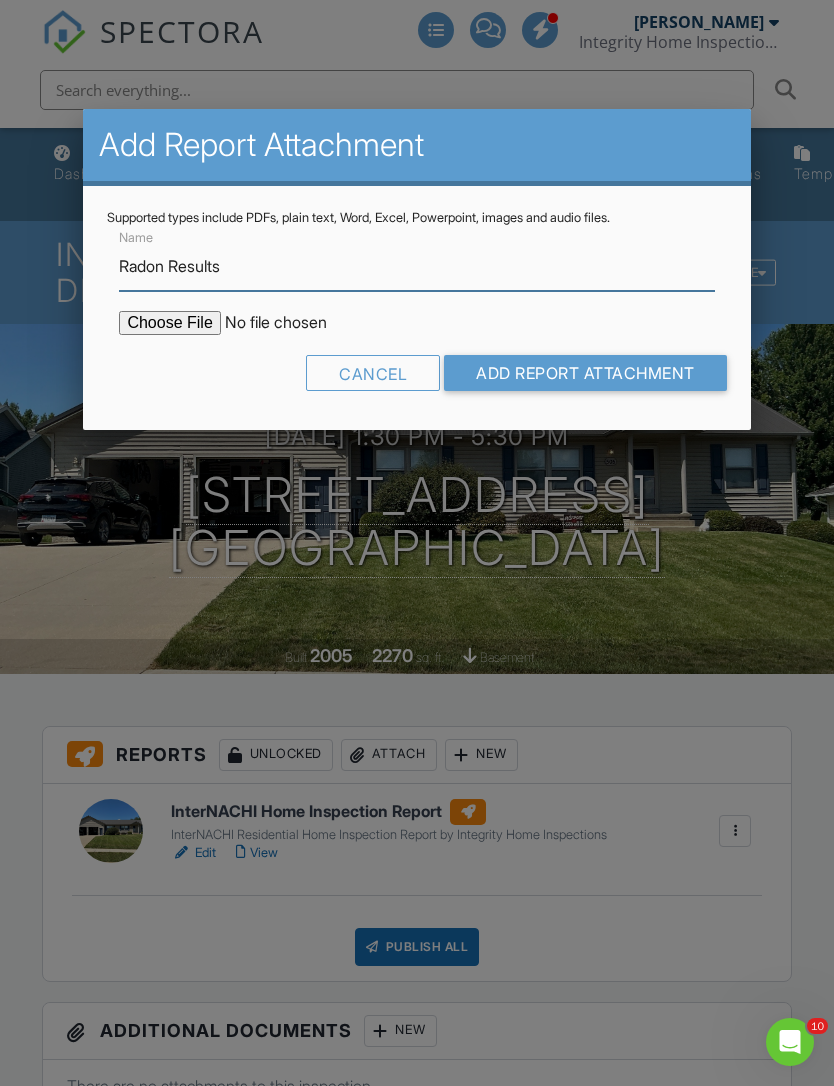 type on "Radon Results" 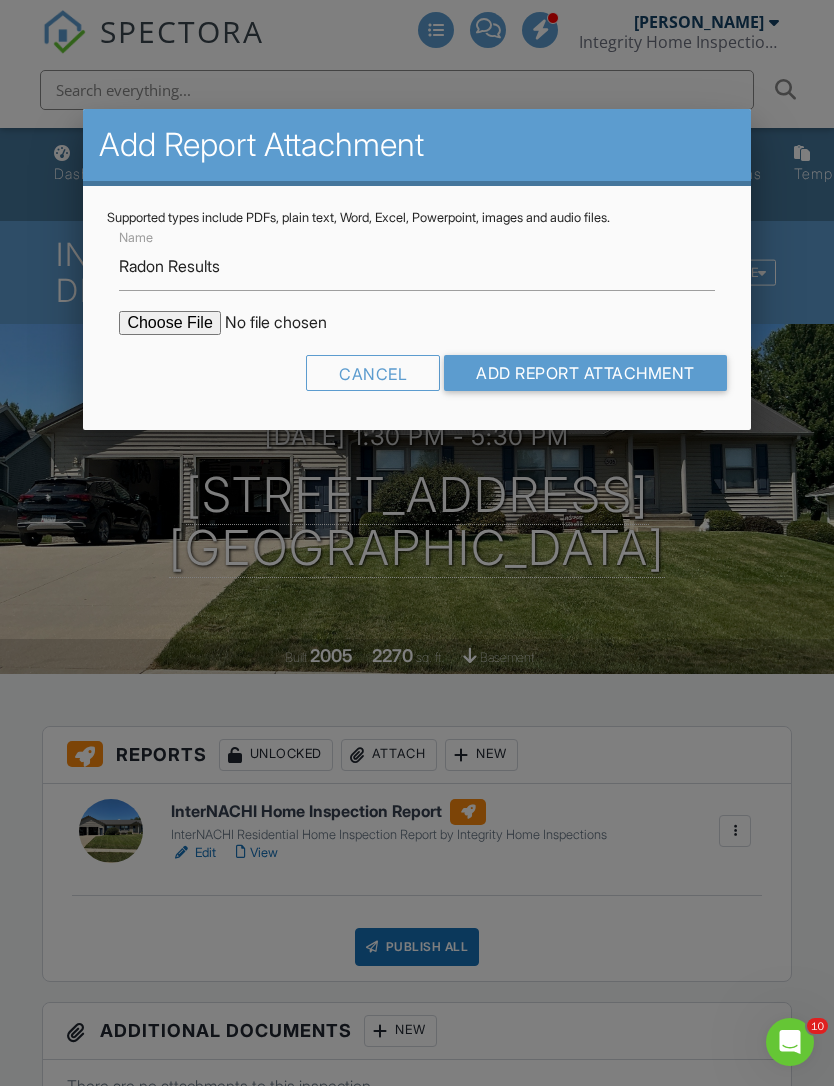 click at bounding box center [289, 323] 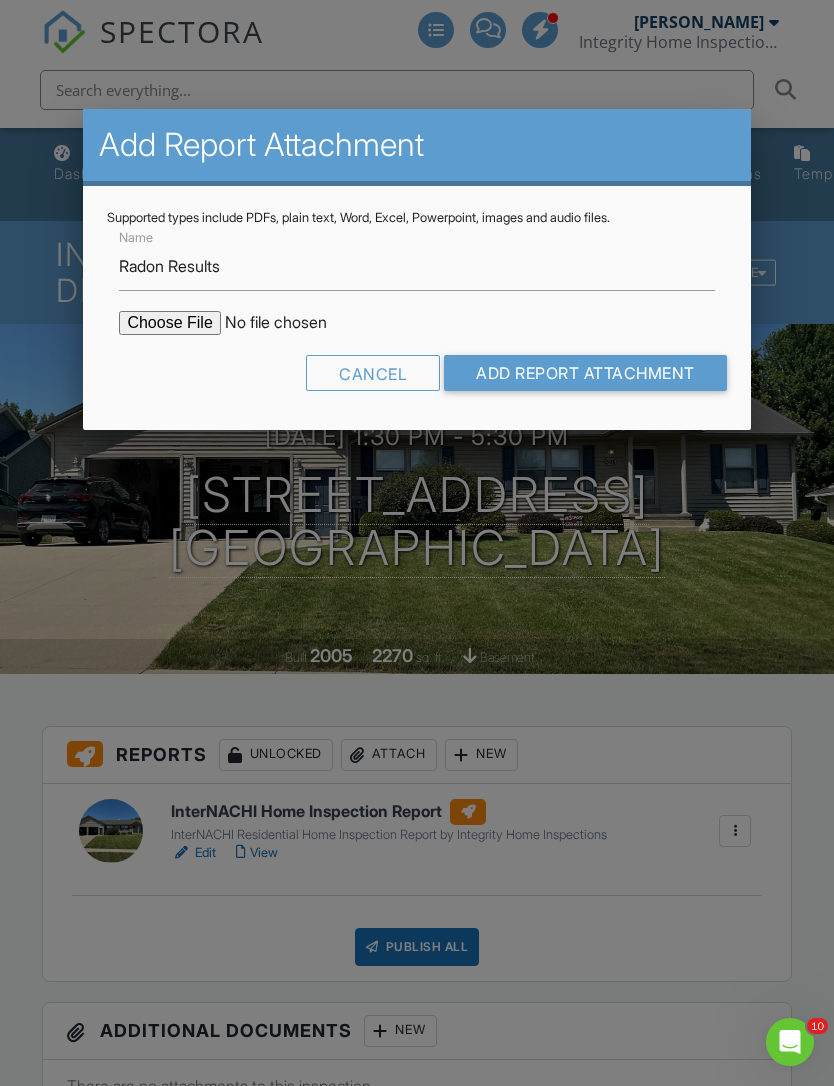 scroll, scrollTop: 87, scrollLeft: 0, axis: vertical 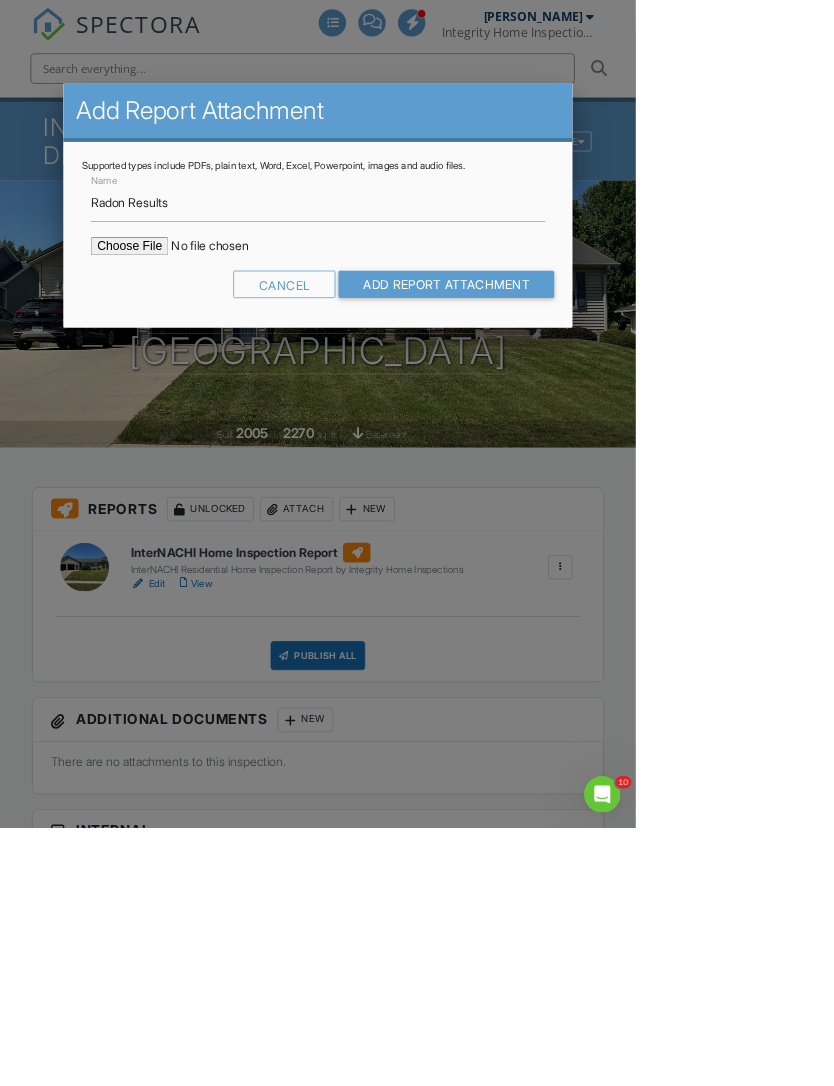 type on "C:\fakepath\505-Prairie-Hills-Dr202507091609.pdf" 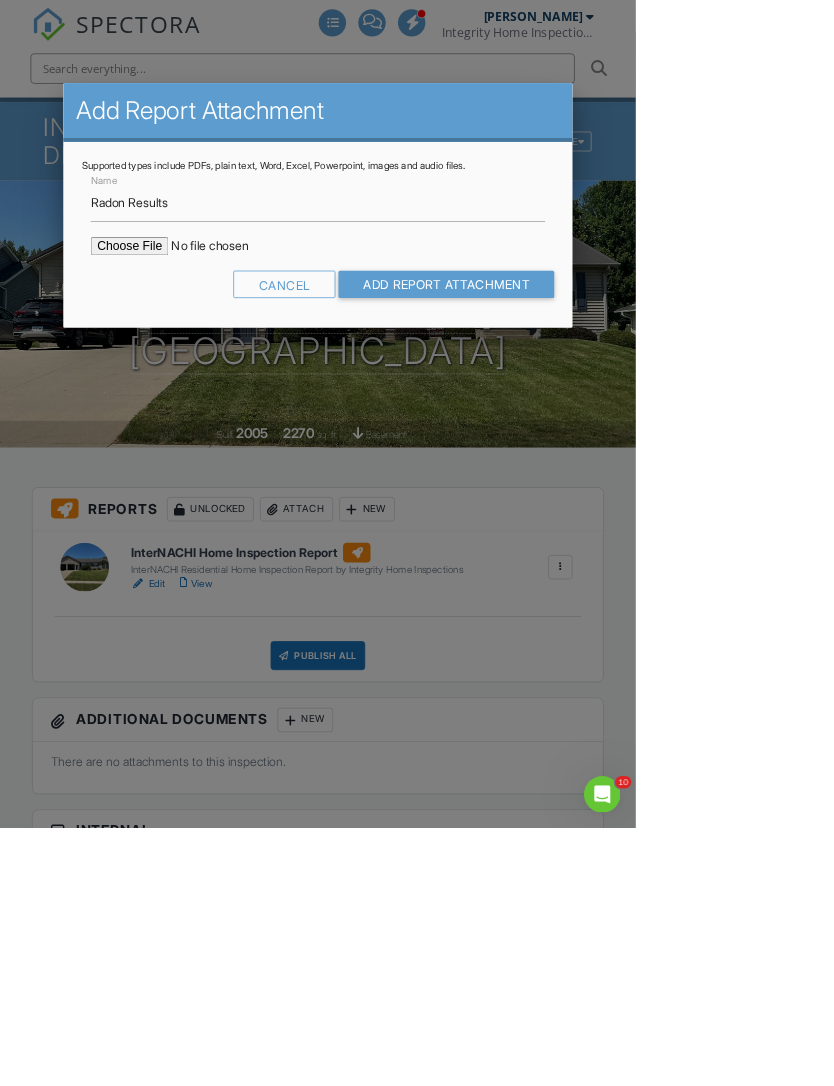 click on "Add Report Attachment" at bounding box center [585, 373] 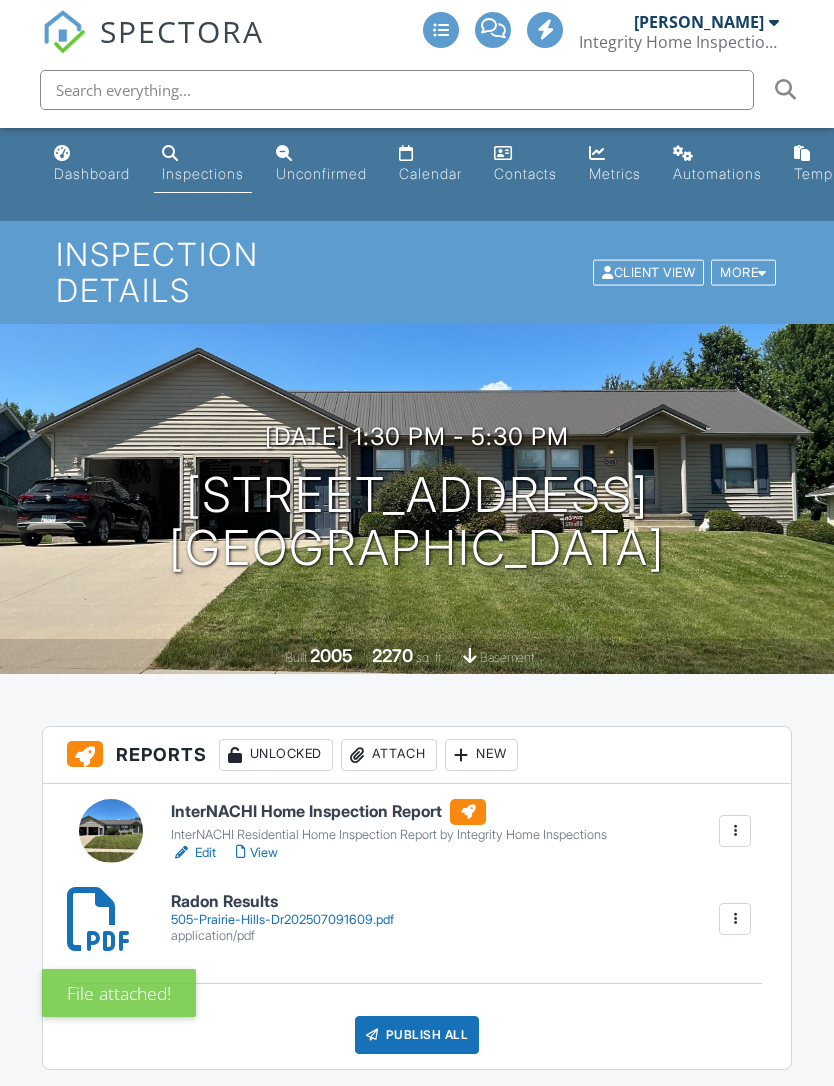 scroll, scrollTop: 0, scrollLeft: 0, axis: both 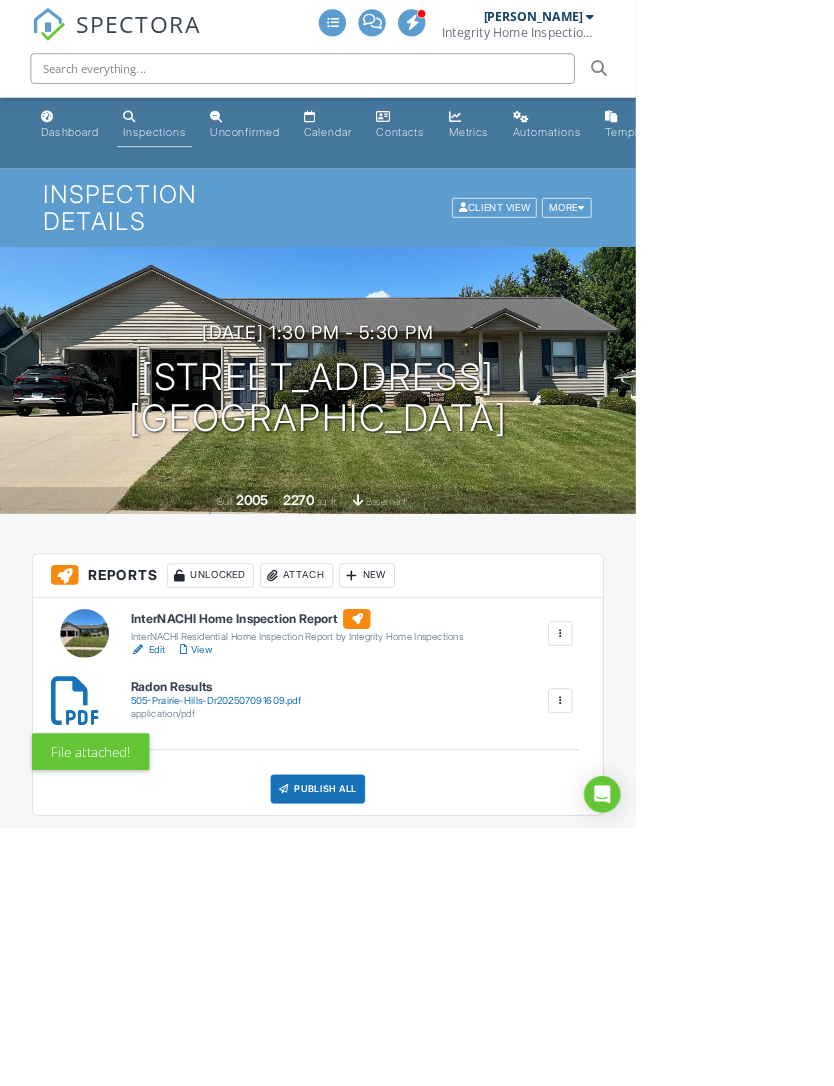 click on "Attach" at bounding box center [389, 755] 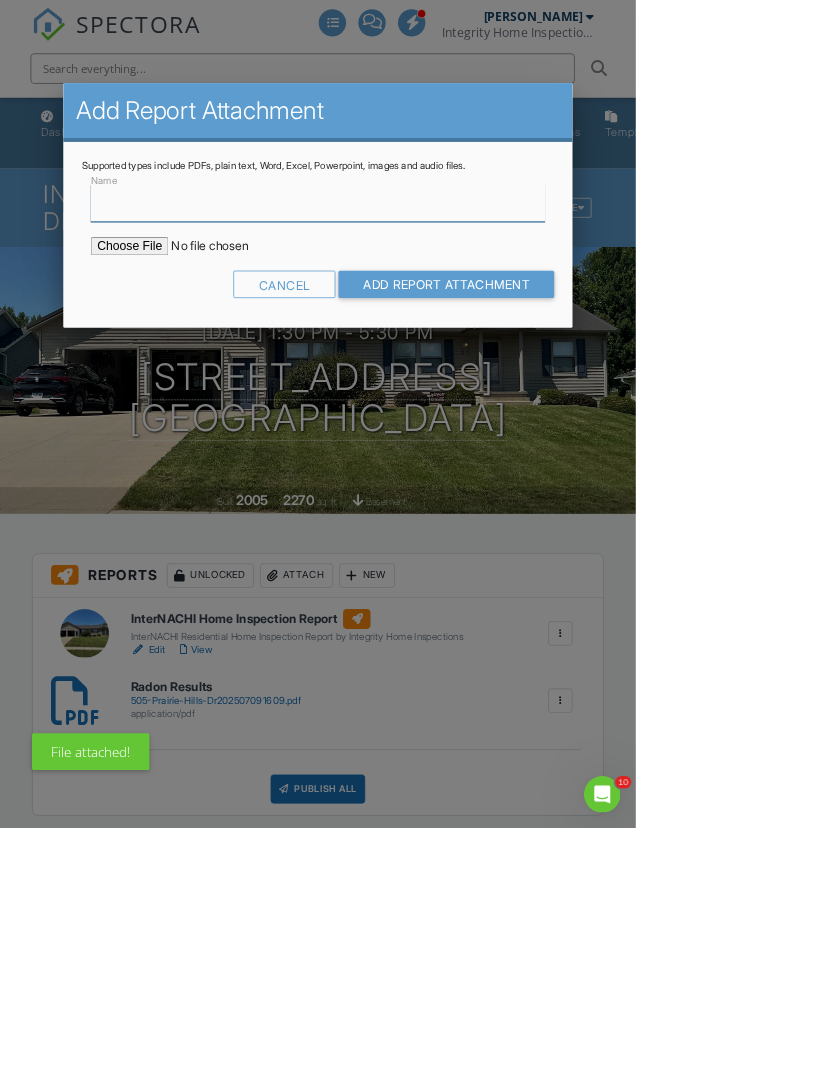 scroll, scrollTop: 0, scrollLeft: 0, axis: both 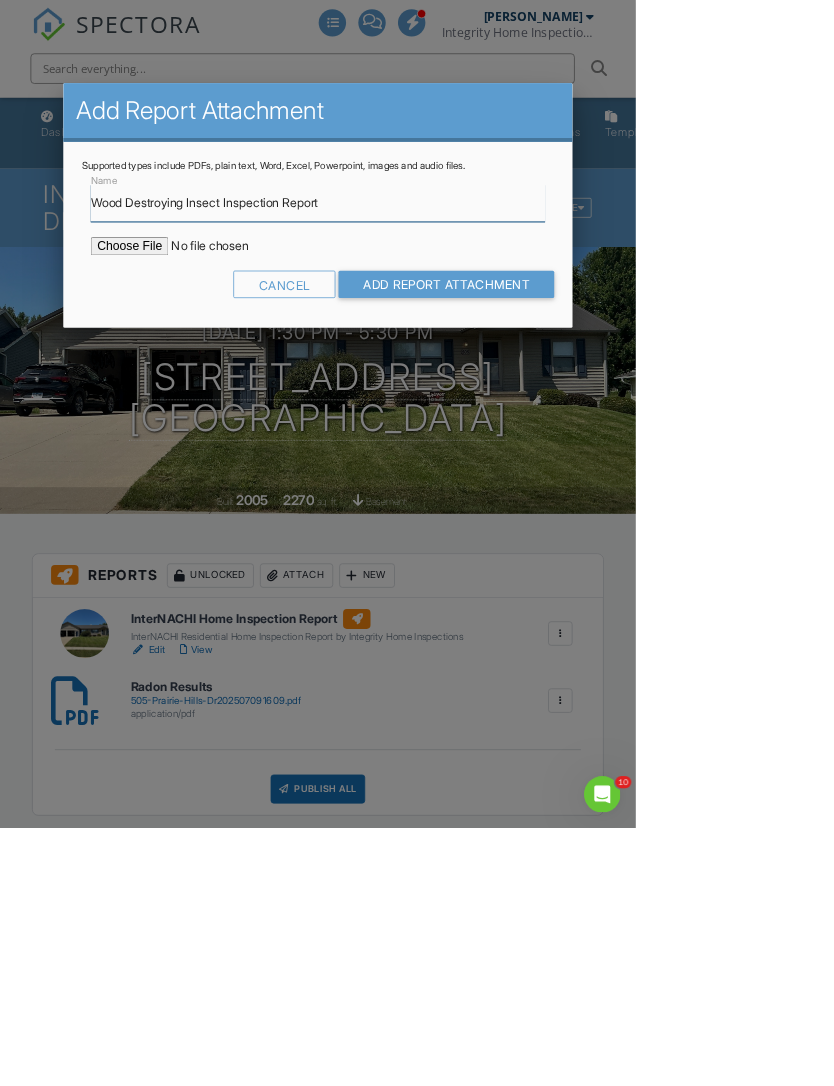 type on "Wood Destroying Insect Inspection Report" 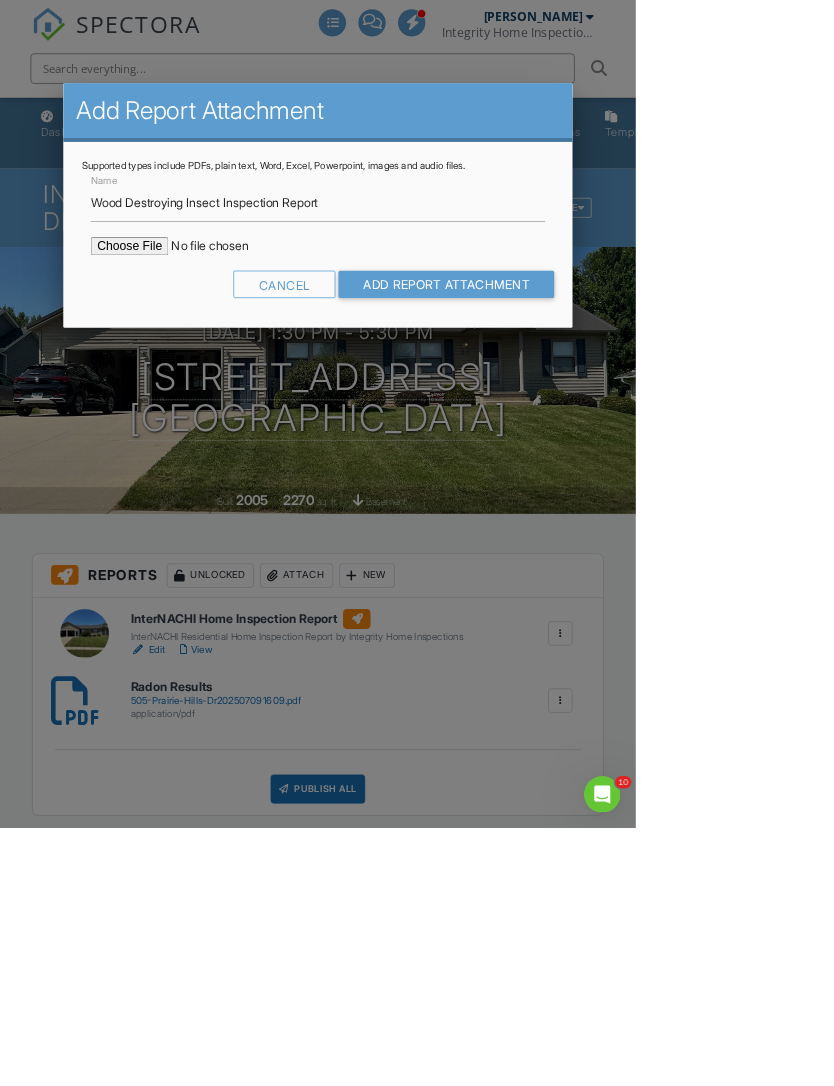 click at bounding box center [289, 323] 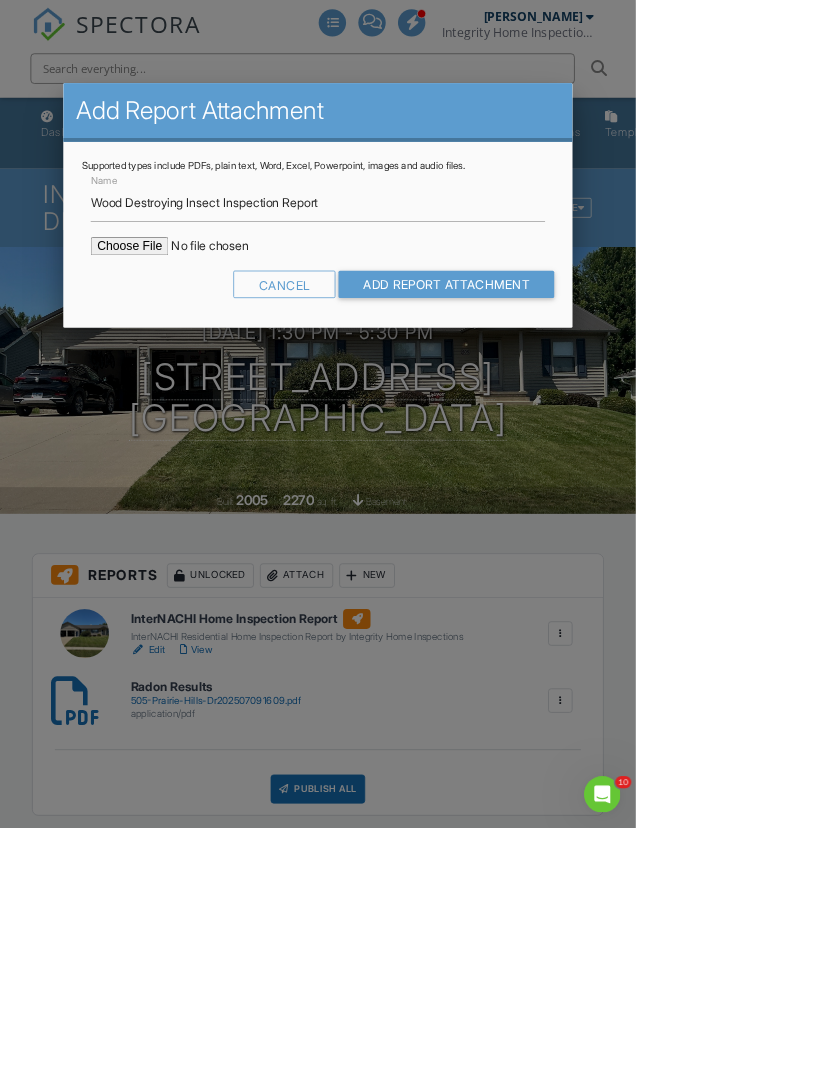 type on "C:\fakepath\505_Prairie_Hills_Dr___Wood_Destroying_Insect_Inspection_Report.pdf" 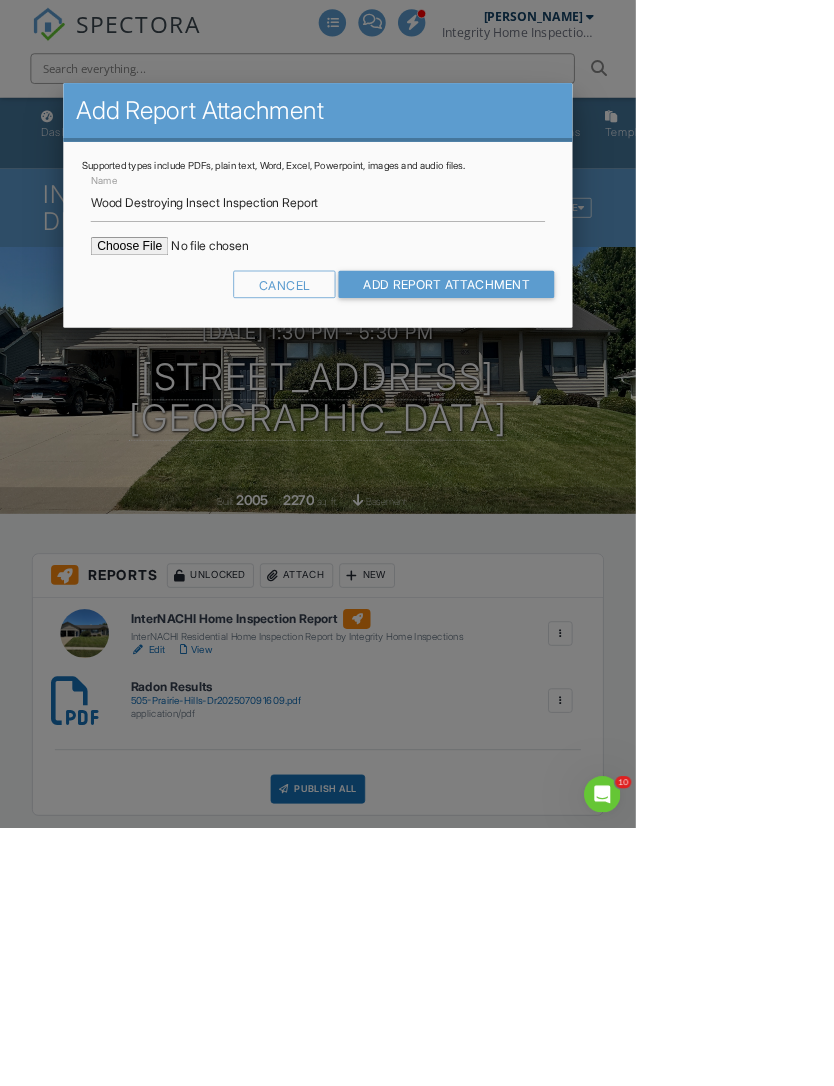 click on "Add Report Attachment" at bounding box center [585, 373] 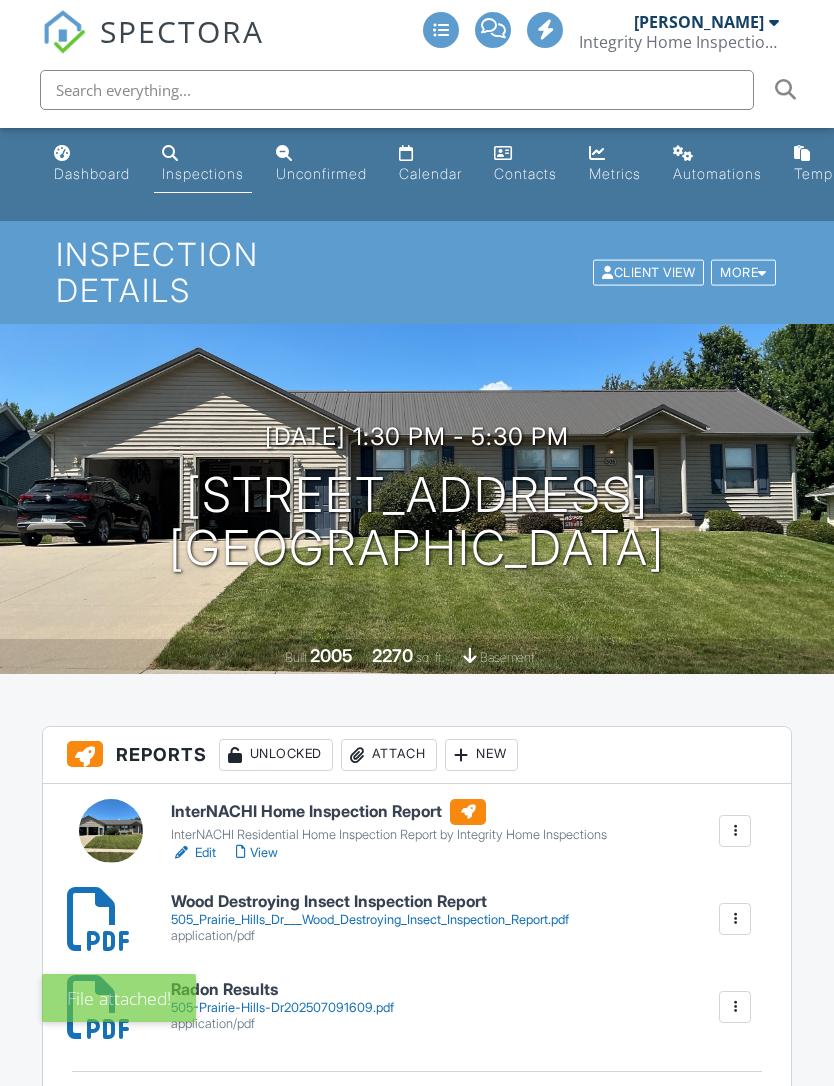 scroll, scrollTop: 0, scrollLeft: 0, axis: both 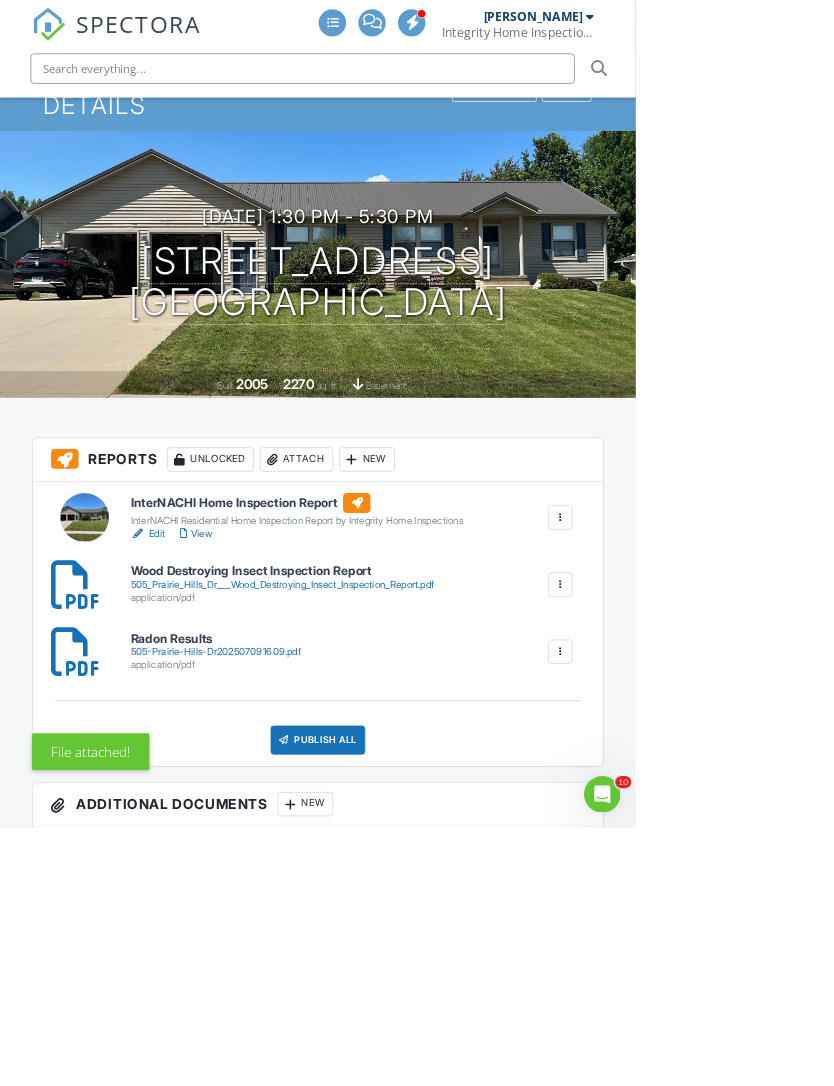 click on "Publish All" at bounding box center (417, 971) 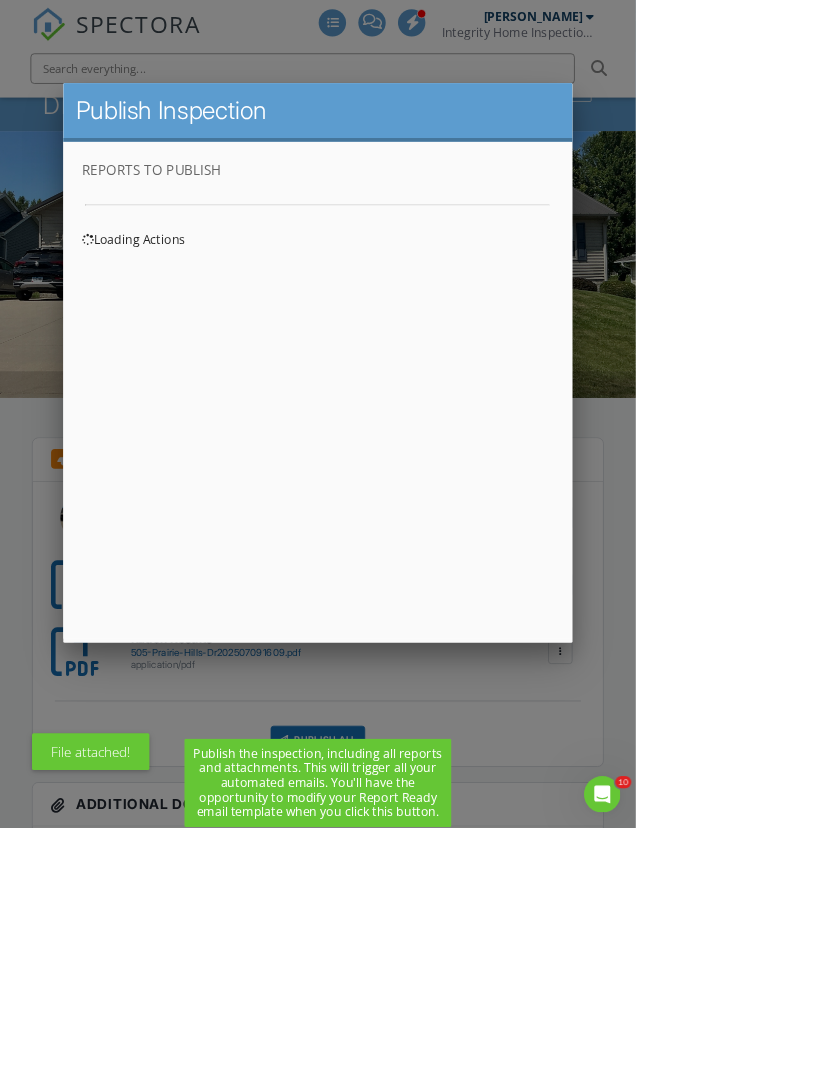 scroll, scrollTop: 0, scrollLeft: 0, axis: both 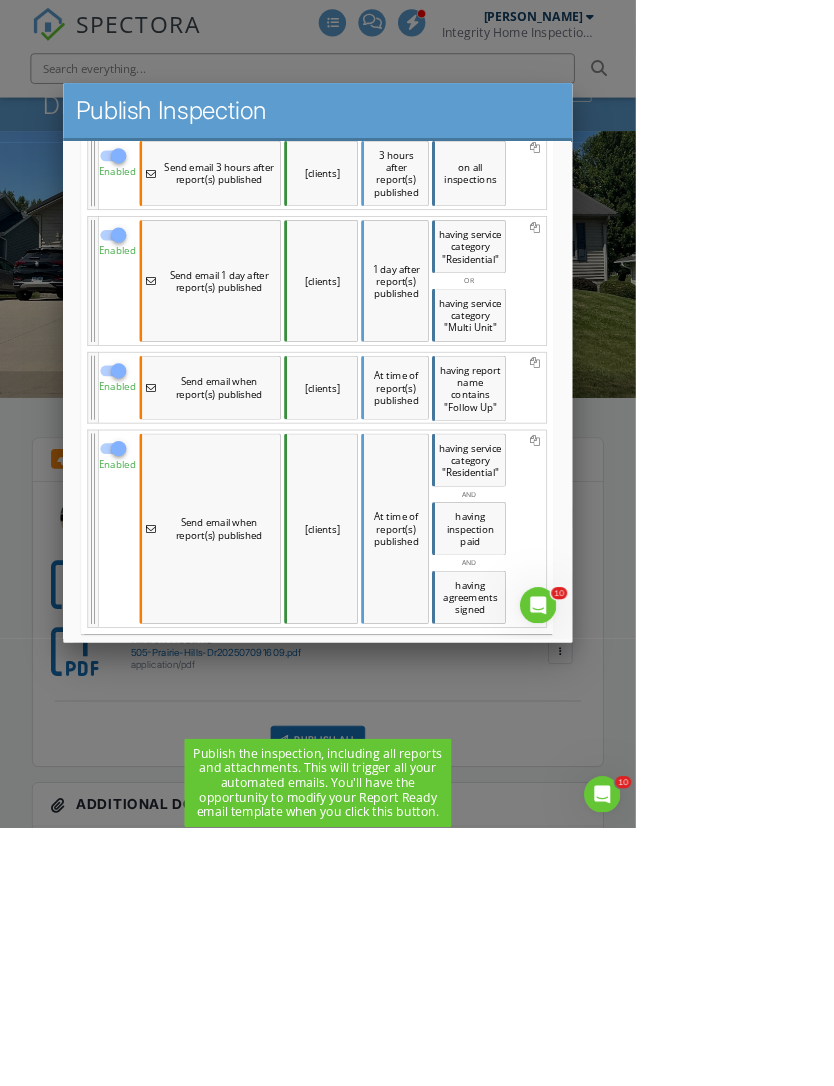 click on "Save & Publish" at bounding box center [396, 893] 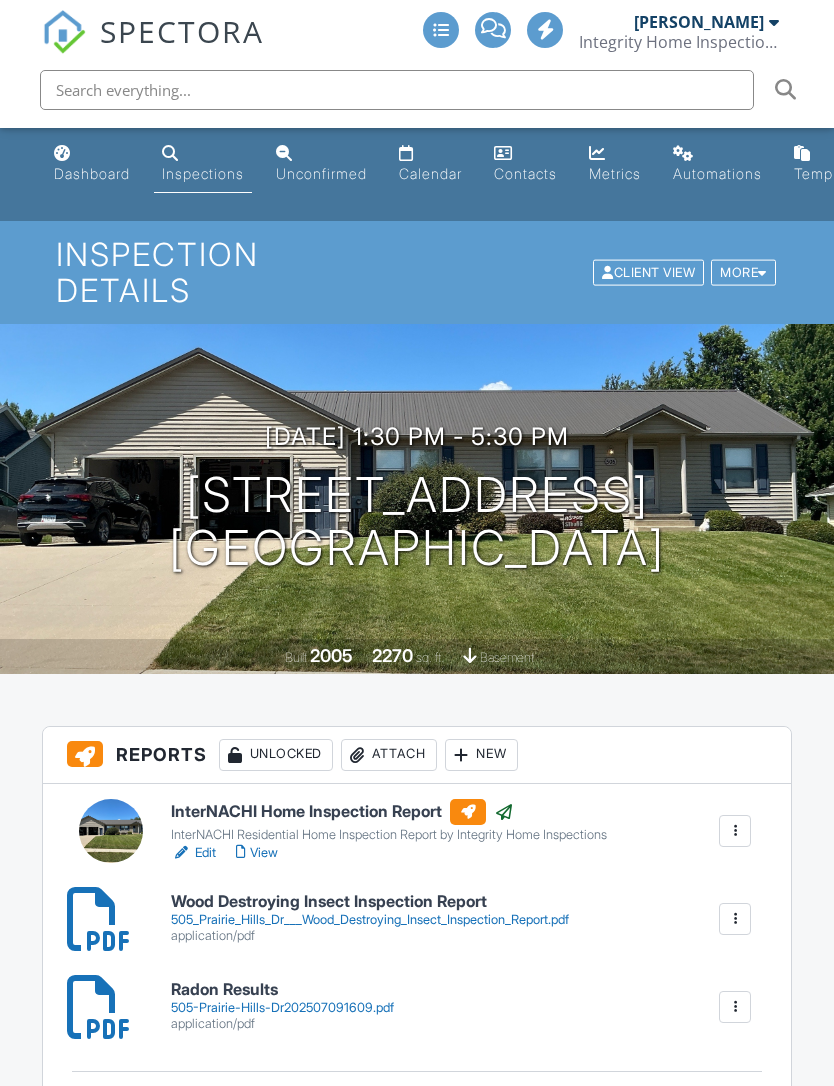 scroll, scrollTop: 0, scrollLeft: 0, axis: both 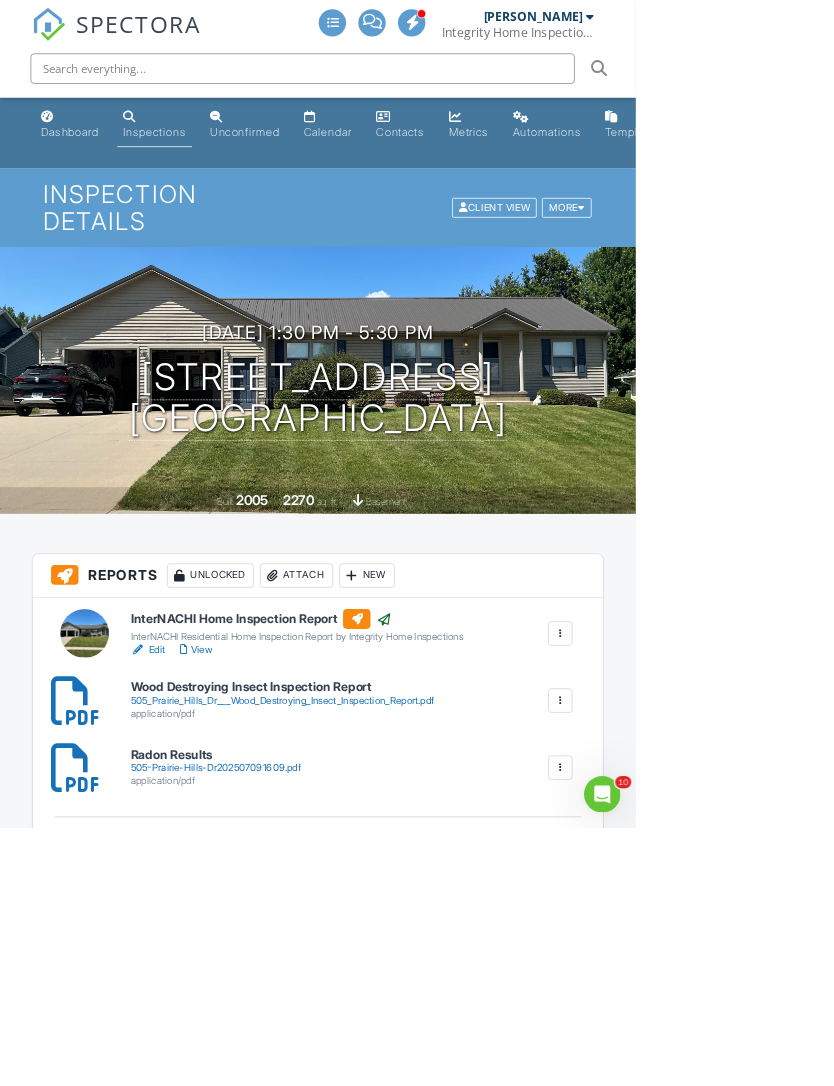 click on "Unconfirmed" at bounding box center [321, 164] 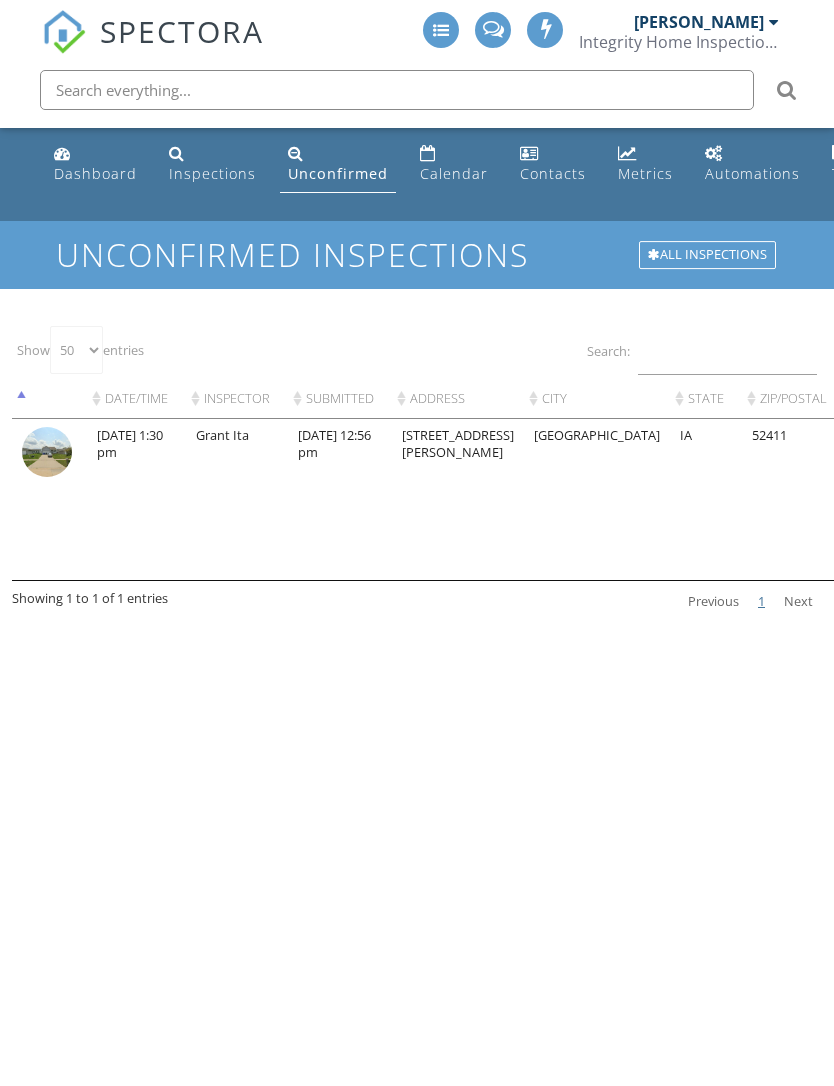 select on "50" 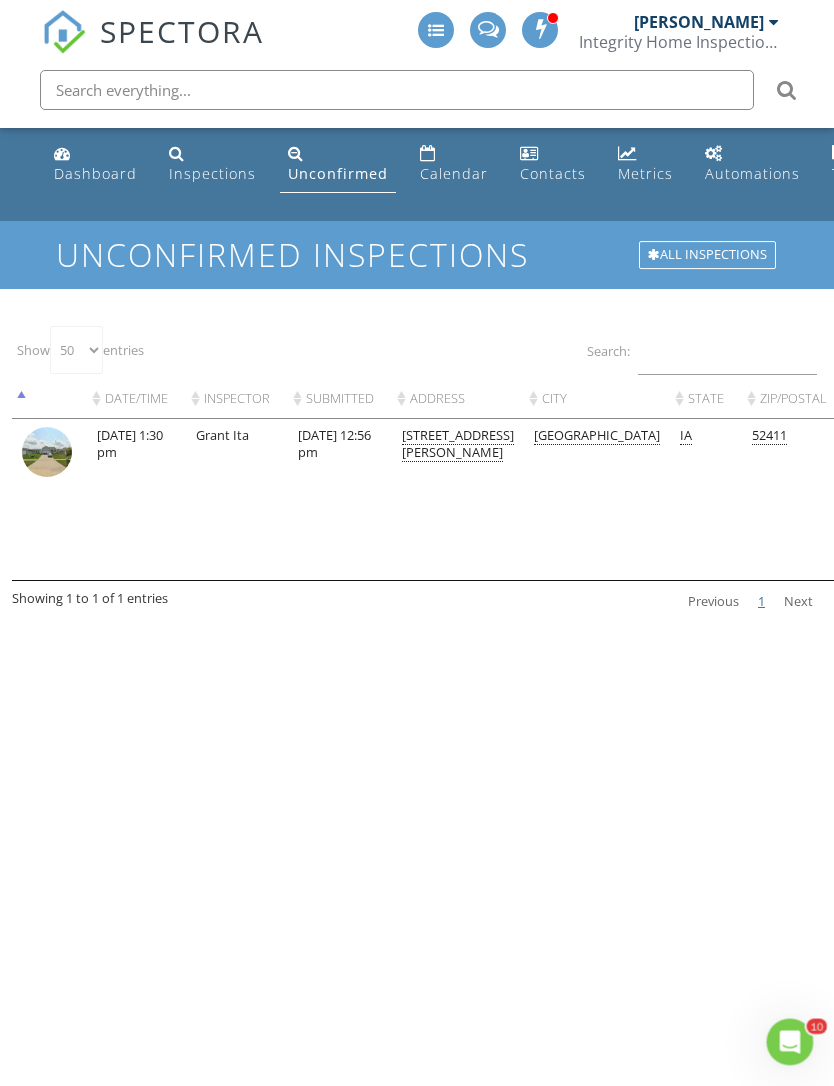 scroll, scrollTop: 0, scrollLeft: 0, axis: both 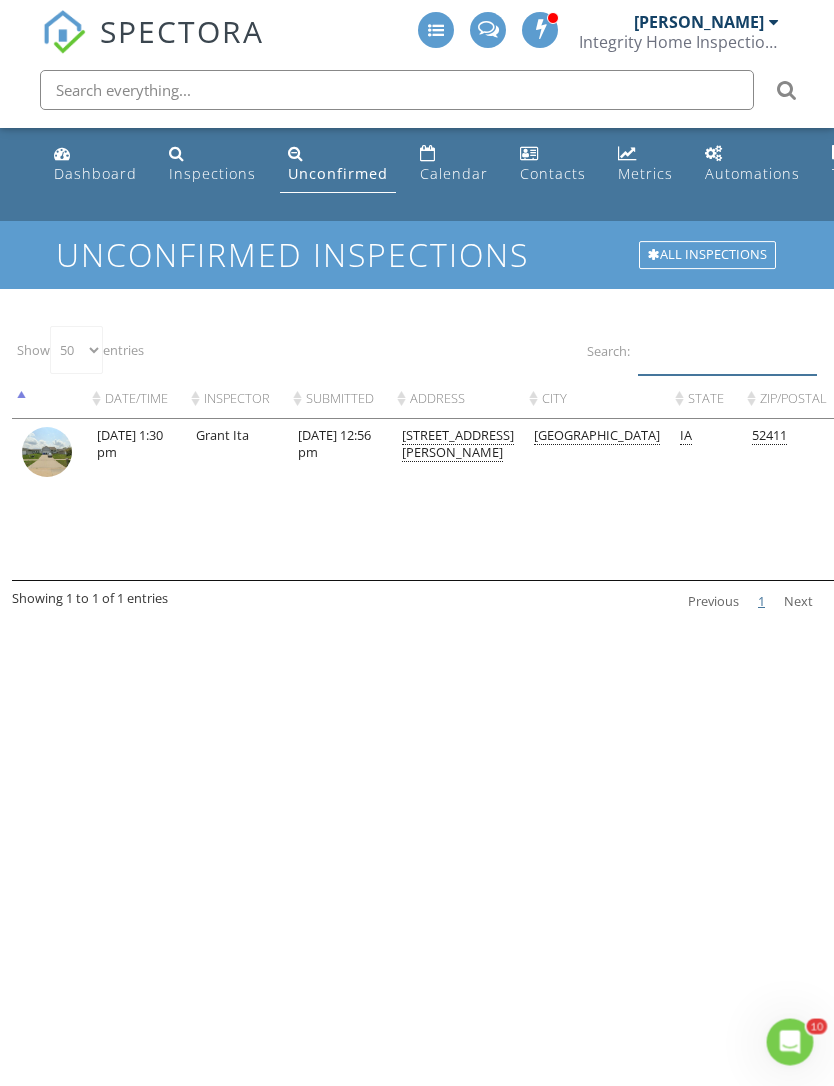 click on "Search:" at bounding box center (727, 350) 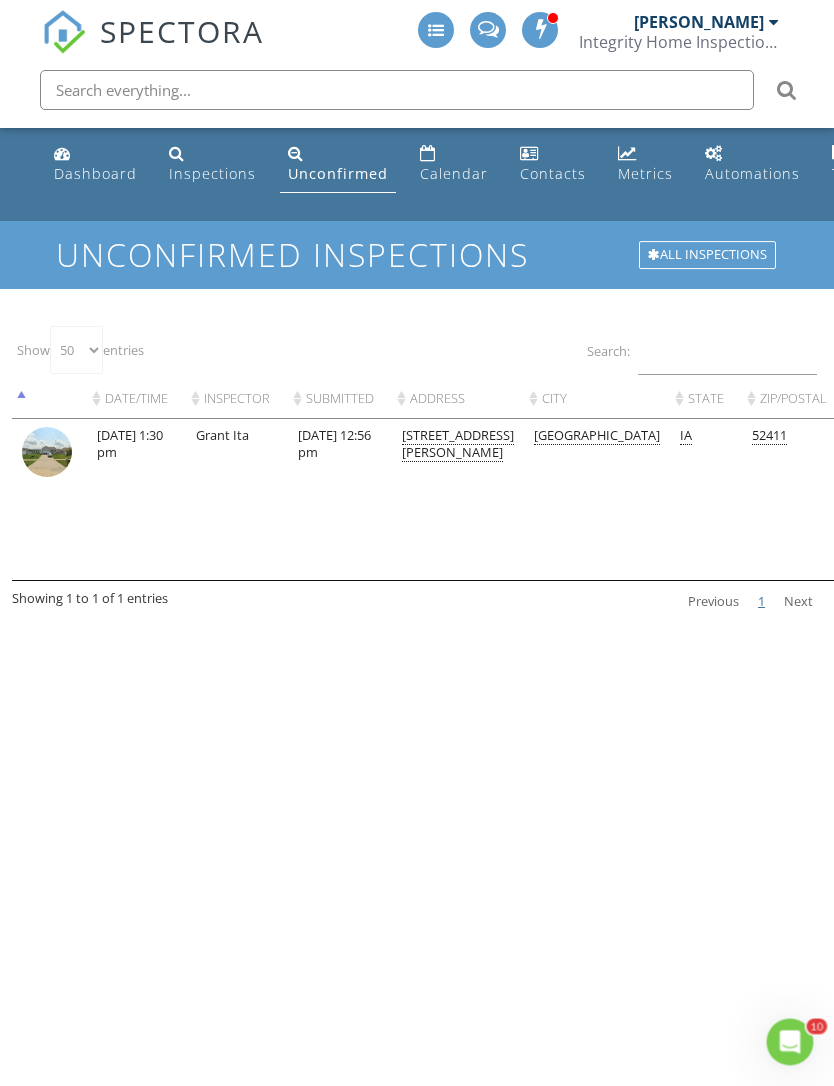 click on "Inspections" at bounding box center [212, 173] 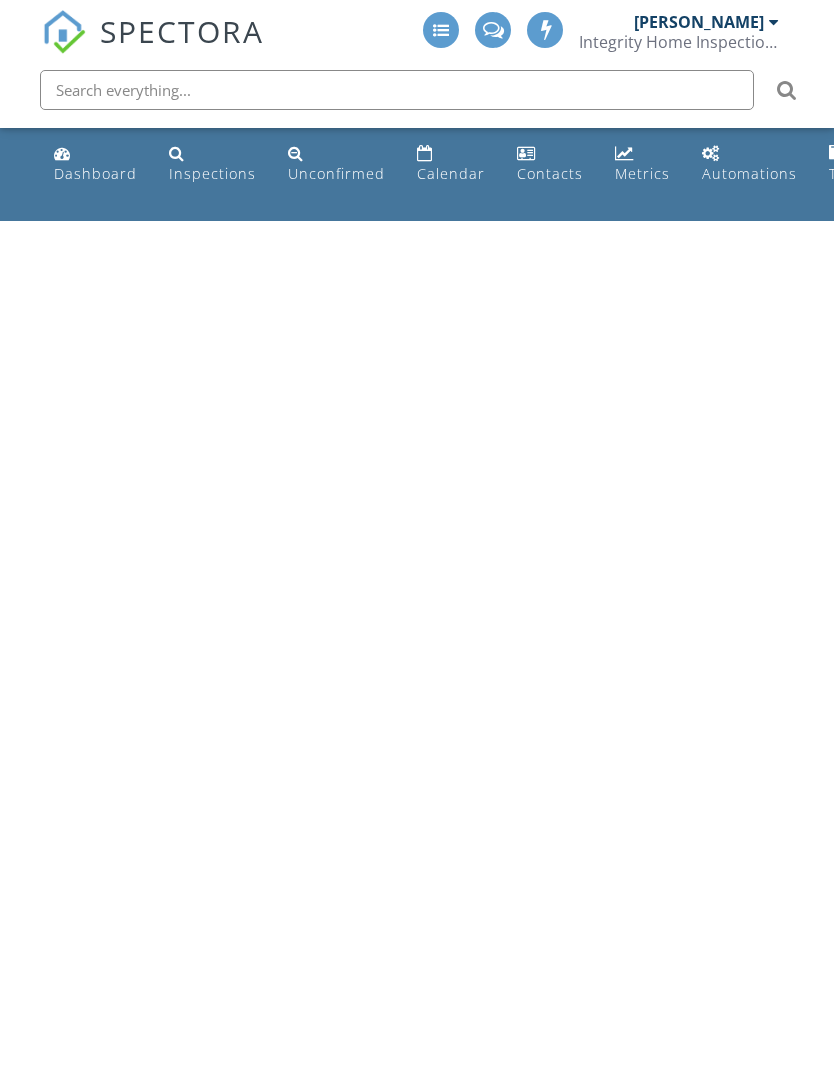 scroll, scrollTop: 0, scrollLeft: 0, axis: both 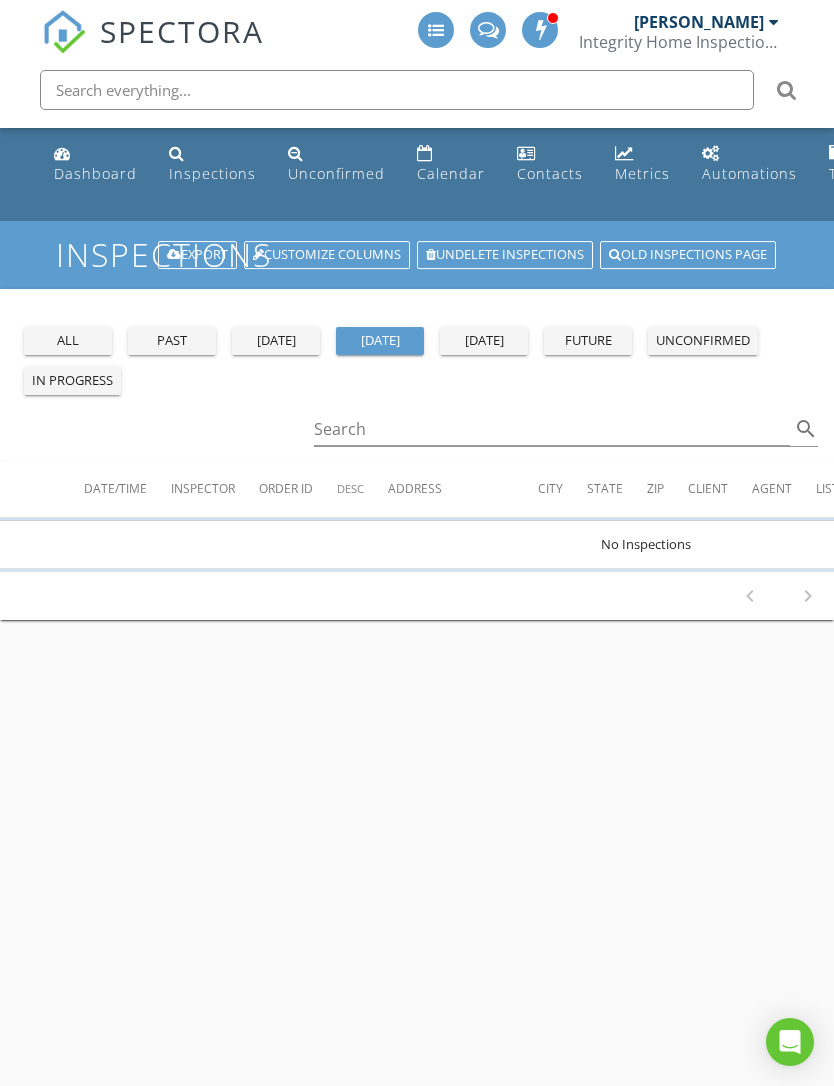 click on "all" at bounding box center (68, 341) 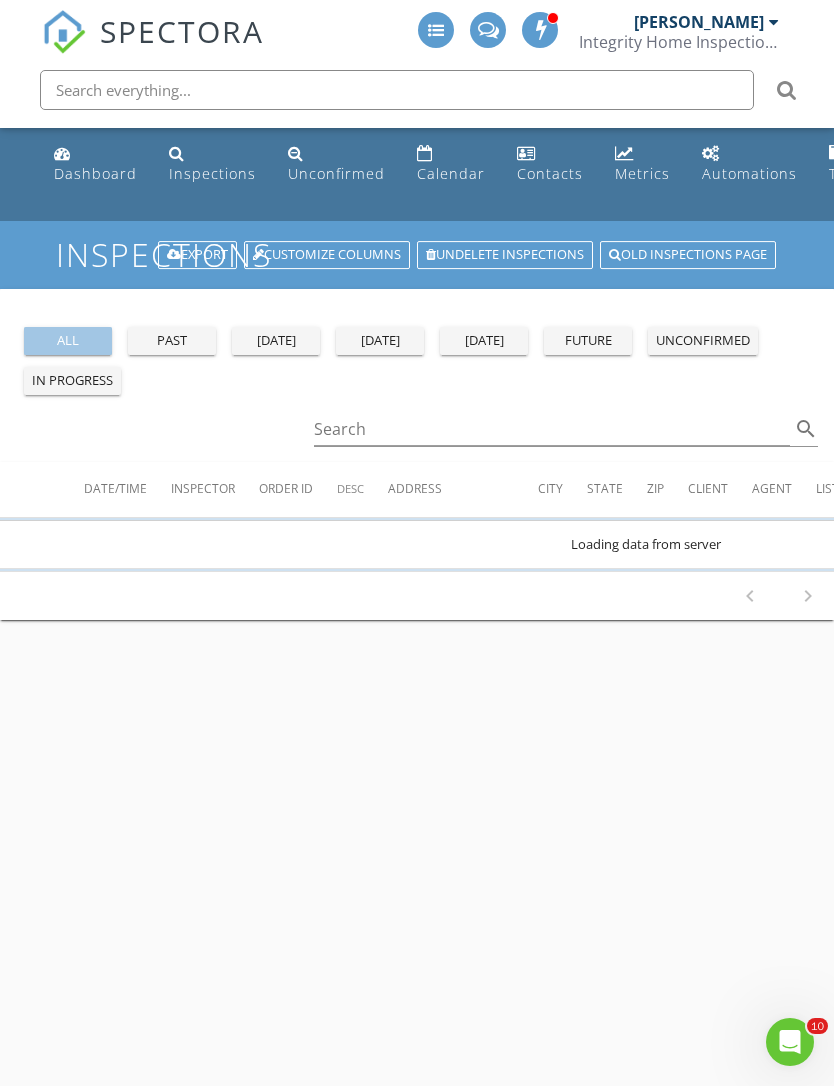 scroll, scrollTop: 0, scrollLeft: 0, axis: both 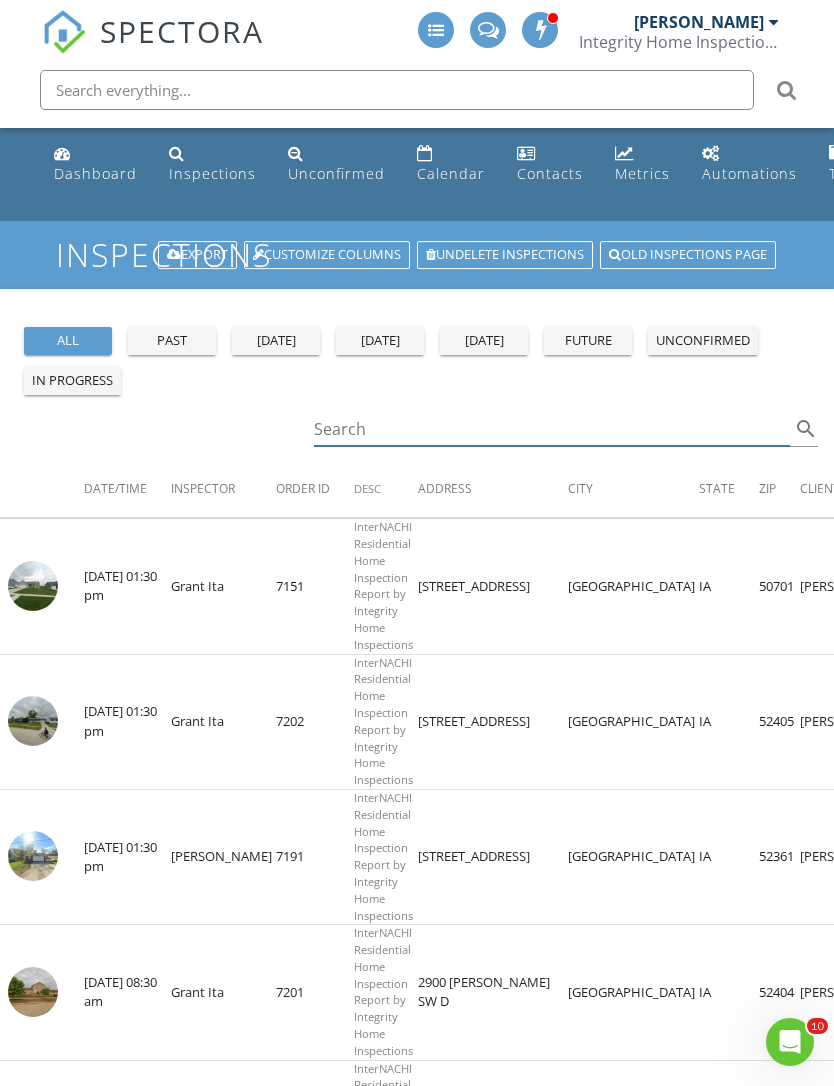 click at bounding box center [552, 429] 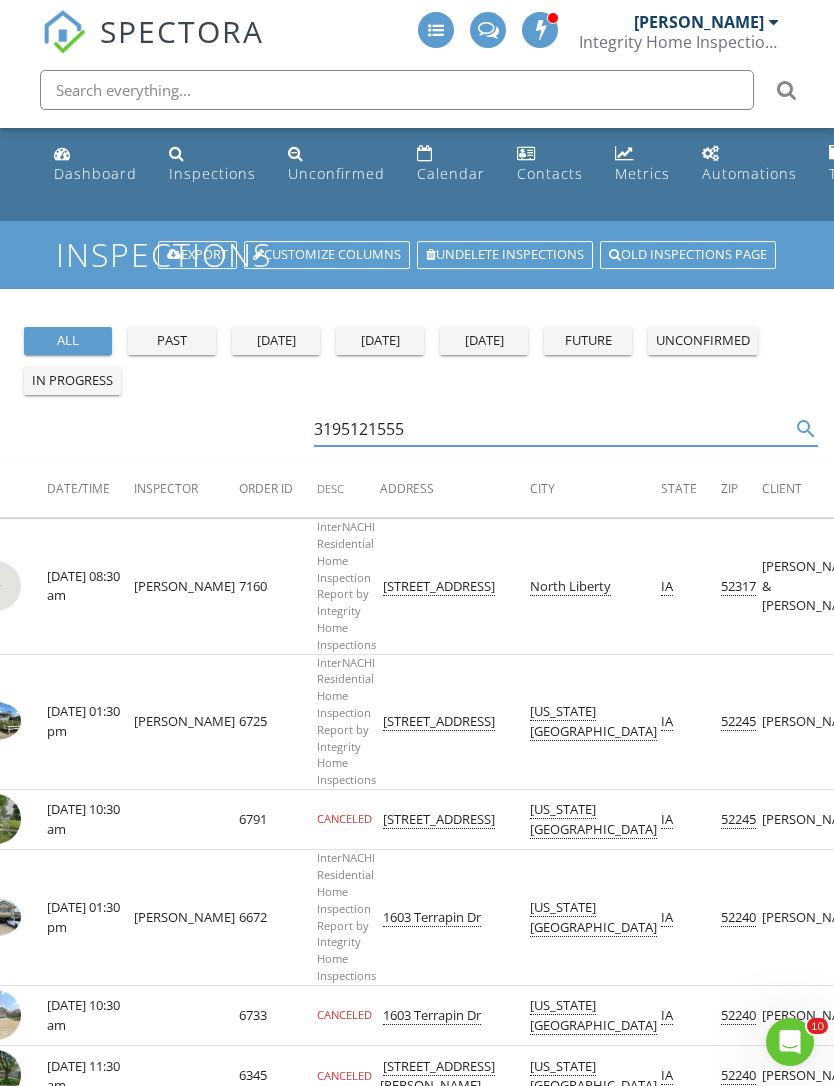 scroll, scrollTop: 0, scrollLeft: 36, axis: horizontal 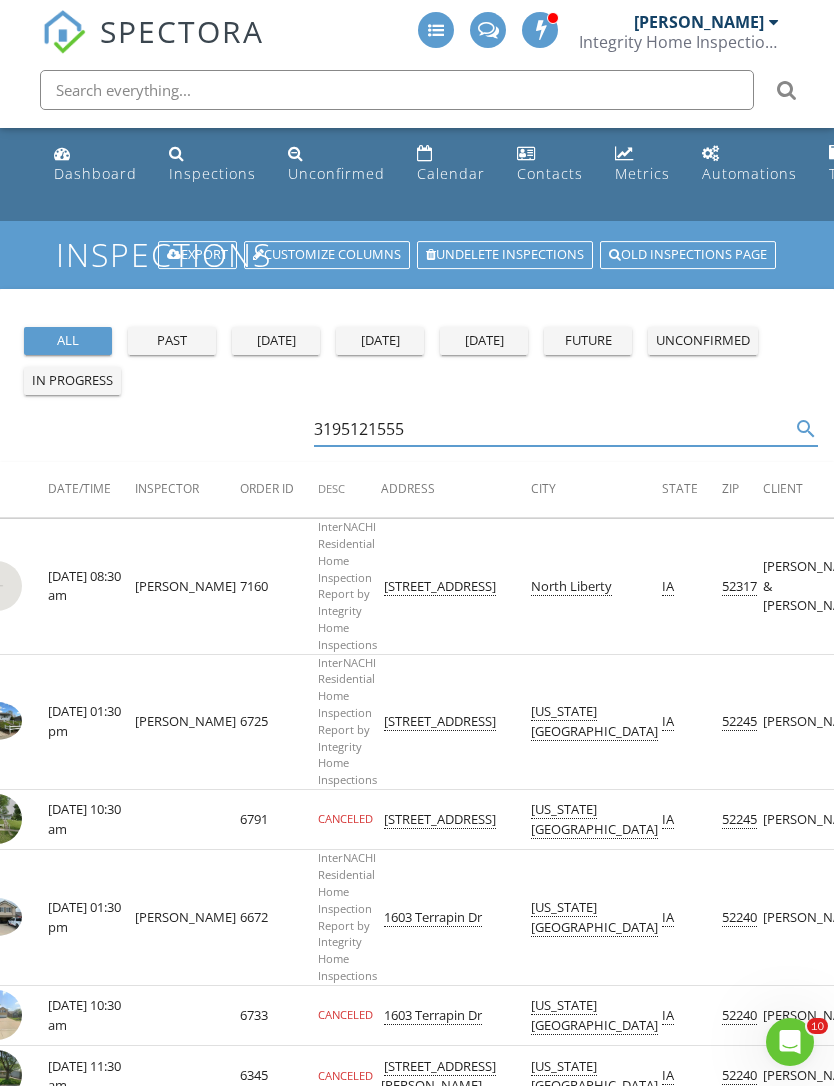 click on "3195121555" at bounding box center [552, 429] 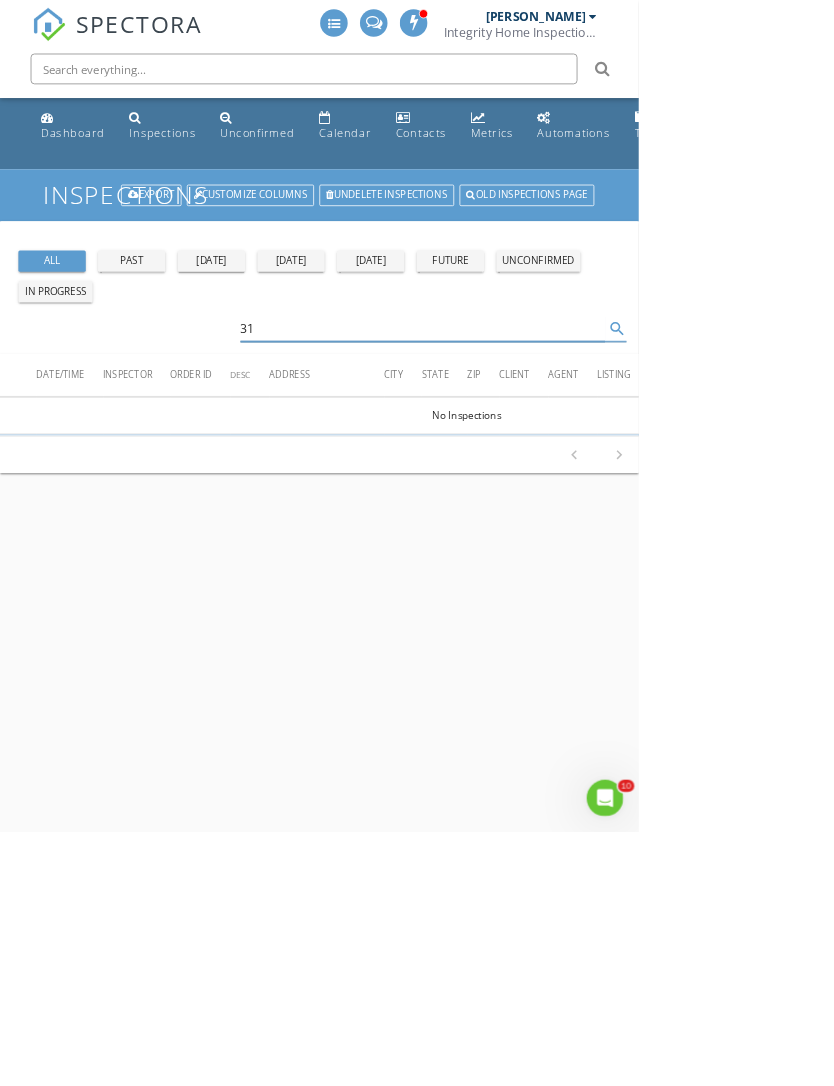 type on "3" 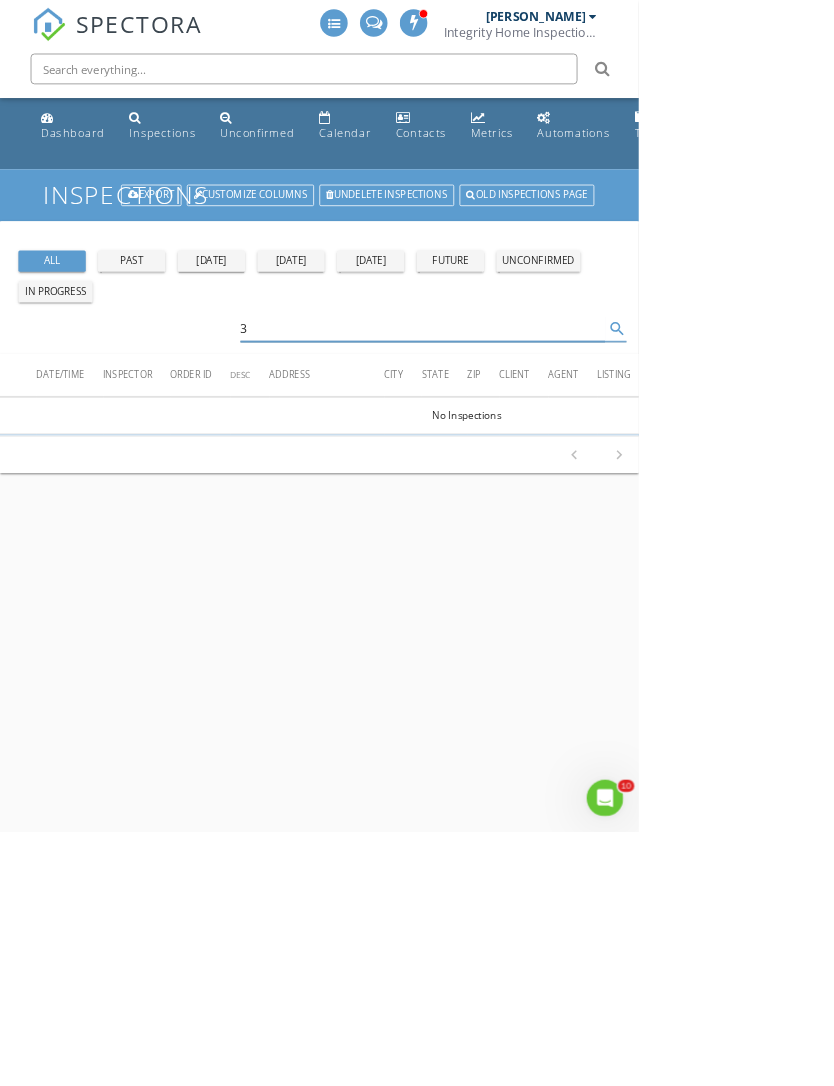 type 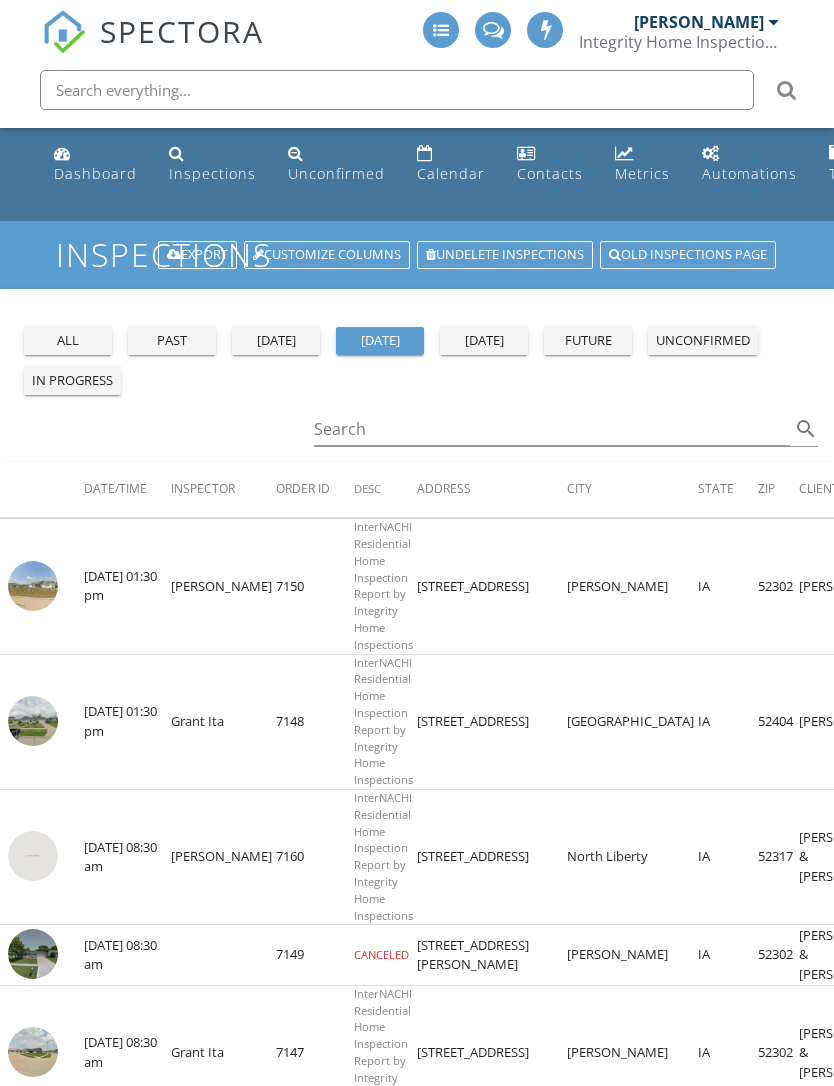scroll, scrollTop: 0, scrollLeft: 0, axis: both 